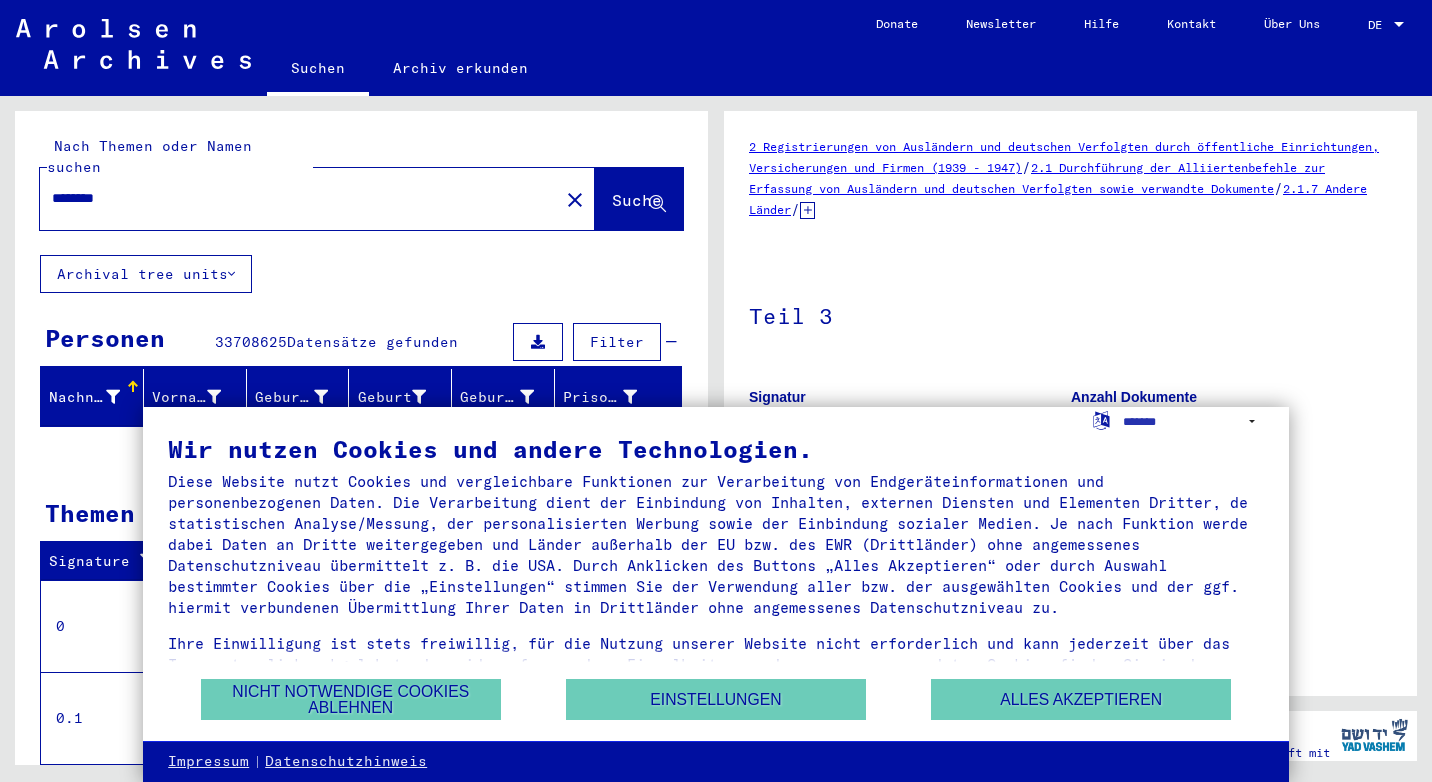 scroll, scrollTop: 0, scrollLeft: 0, axis: both 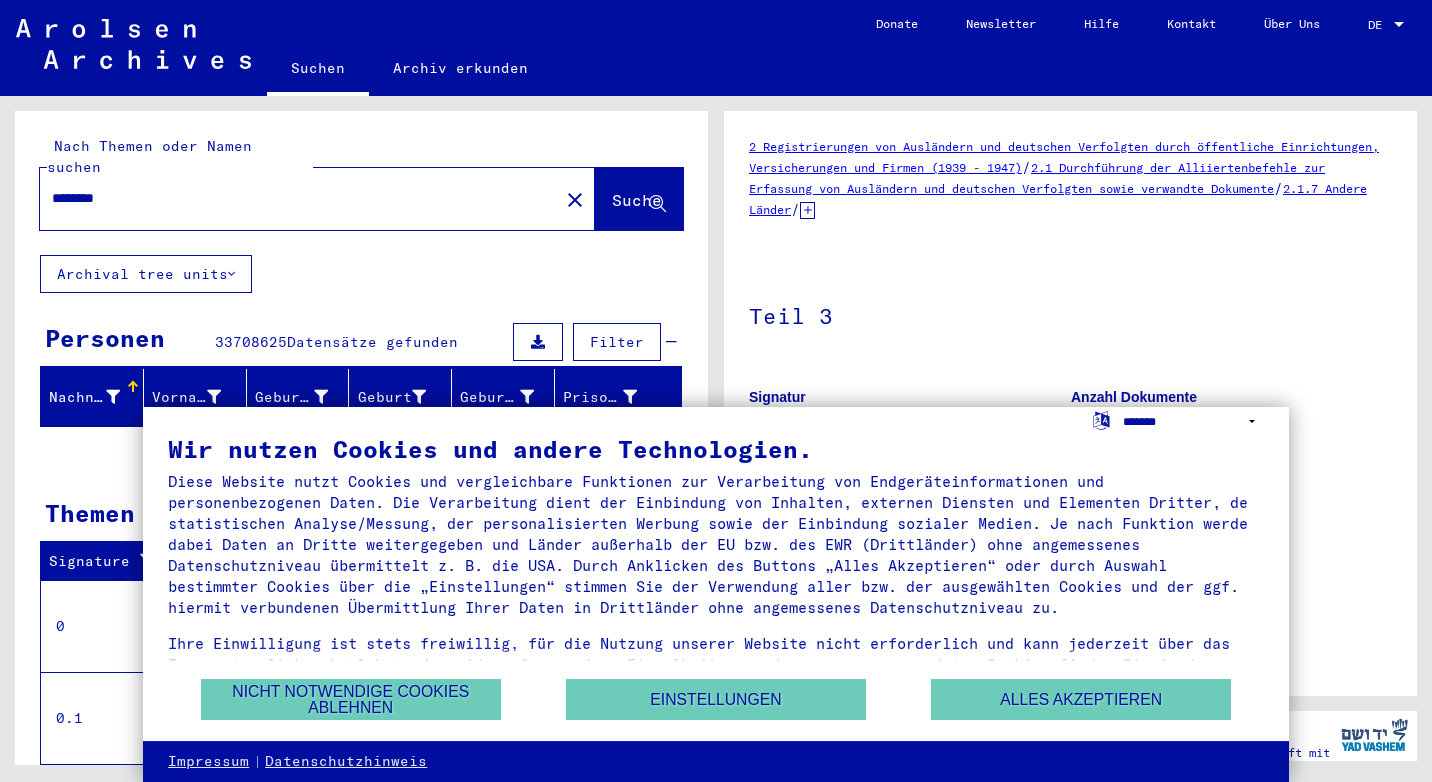 click on "**********" at bounding box center [1193, 421] 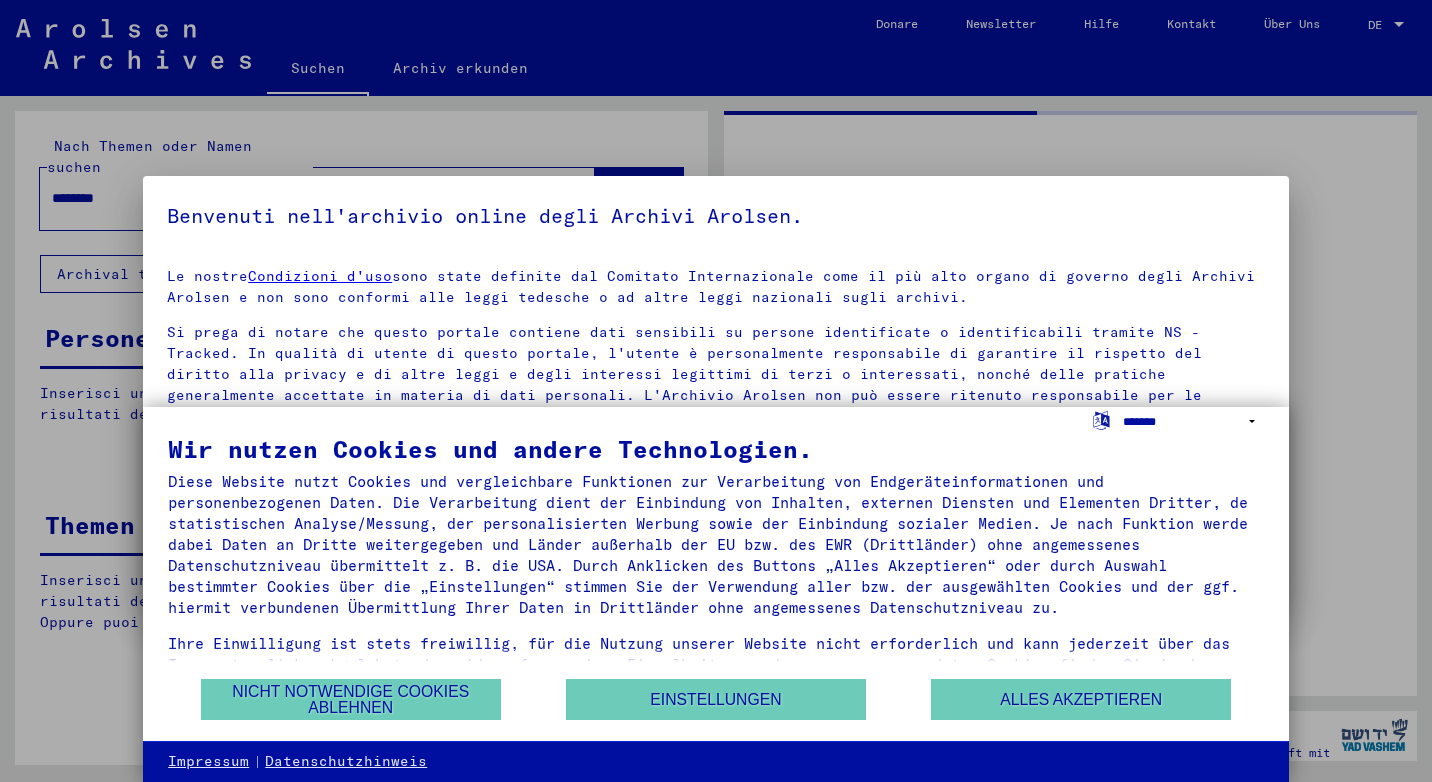 click on "**********" at bounding box center [1193, 421] 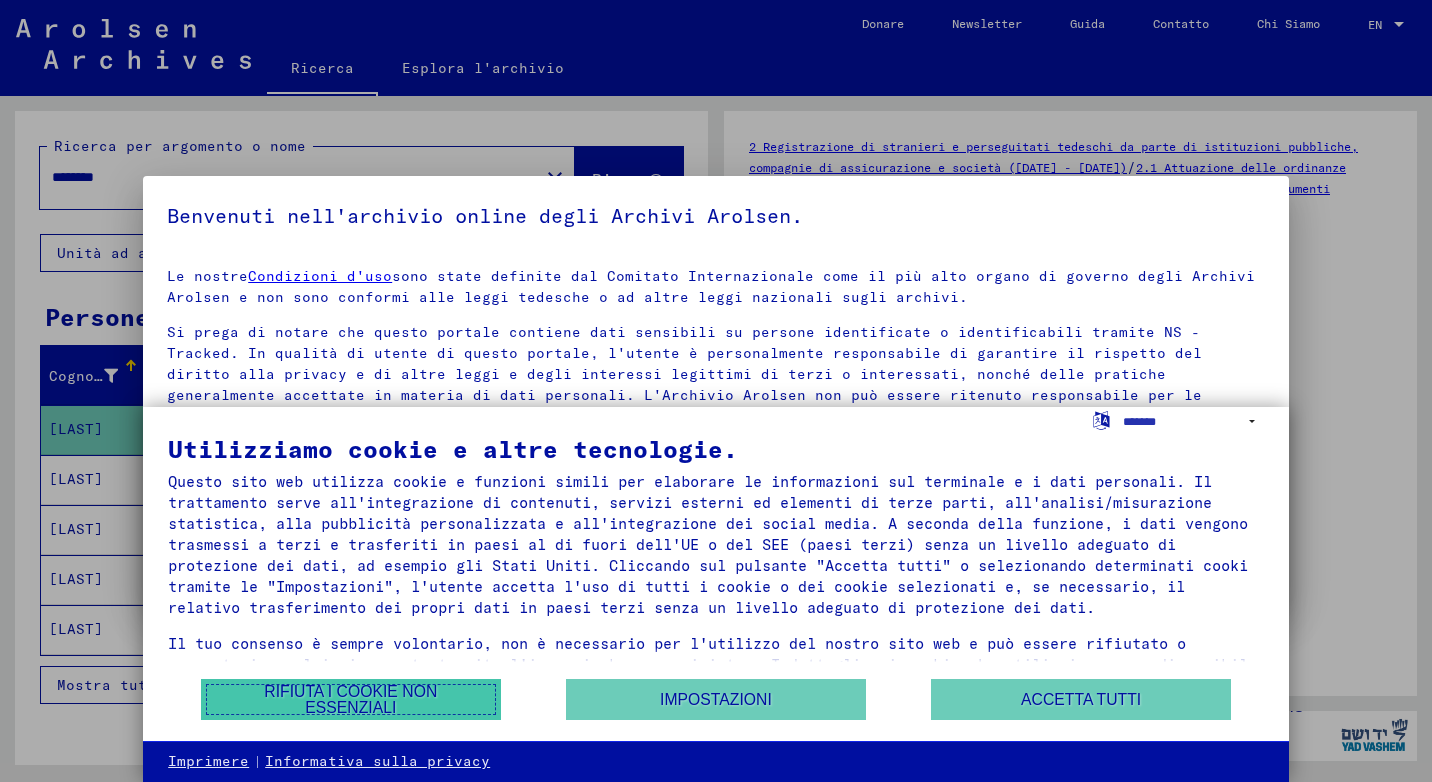 click on "Rifiuta i cookie non essenziali" at bounding box center (351, 699) 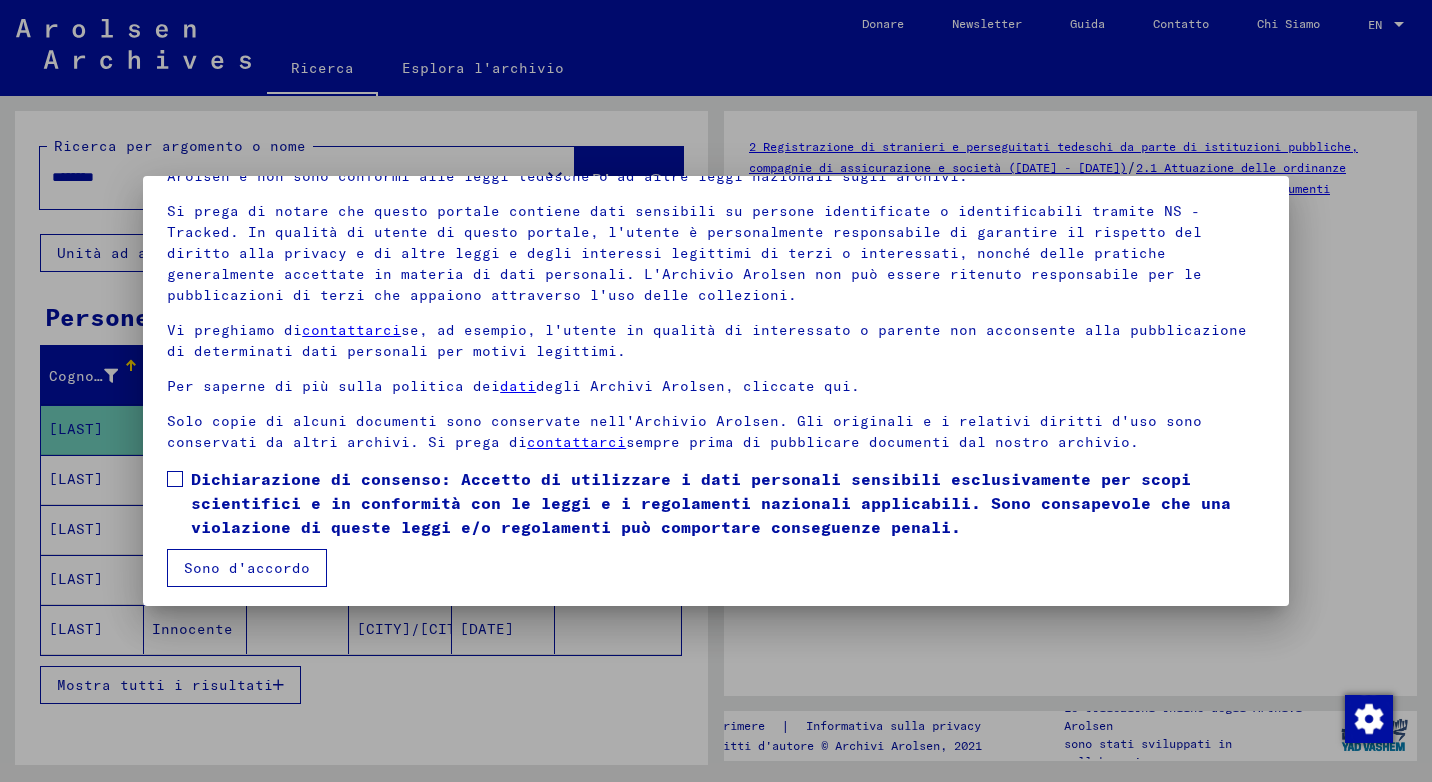 scroll, scrollTop: 126, scrollLeft: 0, axis: vertical 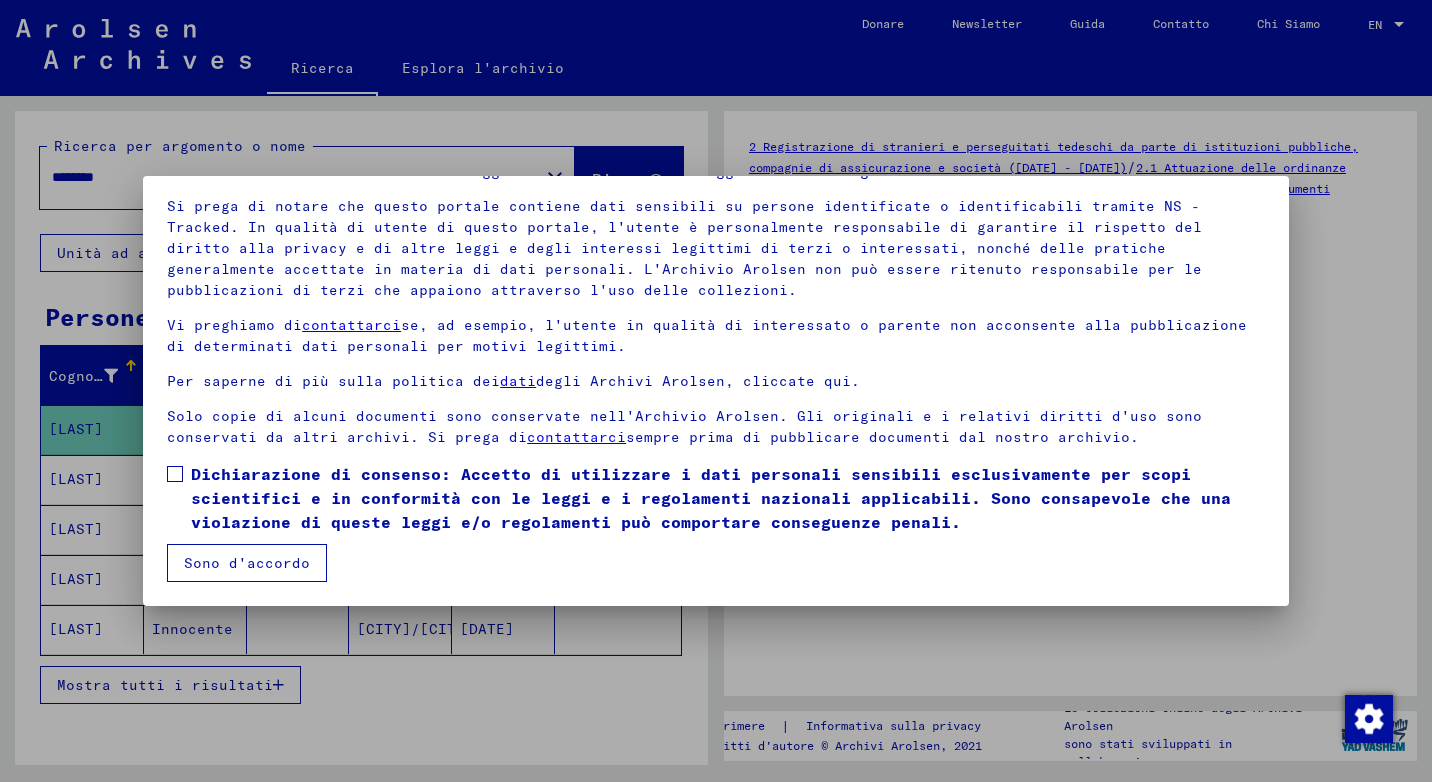 click on "Sono d'accordo" at bounding box center [247, 563] 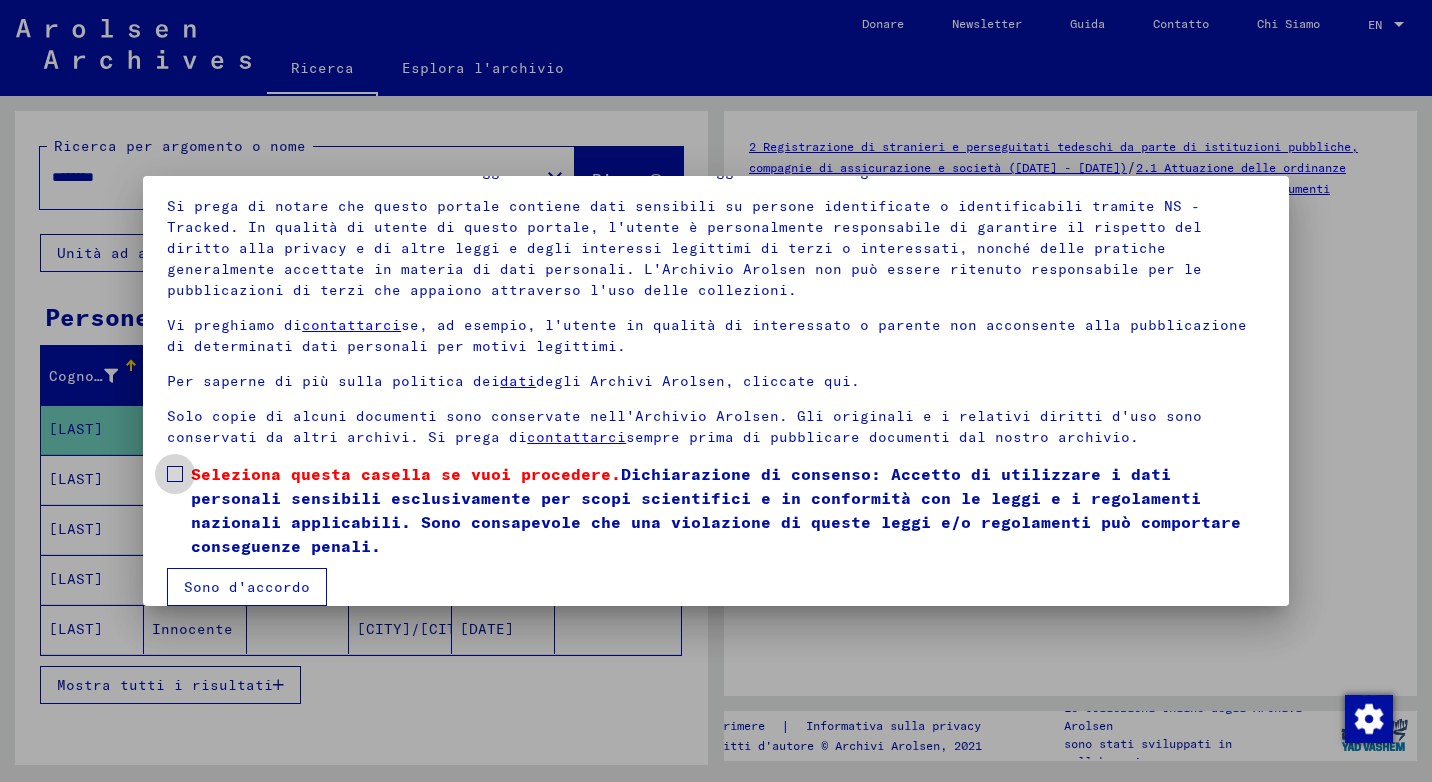 click at bounding box center [175, 474] 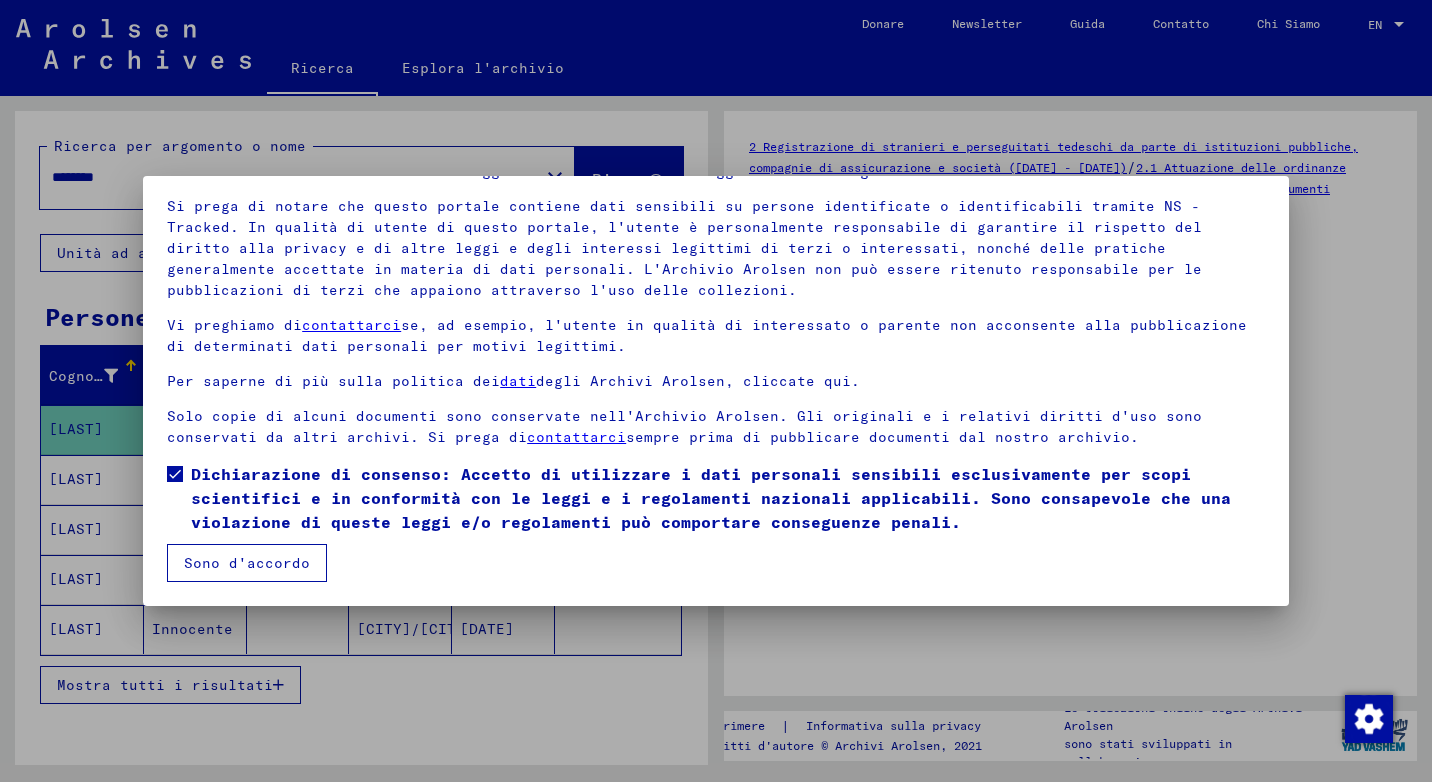 click on "Sono d'accordo" at bounding box center (247, 563) 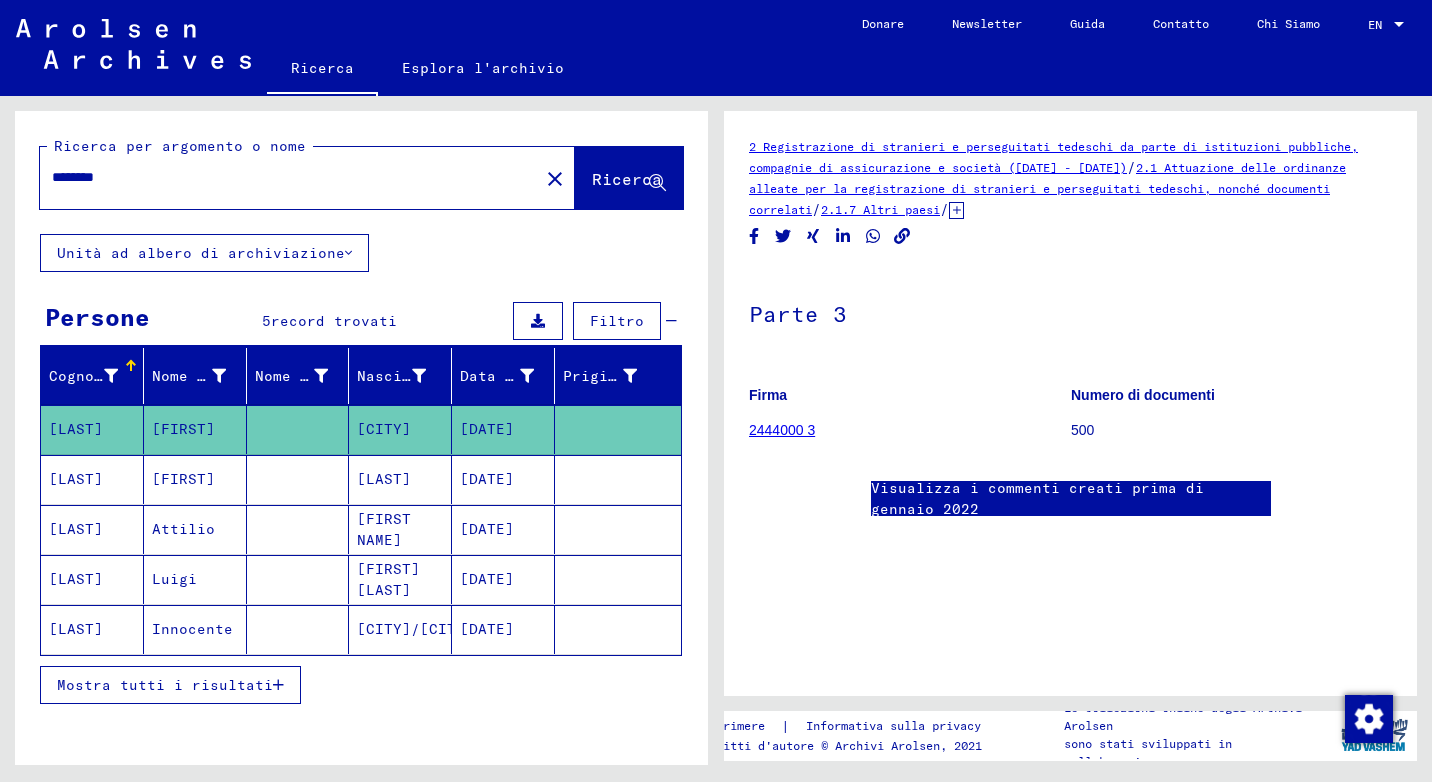 click on "Mostra tutti i risultati" at bounding box center [165, 685] 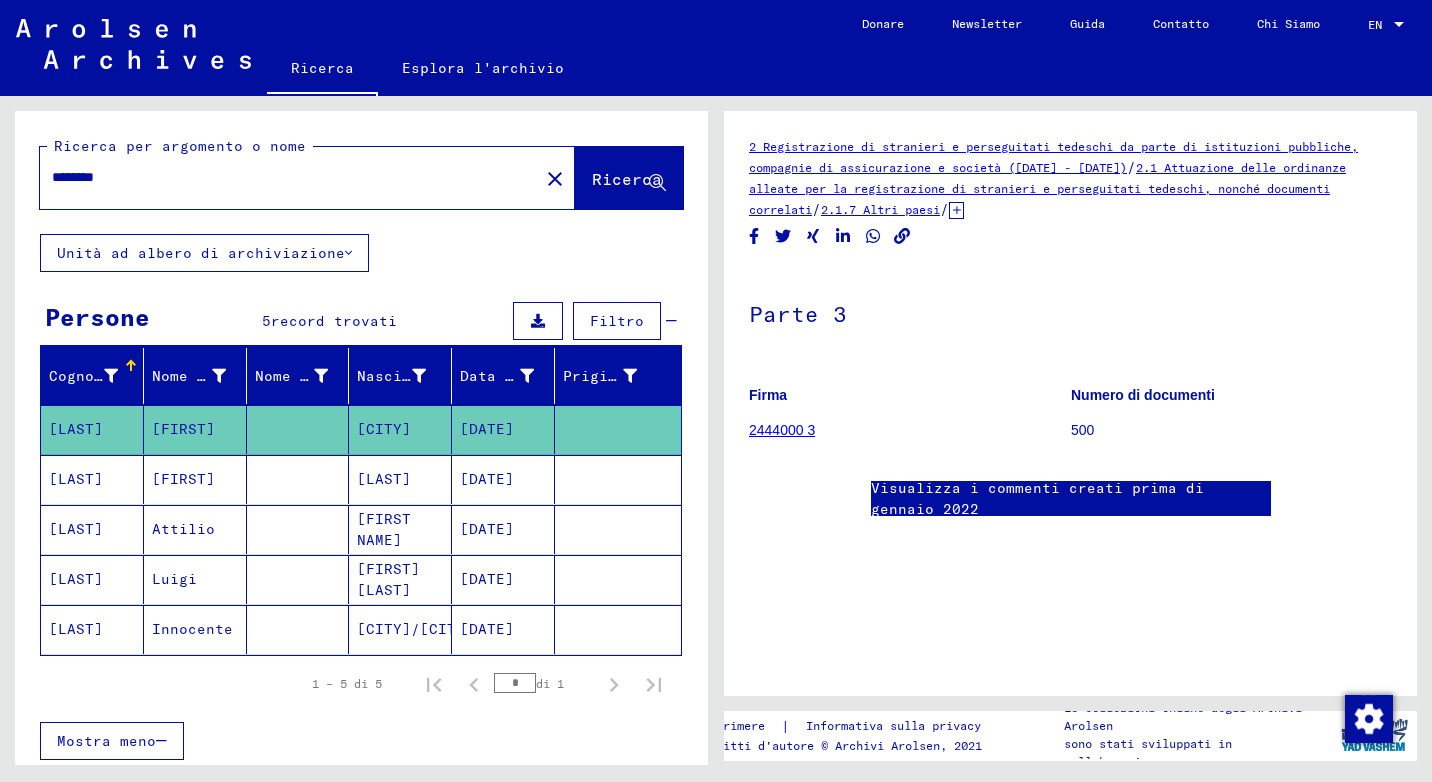 drag, startPoint x: 130, startPoint y: 176, endPoint x: -4, endPoint y: 165, distance: 134.45073 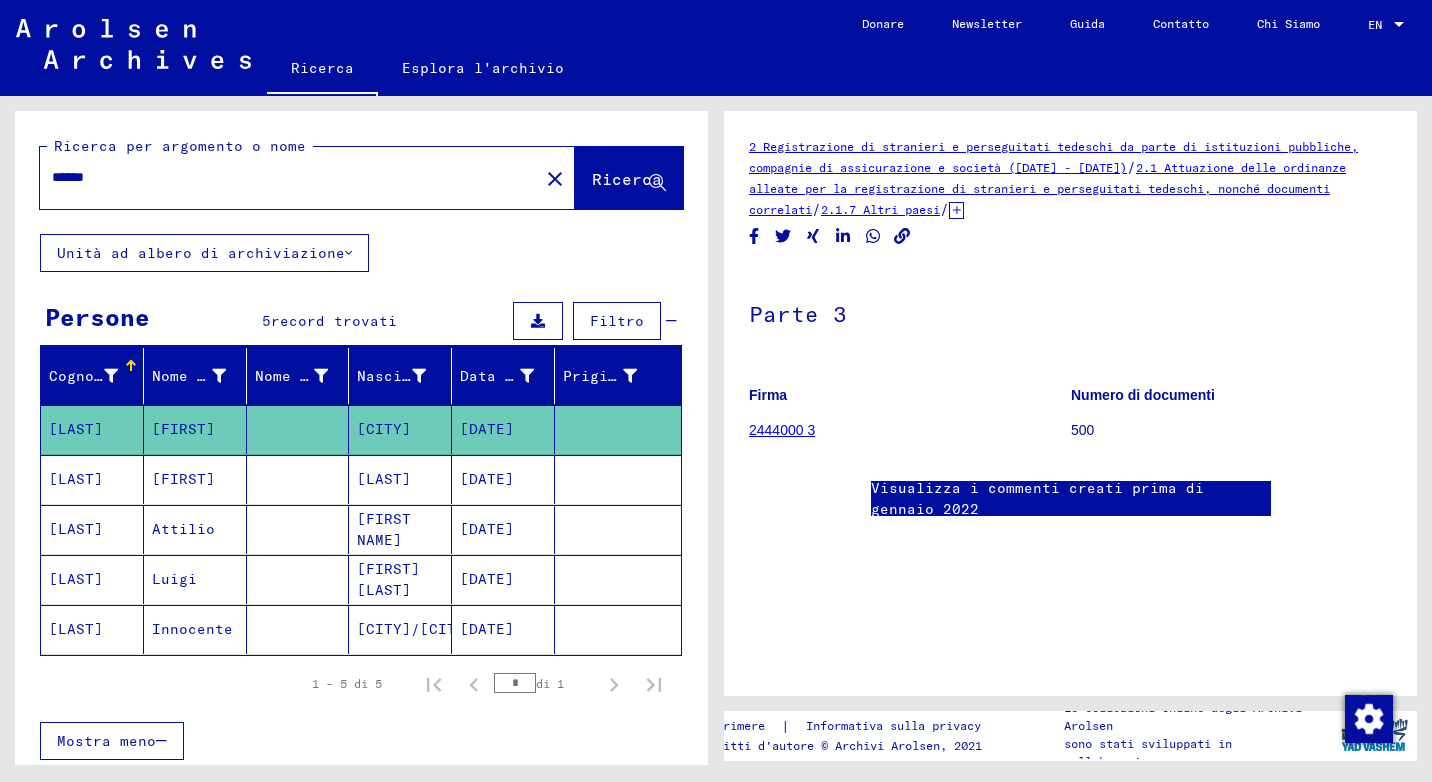 type on "******" 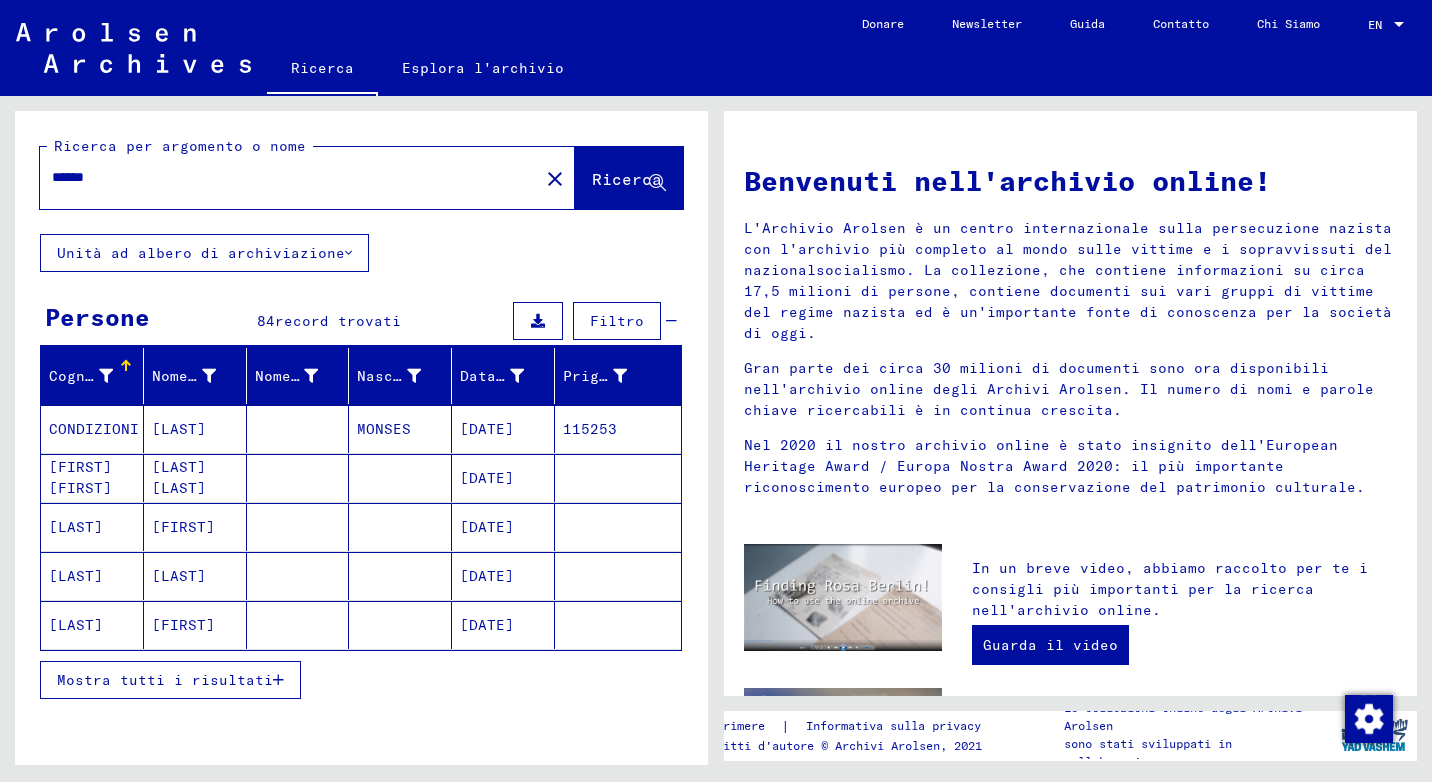 click on "Mostra tutti i risultati" at bounding box center [165, 680] 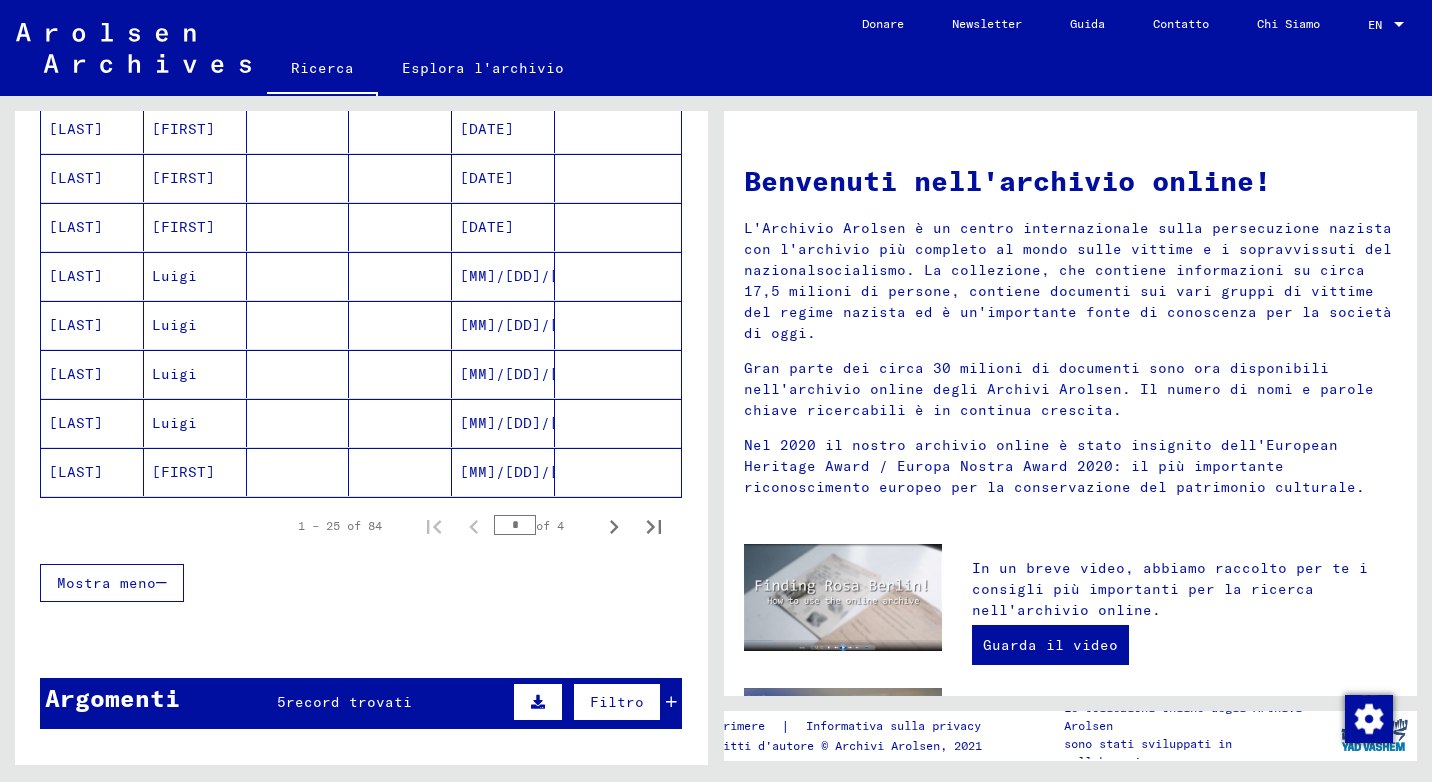 scroll, scrollTop: 1200, scrollLeft: 0, axis: vertical 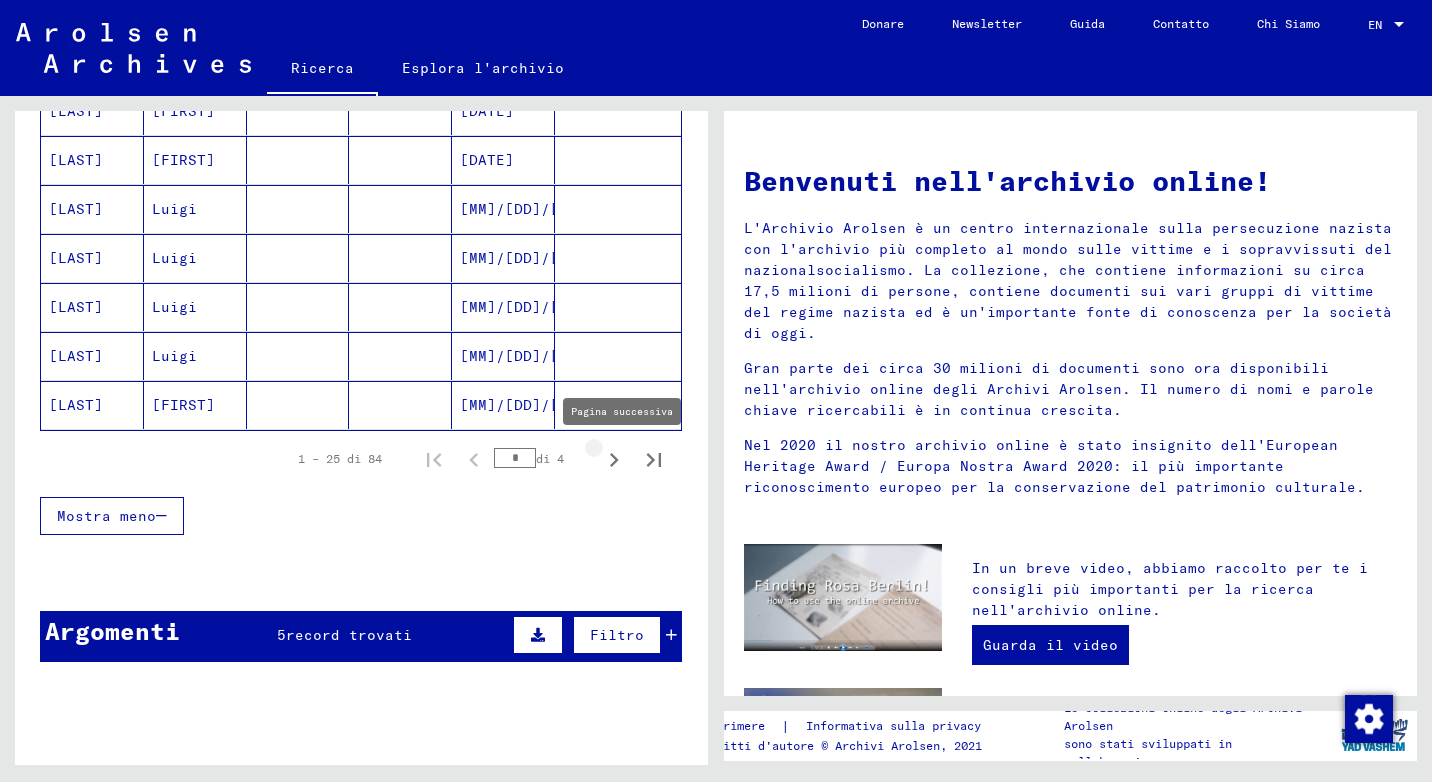 click 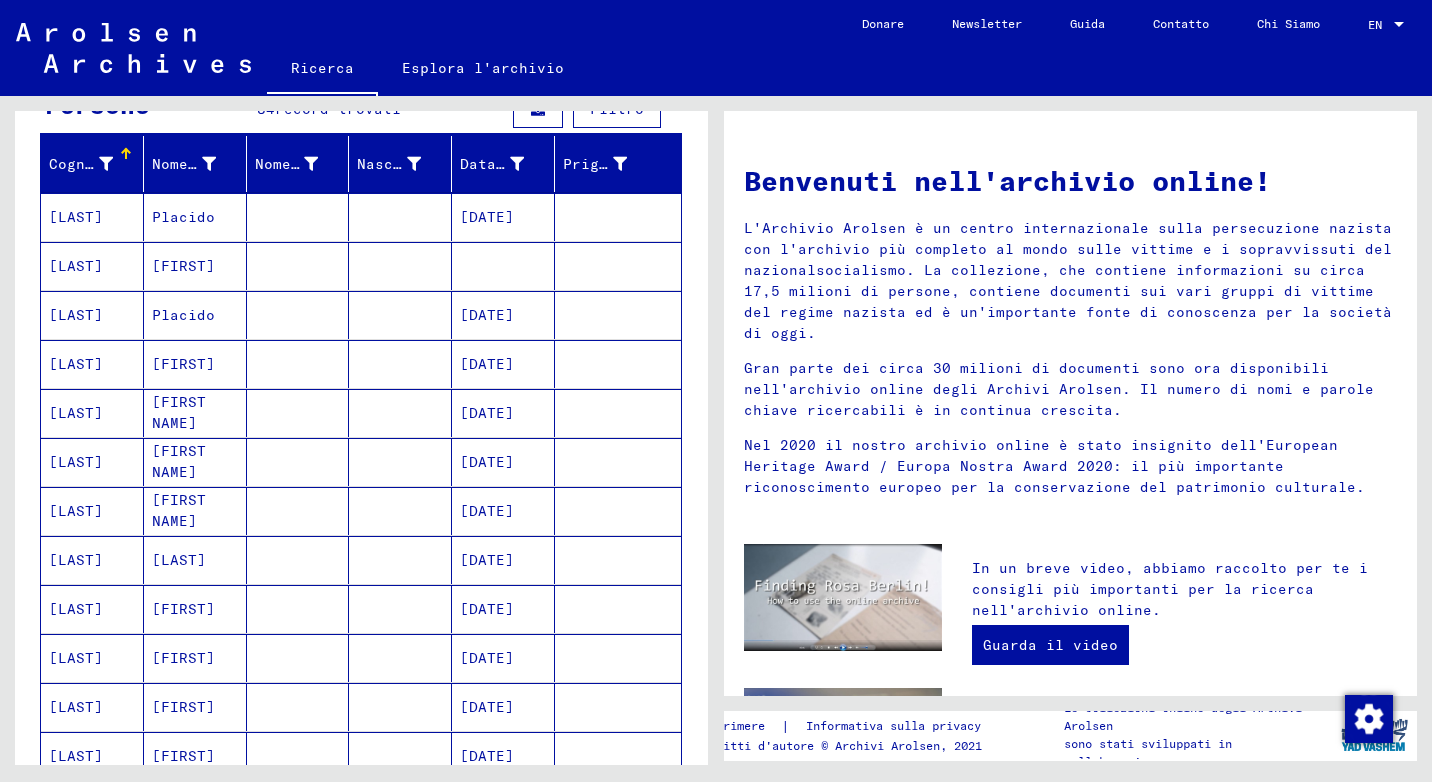 scroll, scrollTop: 200, scrollLeft: 0, axis: vertical 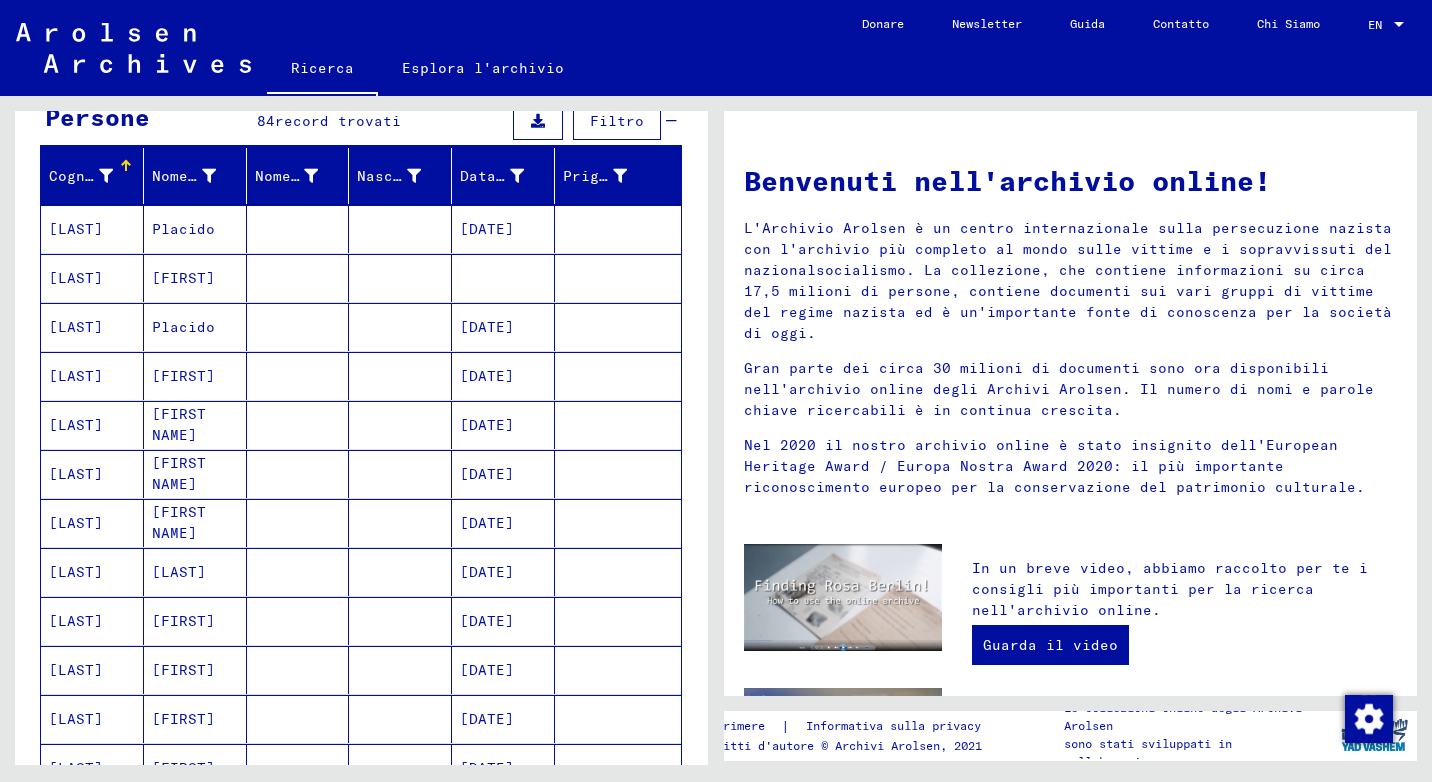 click on "[FIRST NAME]" at bounding box center (195, 474) 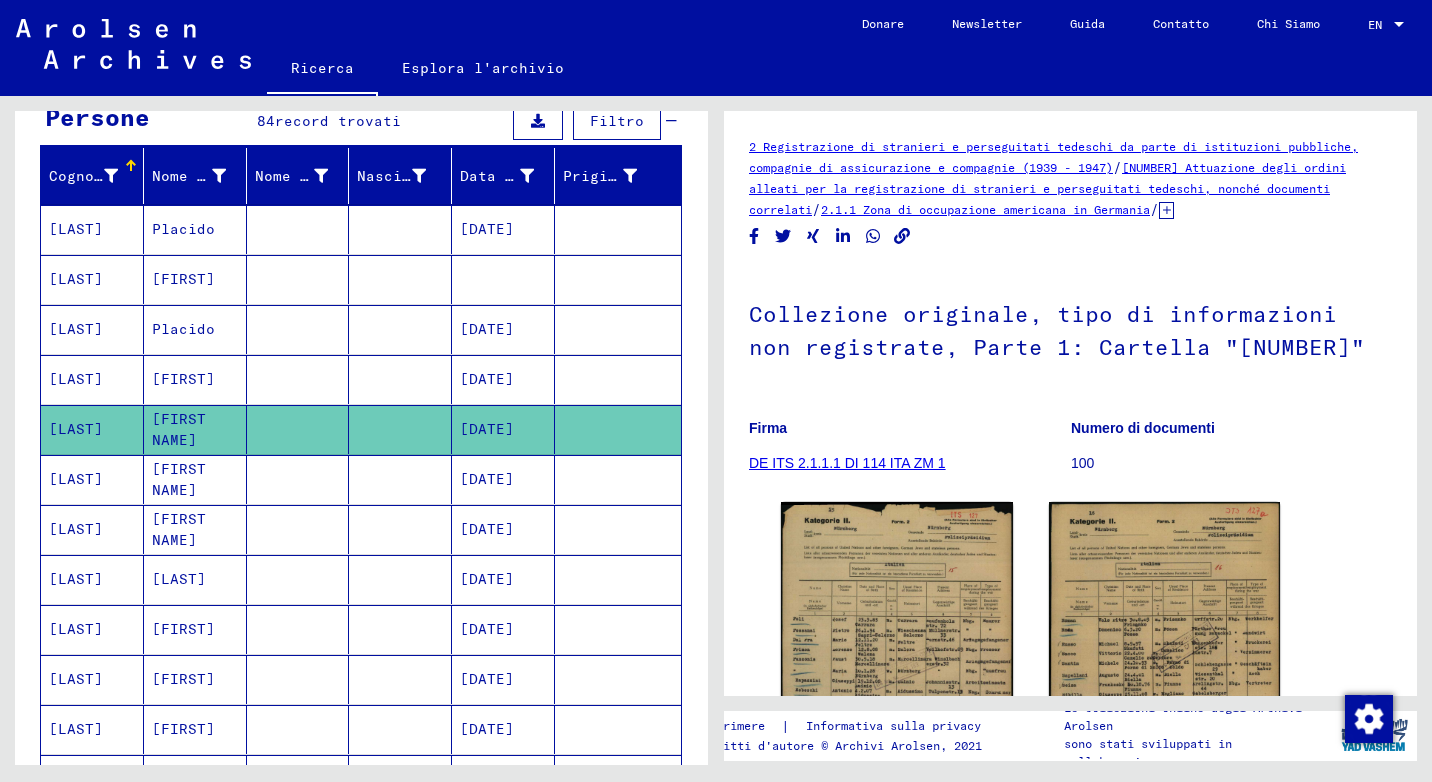 scroll, scrollTop: 0, scrollLeft: 0, axis: both 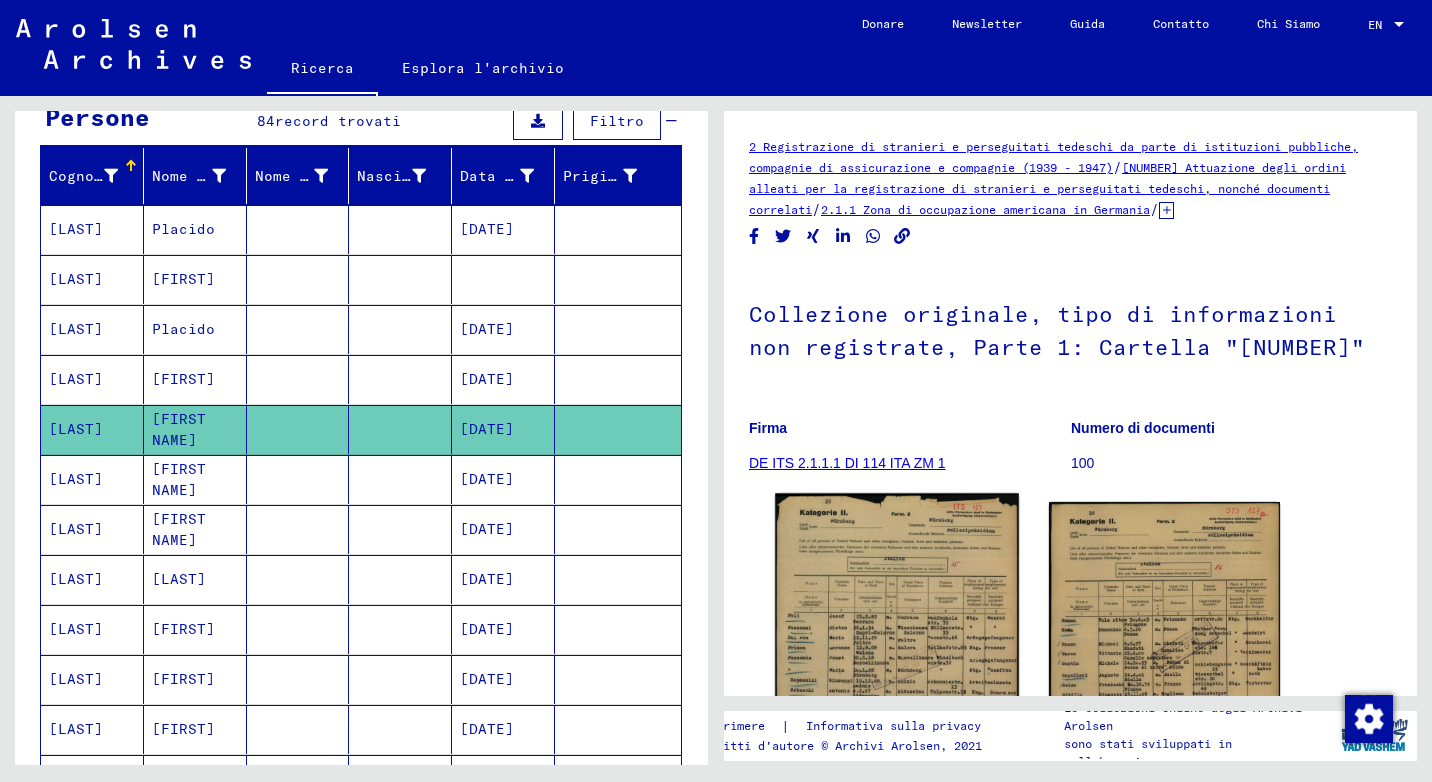 click 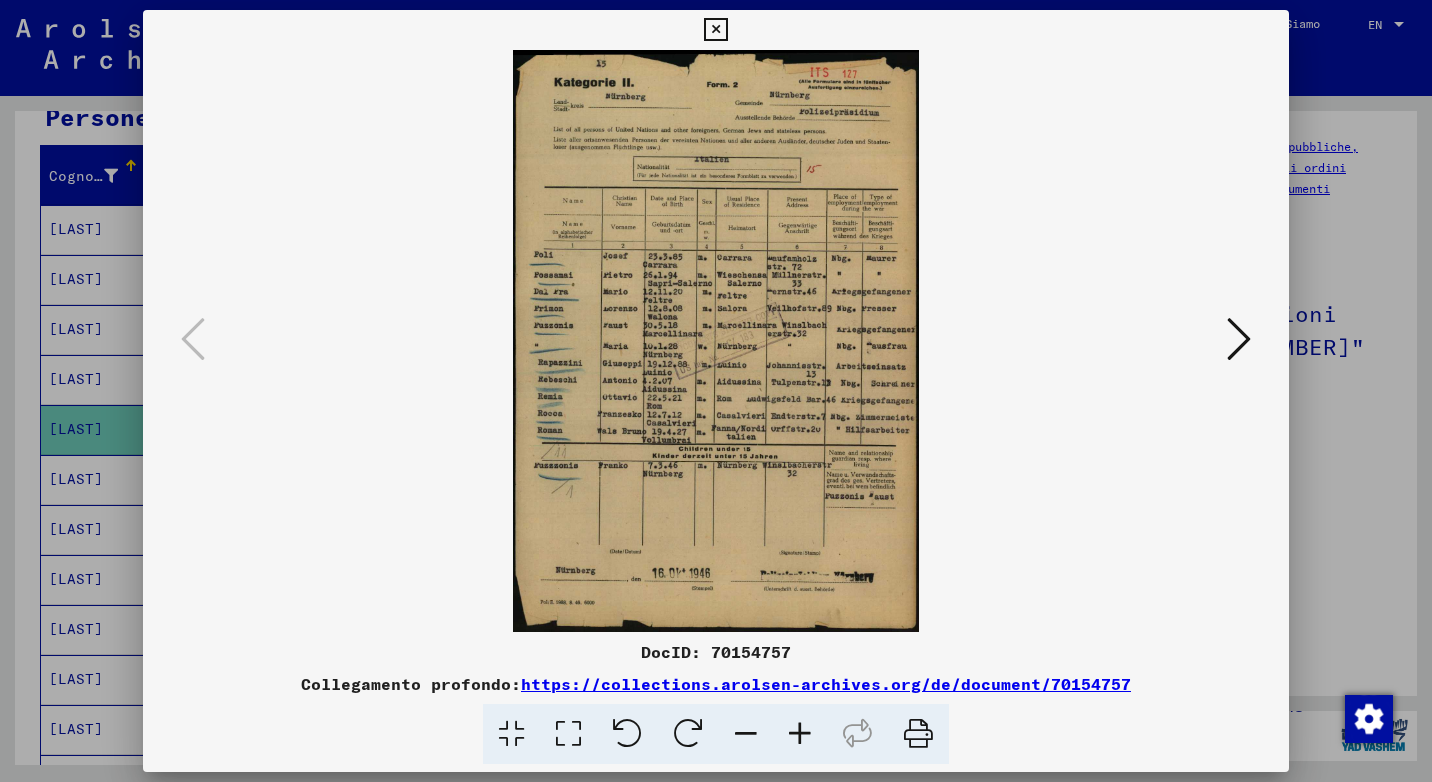 click at bounding box center (715, 30) 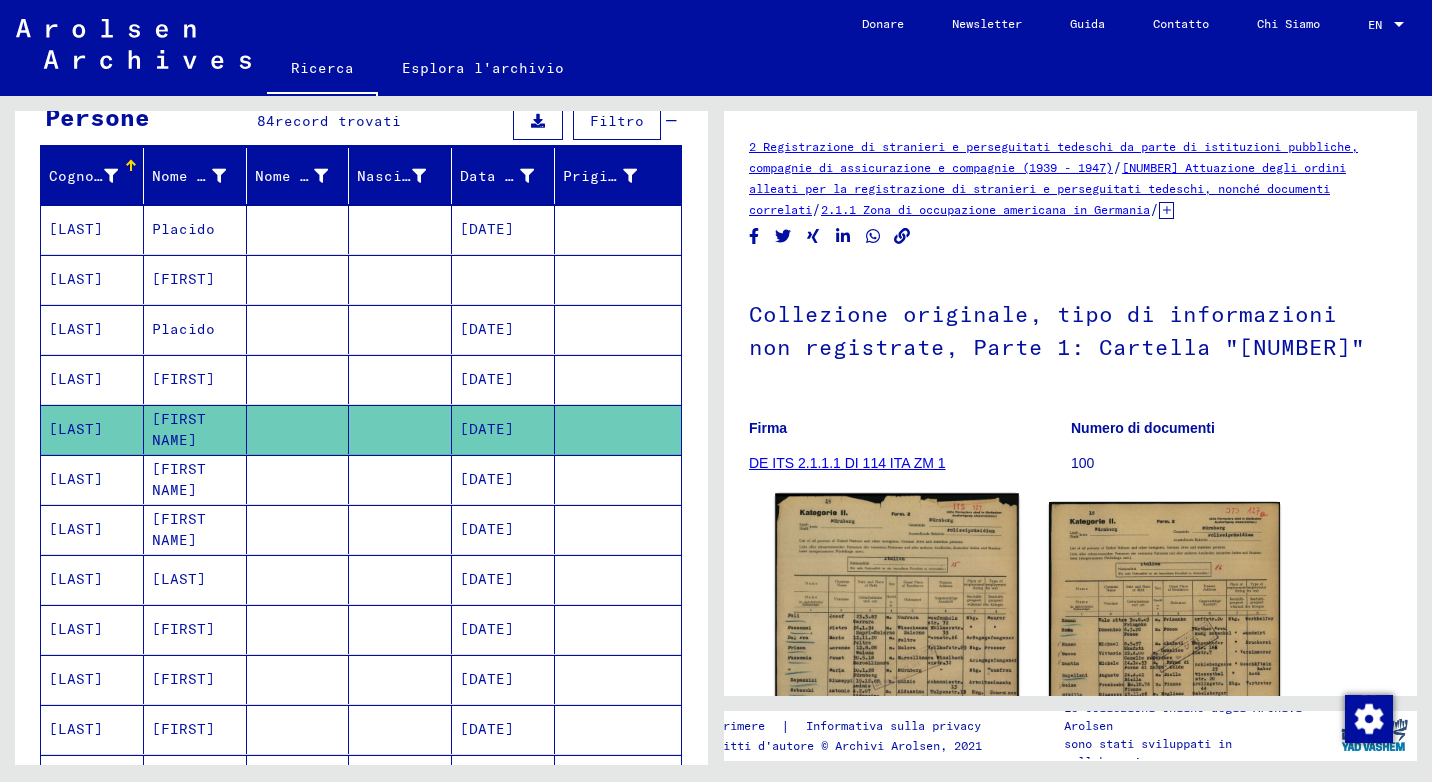 click 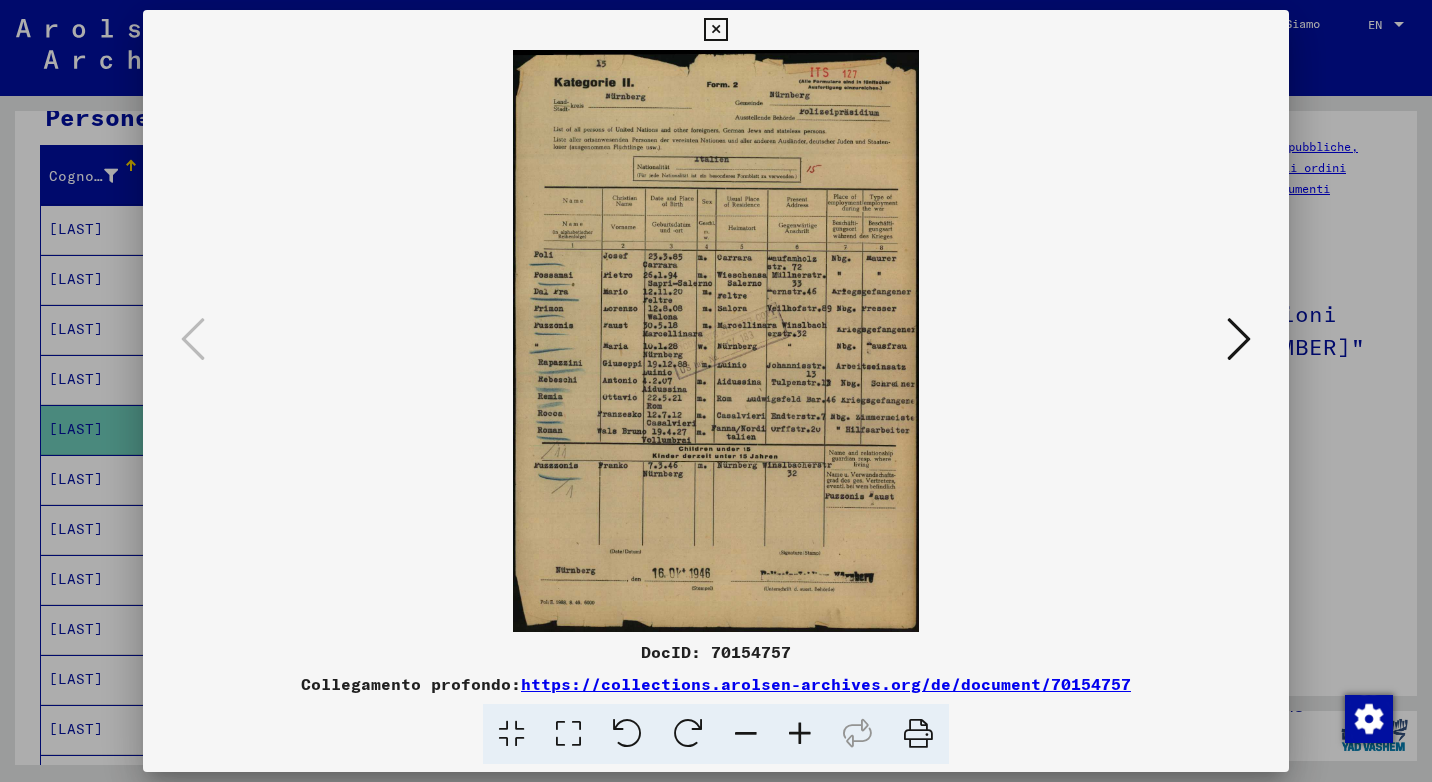 click at bounding box center (715, 30) 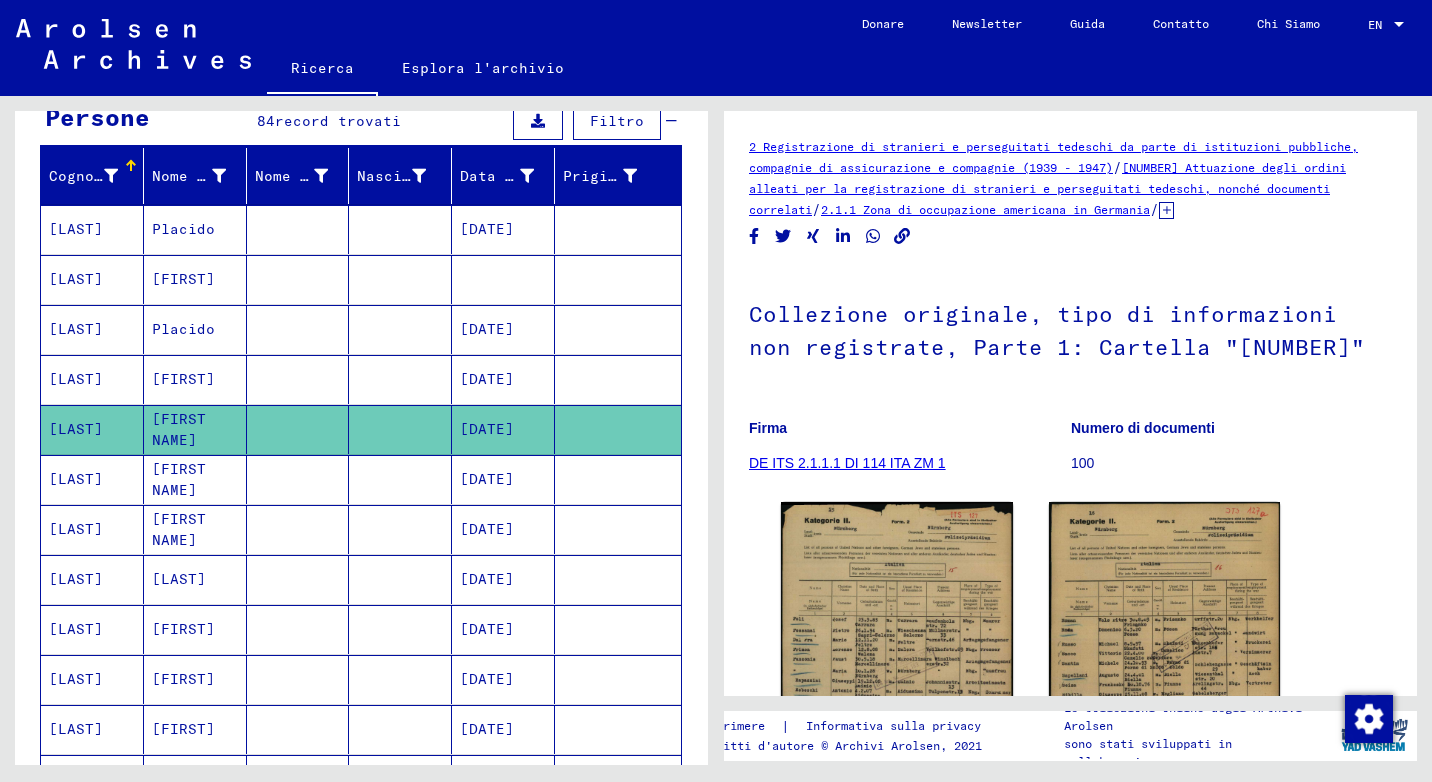 click on "[FIRST]" at bounding box center (195, 729) 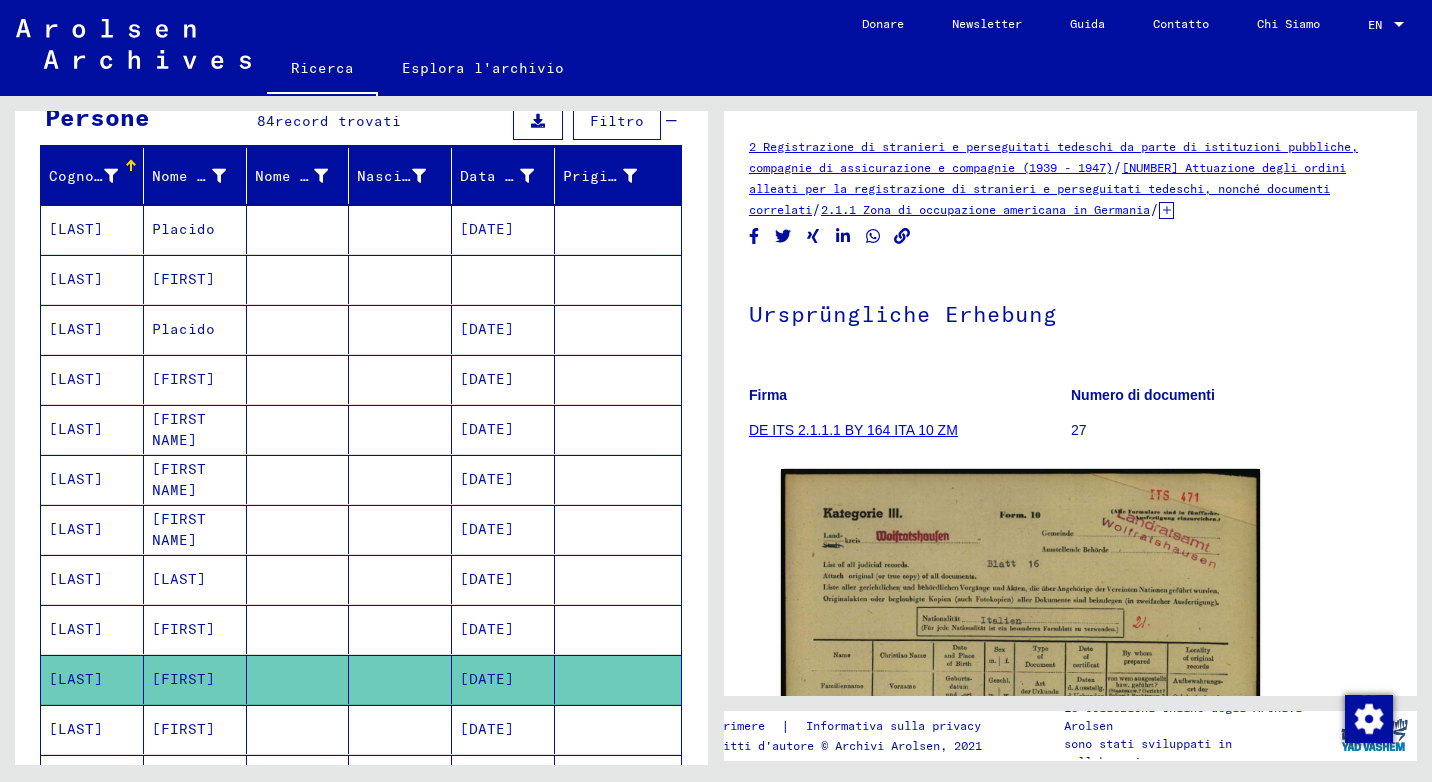 scroll, scrollTop: 0, scrollLeft: 0, axis: both 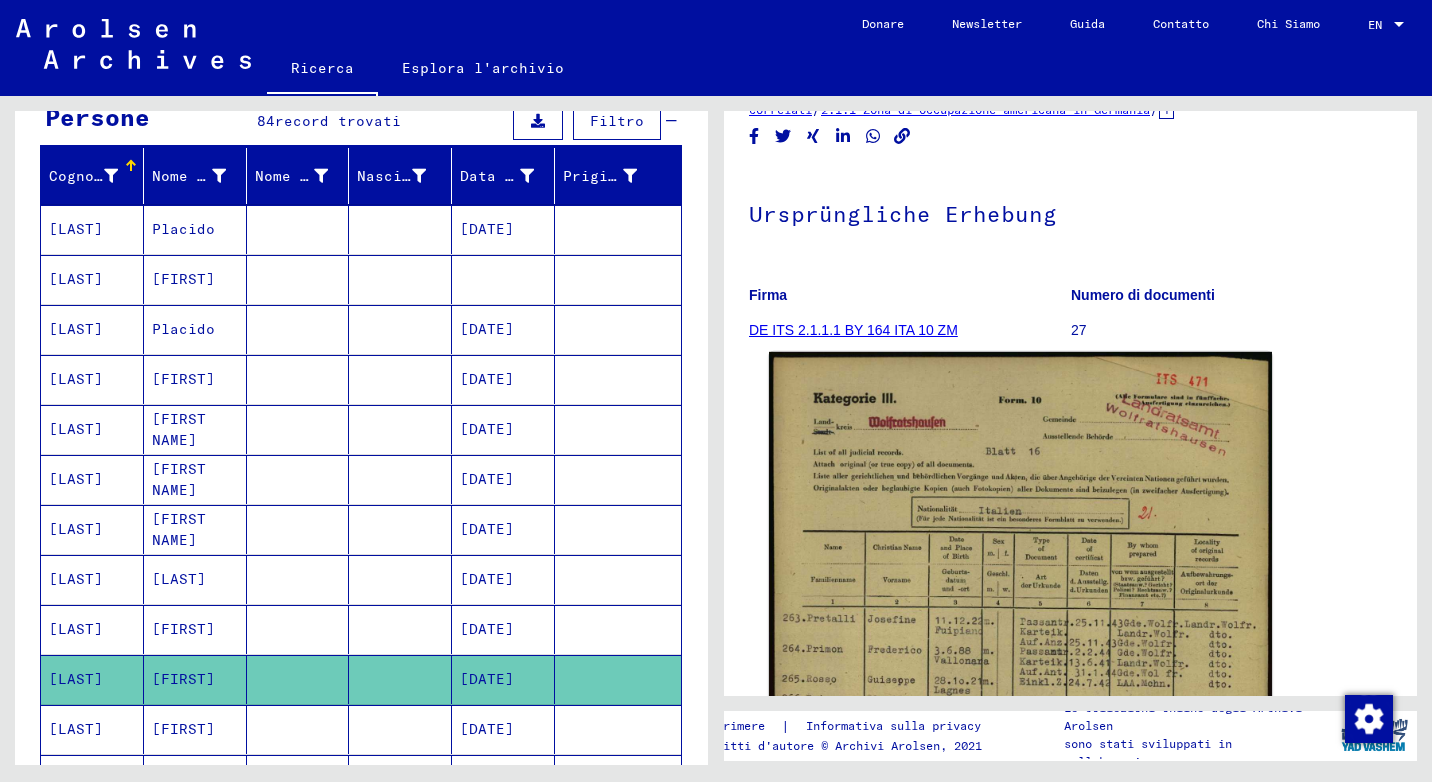 click 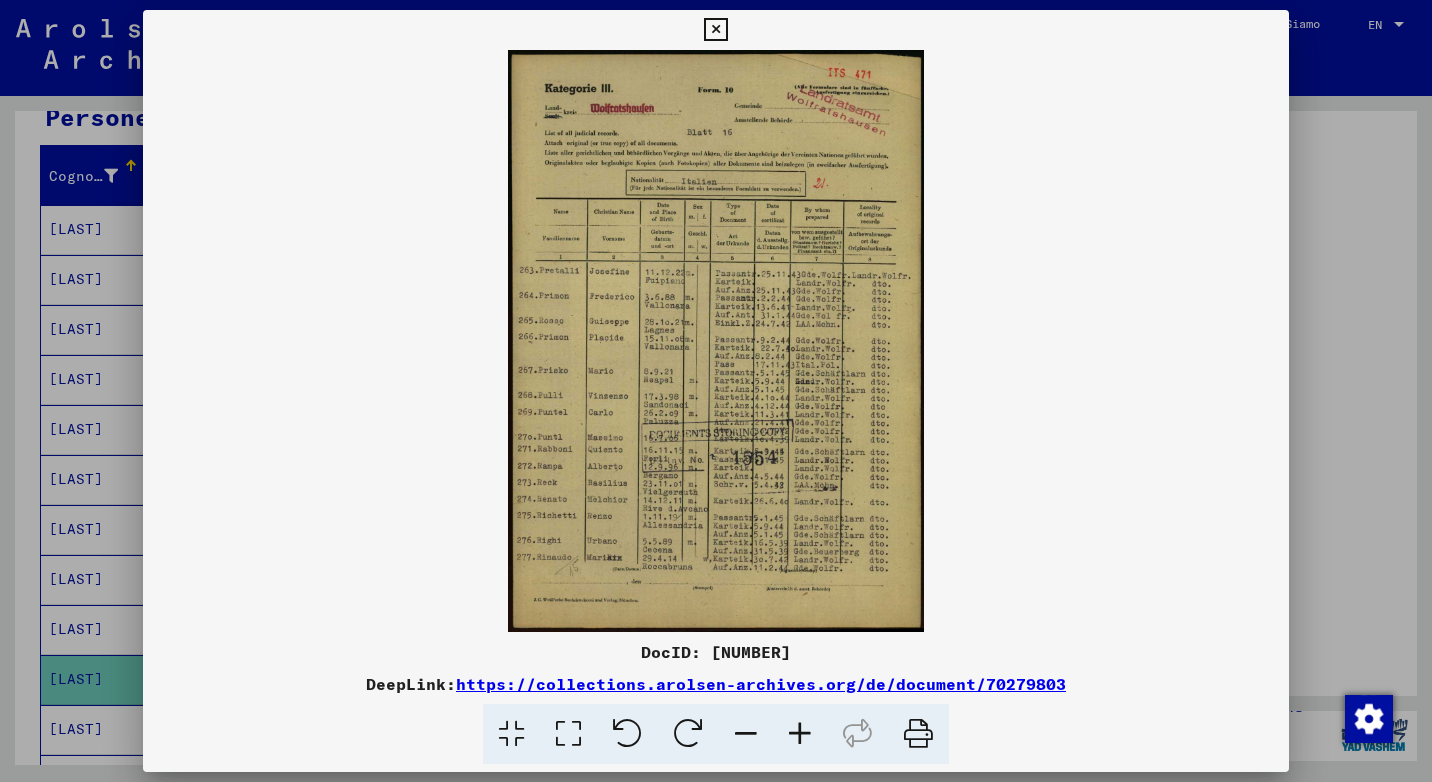 click at bounding box center (715, 30) 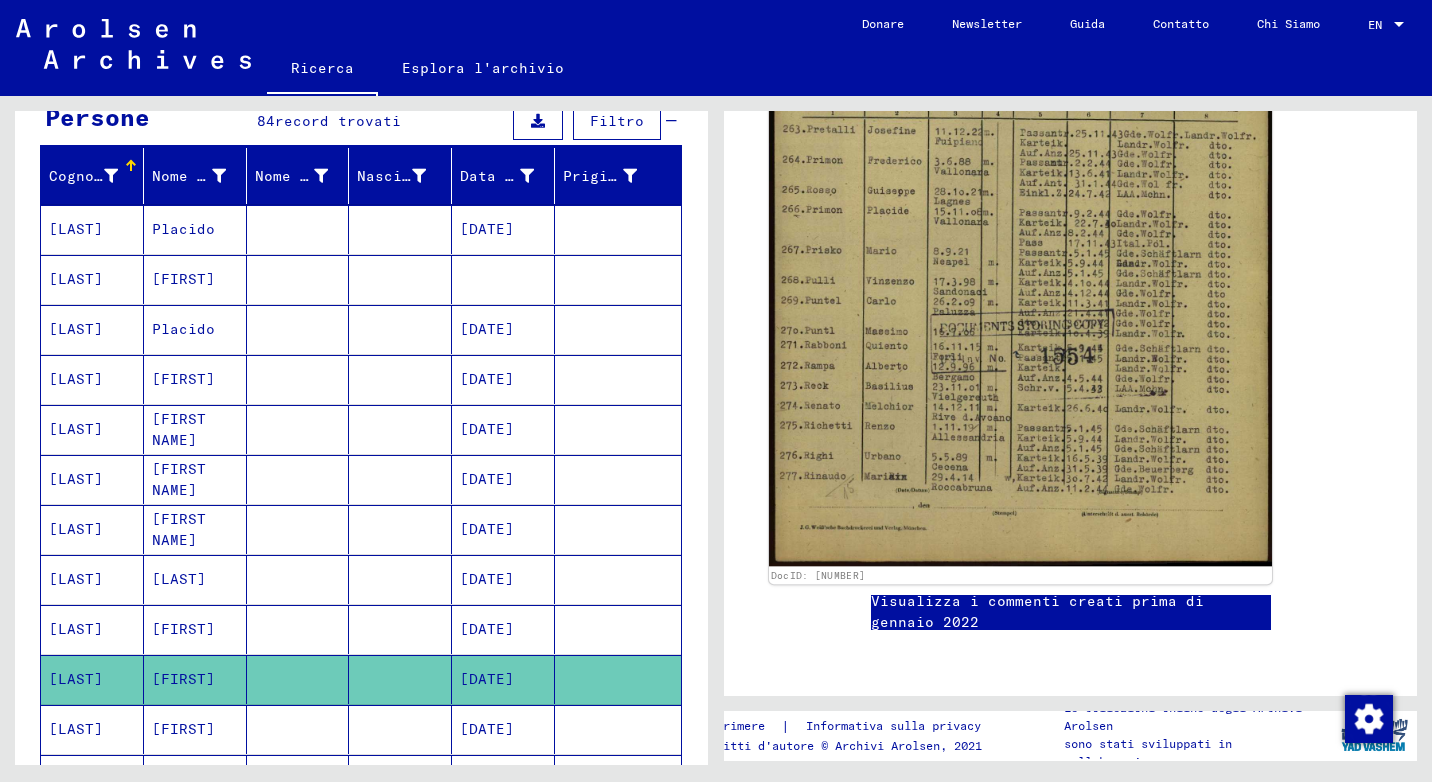 scroll, scrollTop: 1000, scrollLeft: 0, axis: vertical 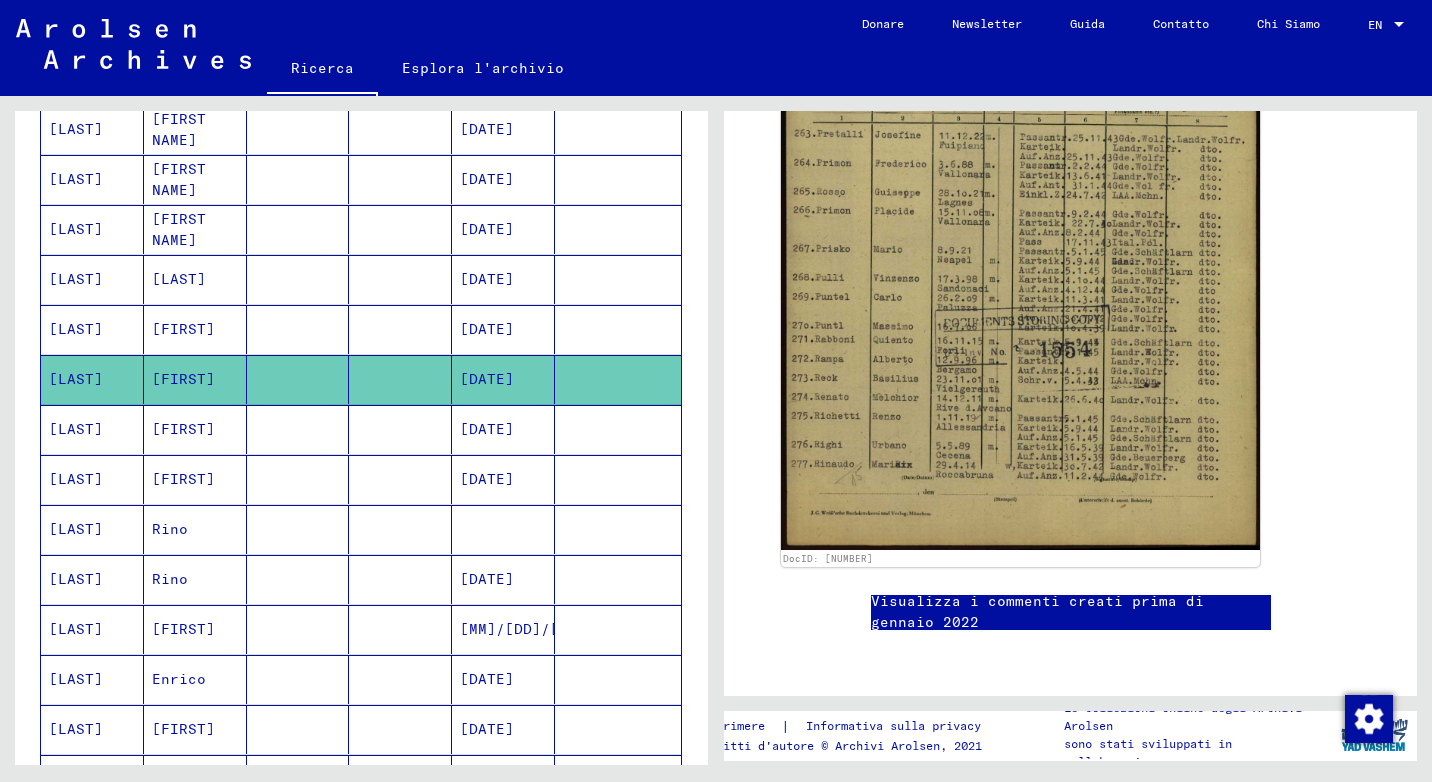 click on "Rino" at bounding box center (195, 579) 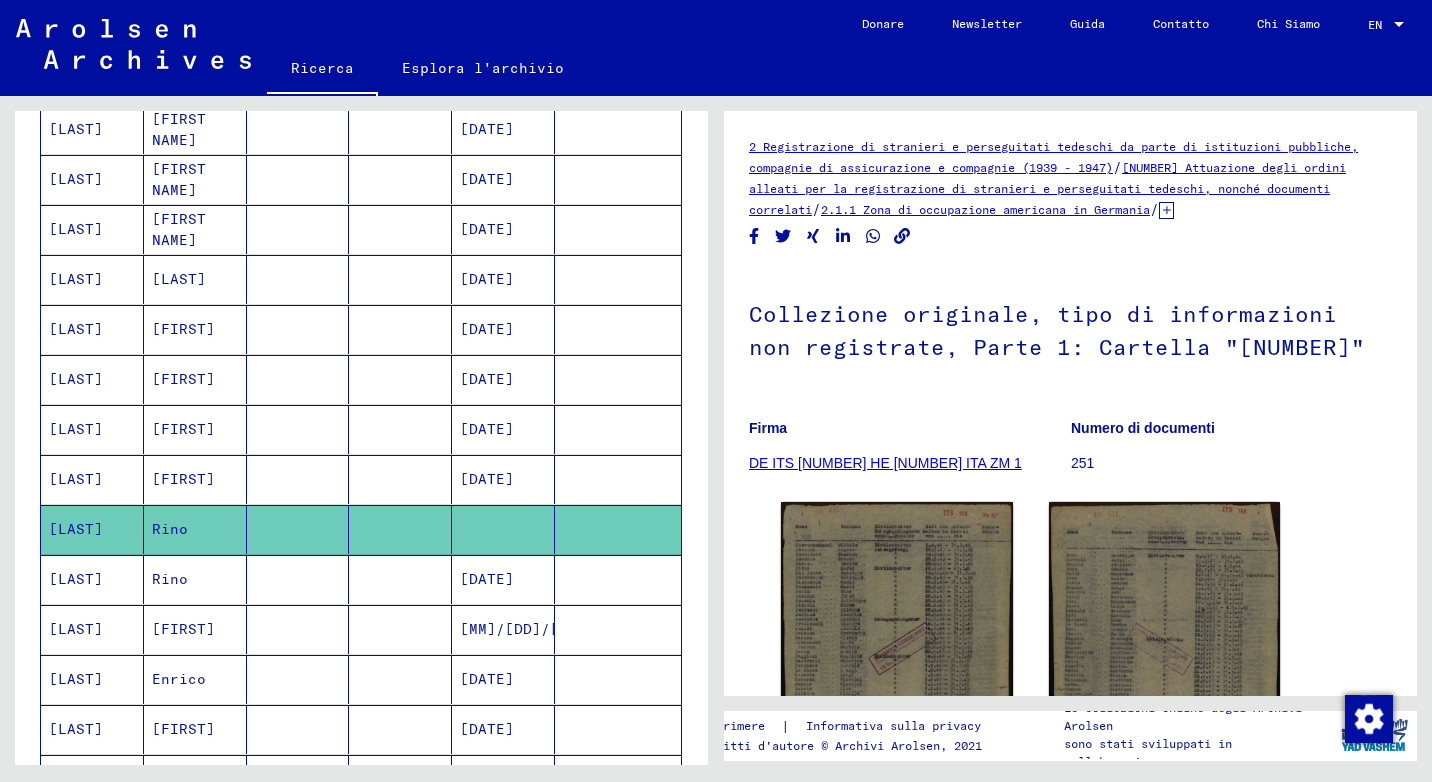 scroll, scrollTop: 0, scrollLeft: 0, axis: both 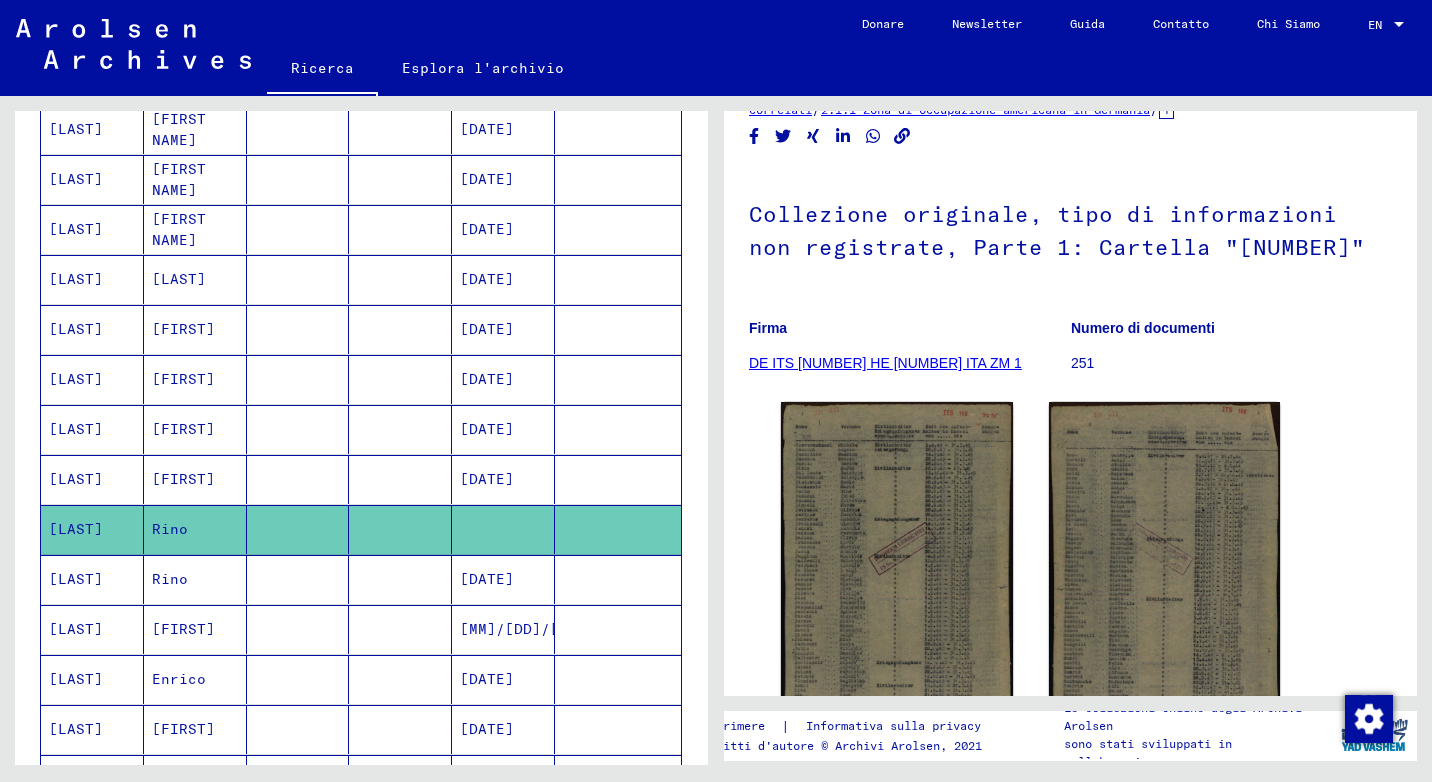 click on "Rino" at bounding box center (195, 629) 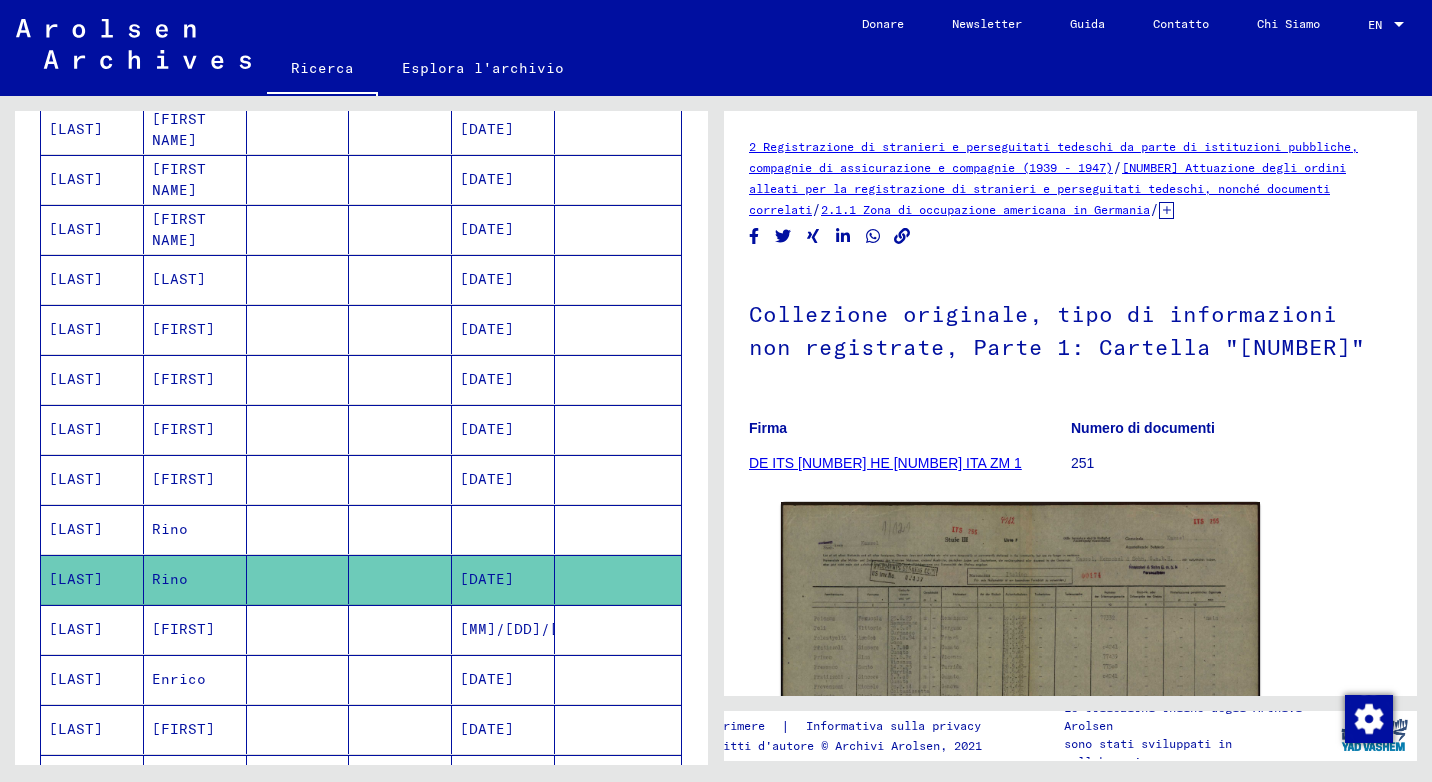 scroll, scrollTop: 0, scrollLeft: 0, axis: both 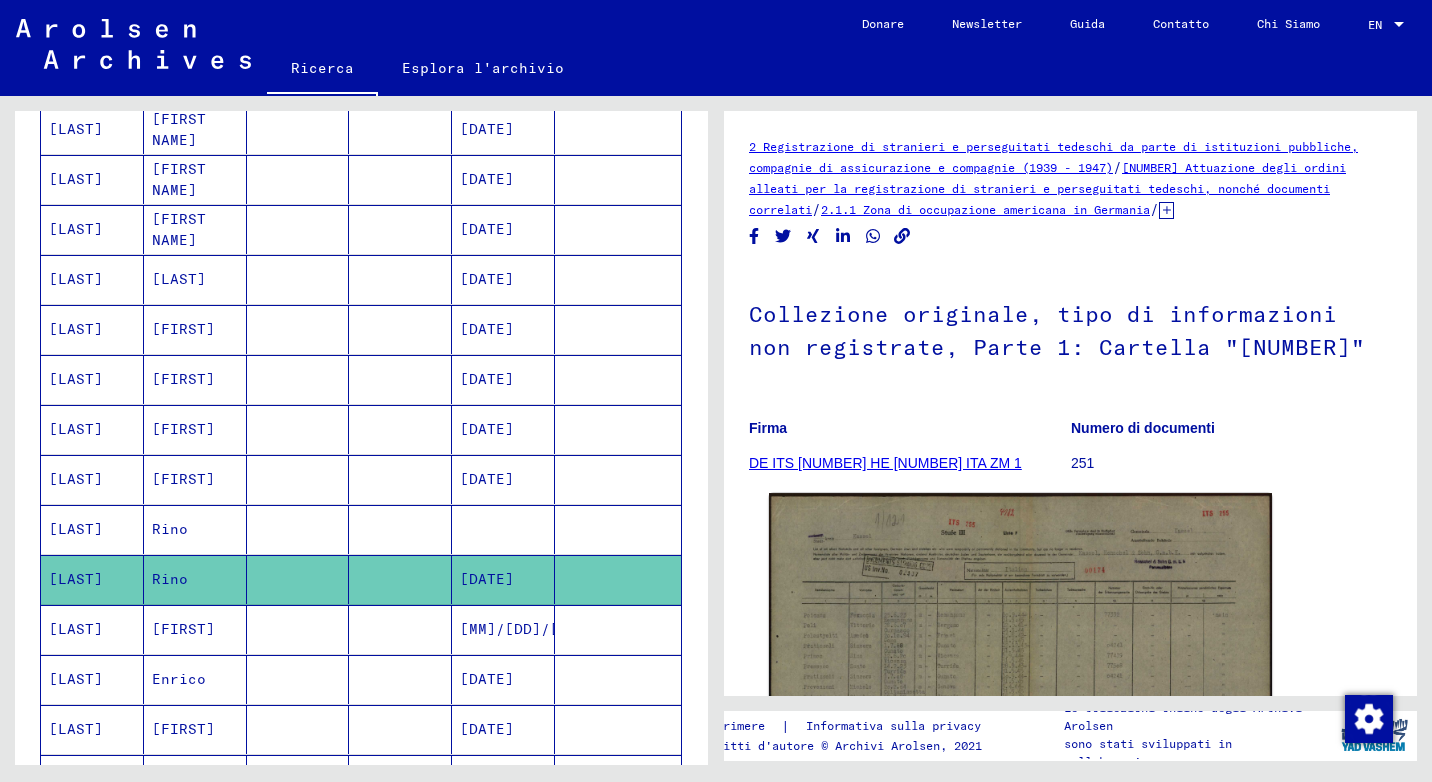 click 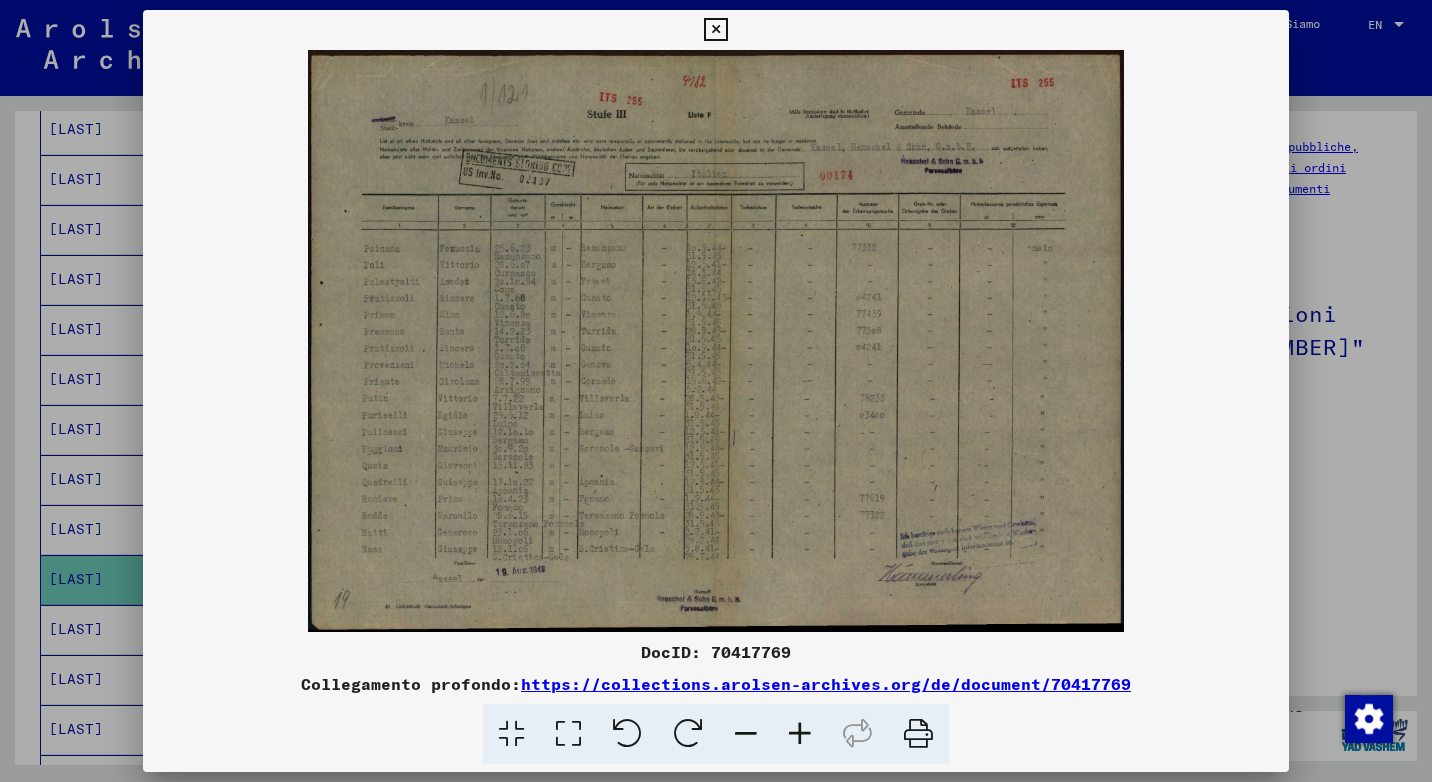 click at bounding box center [715, 30] 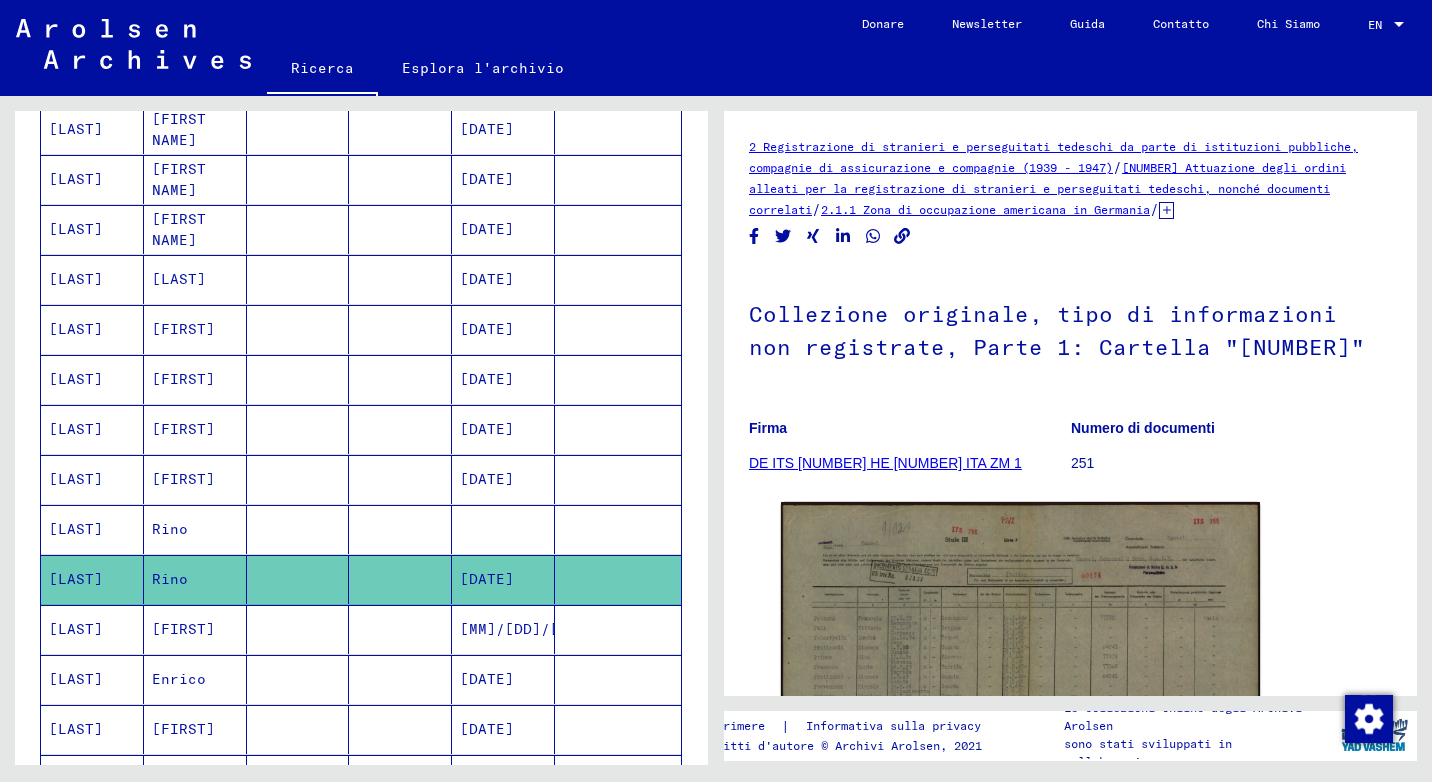click on "Rino" 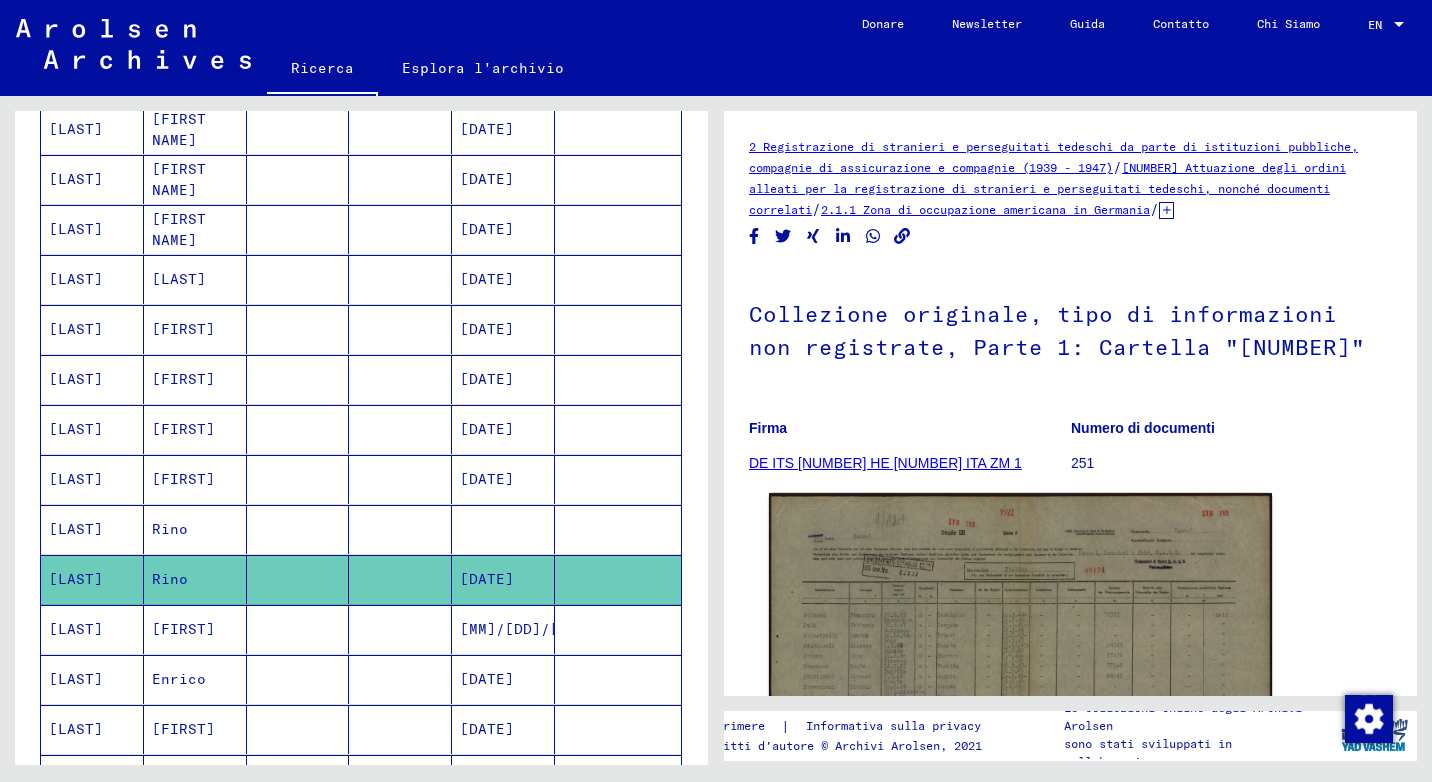 click 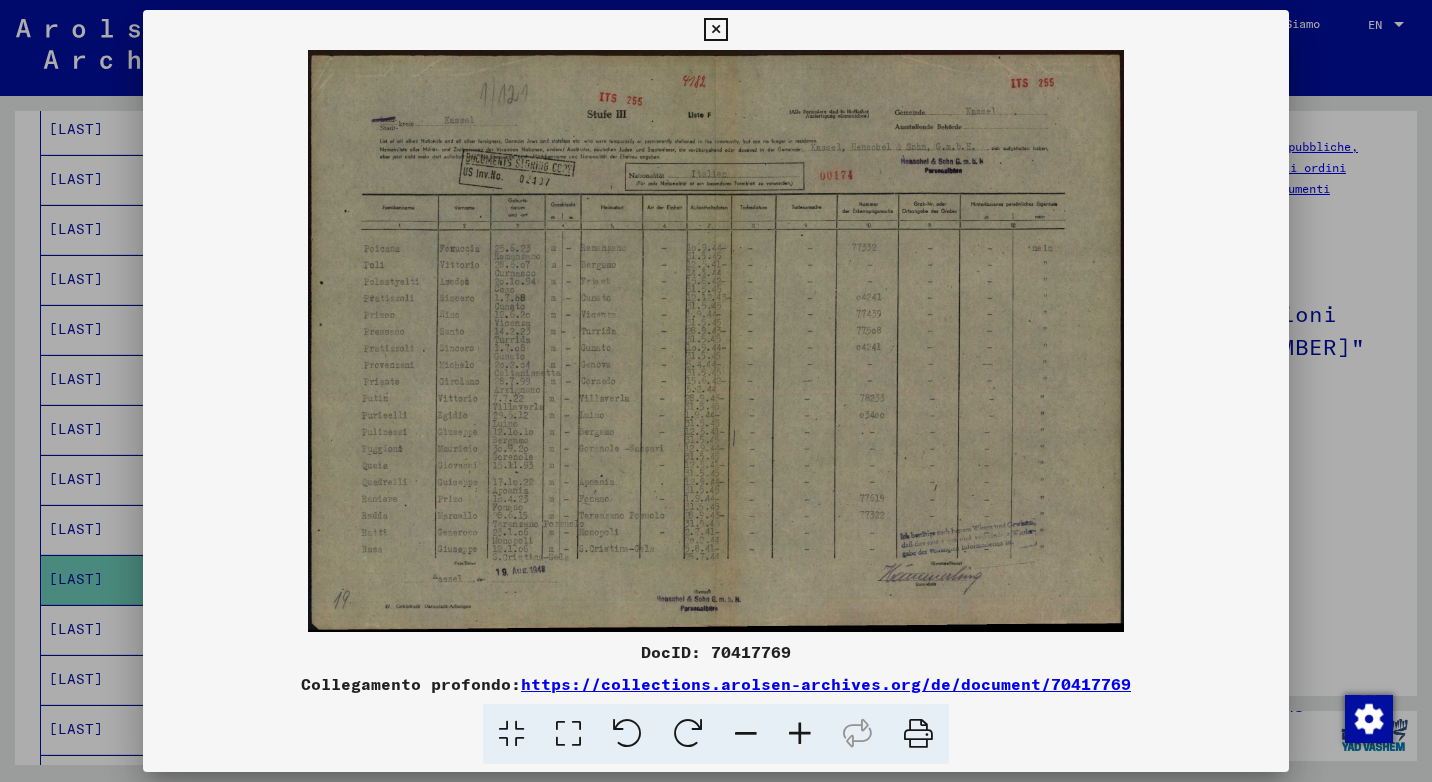 click at bounding box center (800, 734) 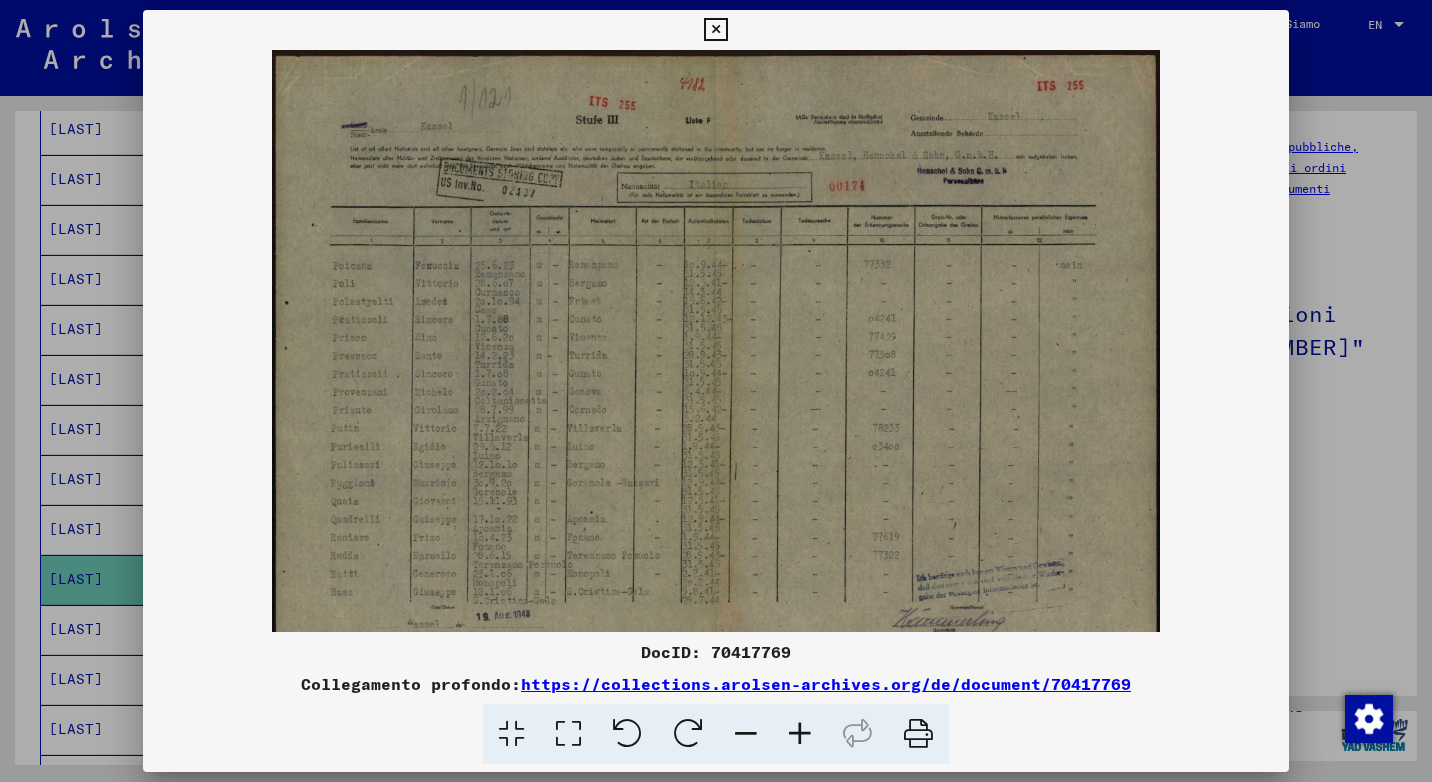 click at bounding box center [800, 734] 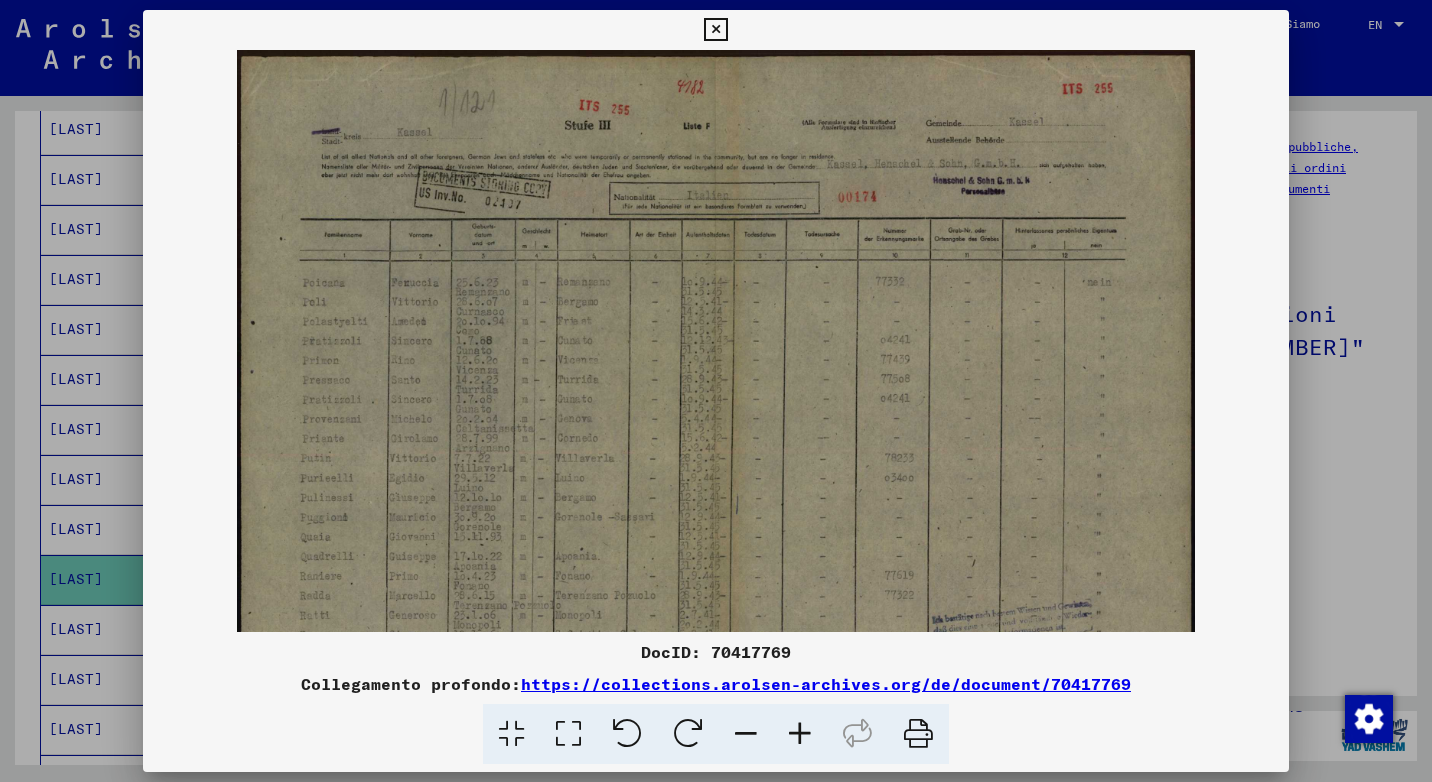 click at bounding box center (715, 30) 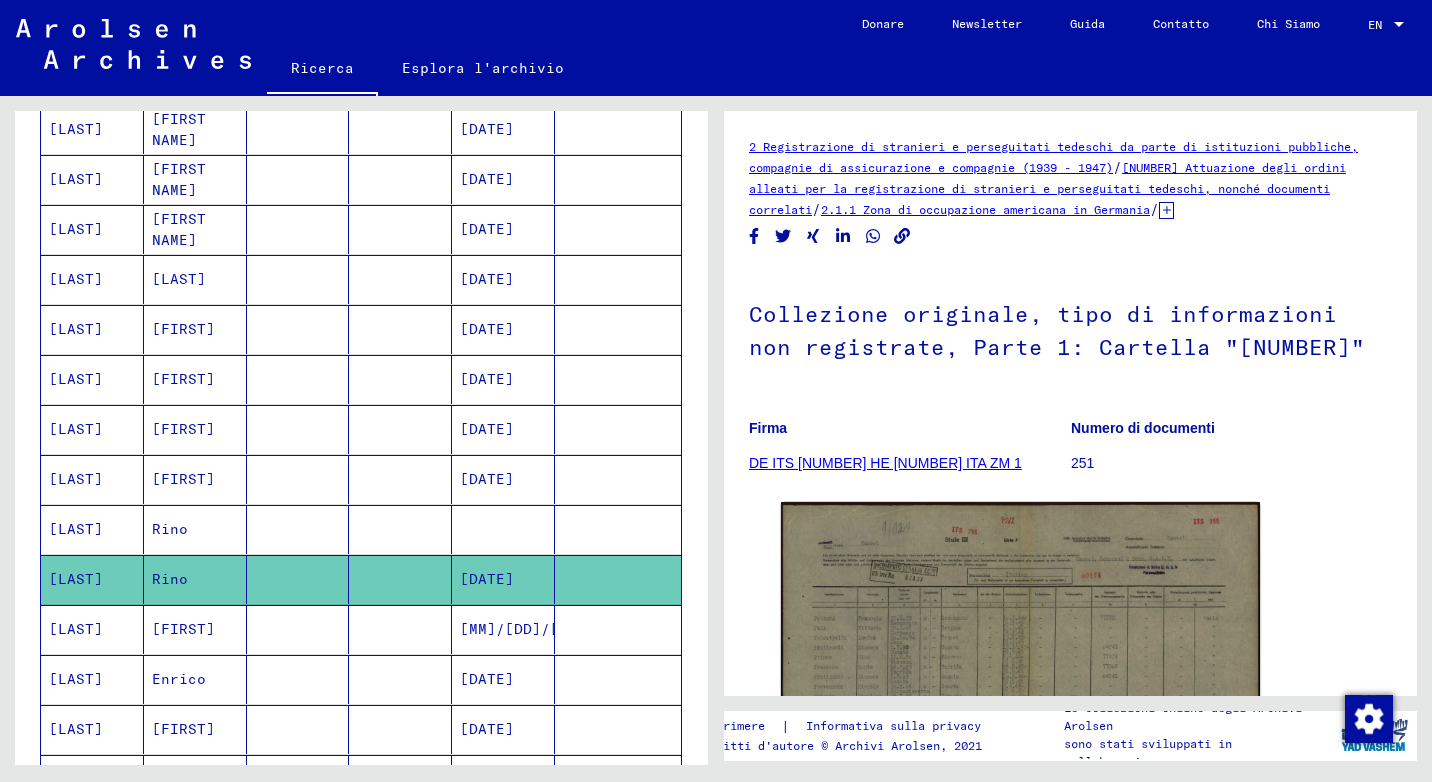 click on "[FIRST]" at bounding box center [195, 529] 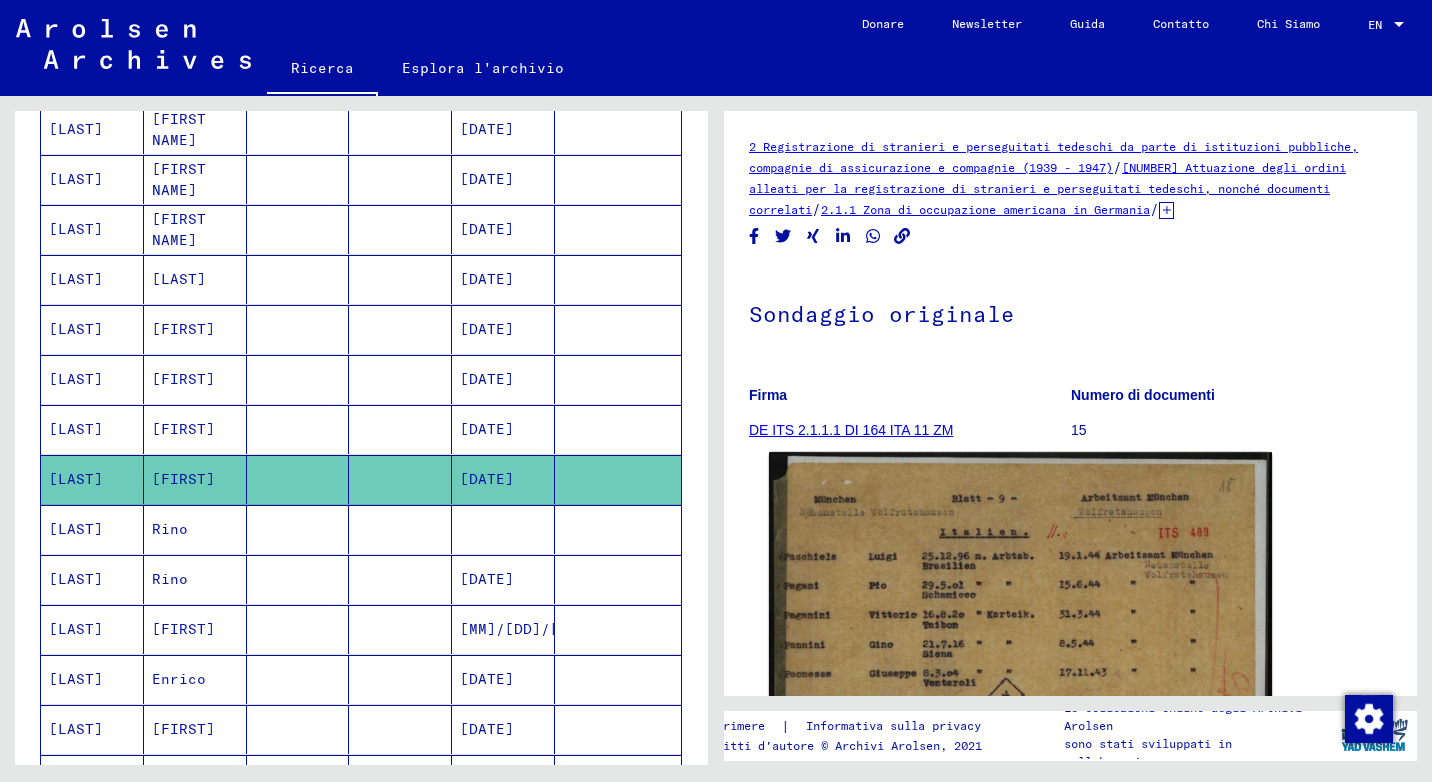 scroll, scrollTop: 0, scrollLeft: 0, axis: both 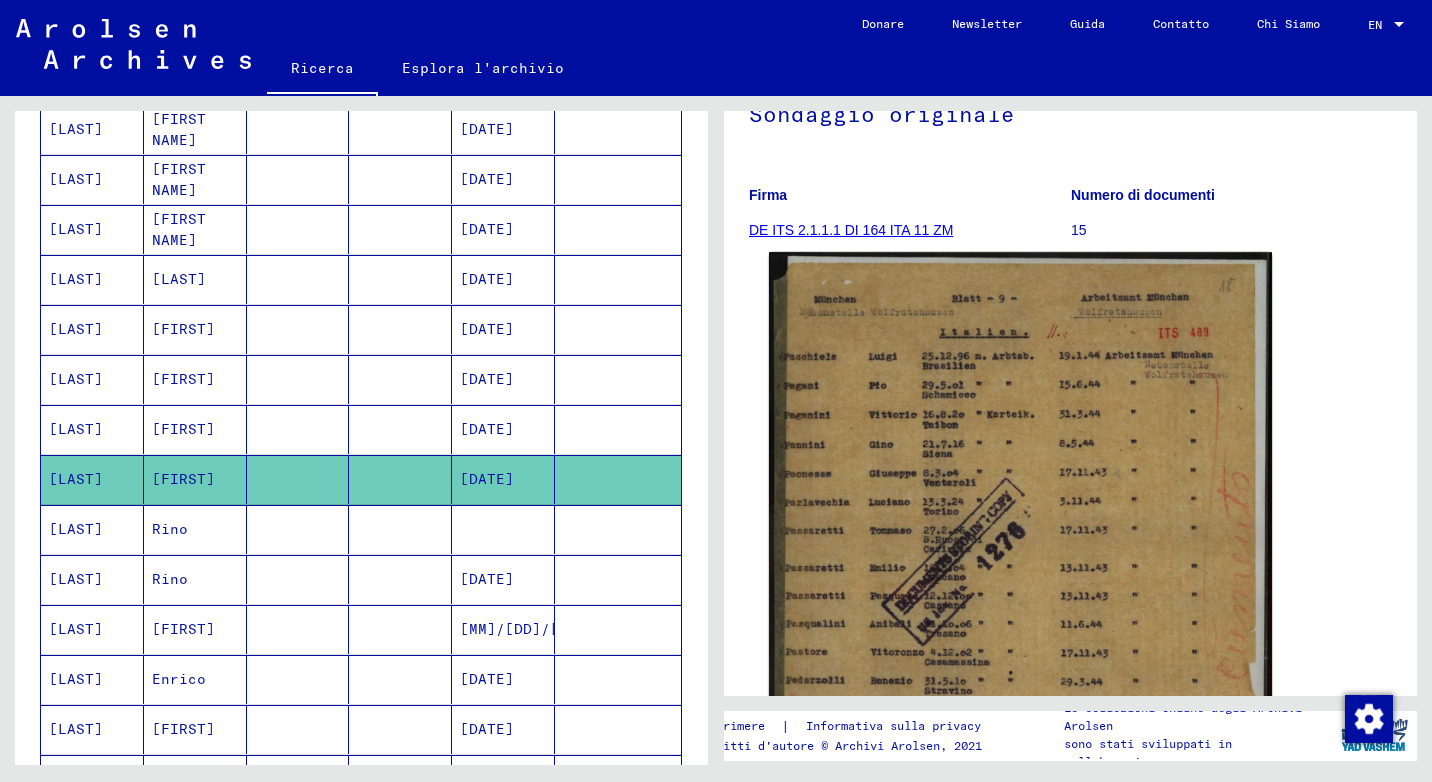 click 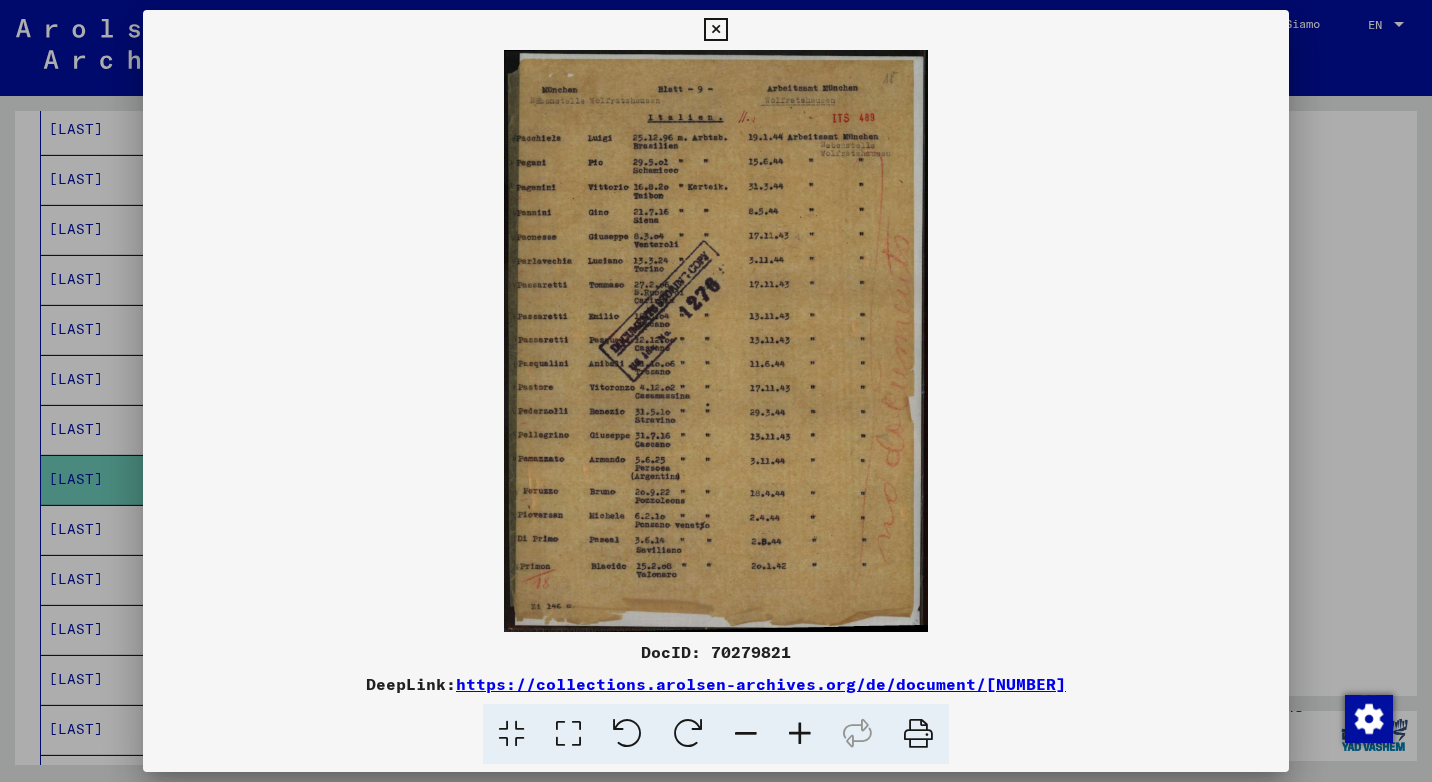 click at bounding box center [715, 30] 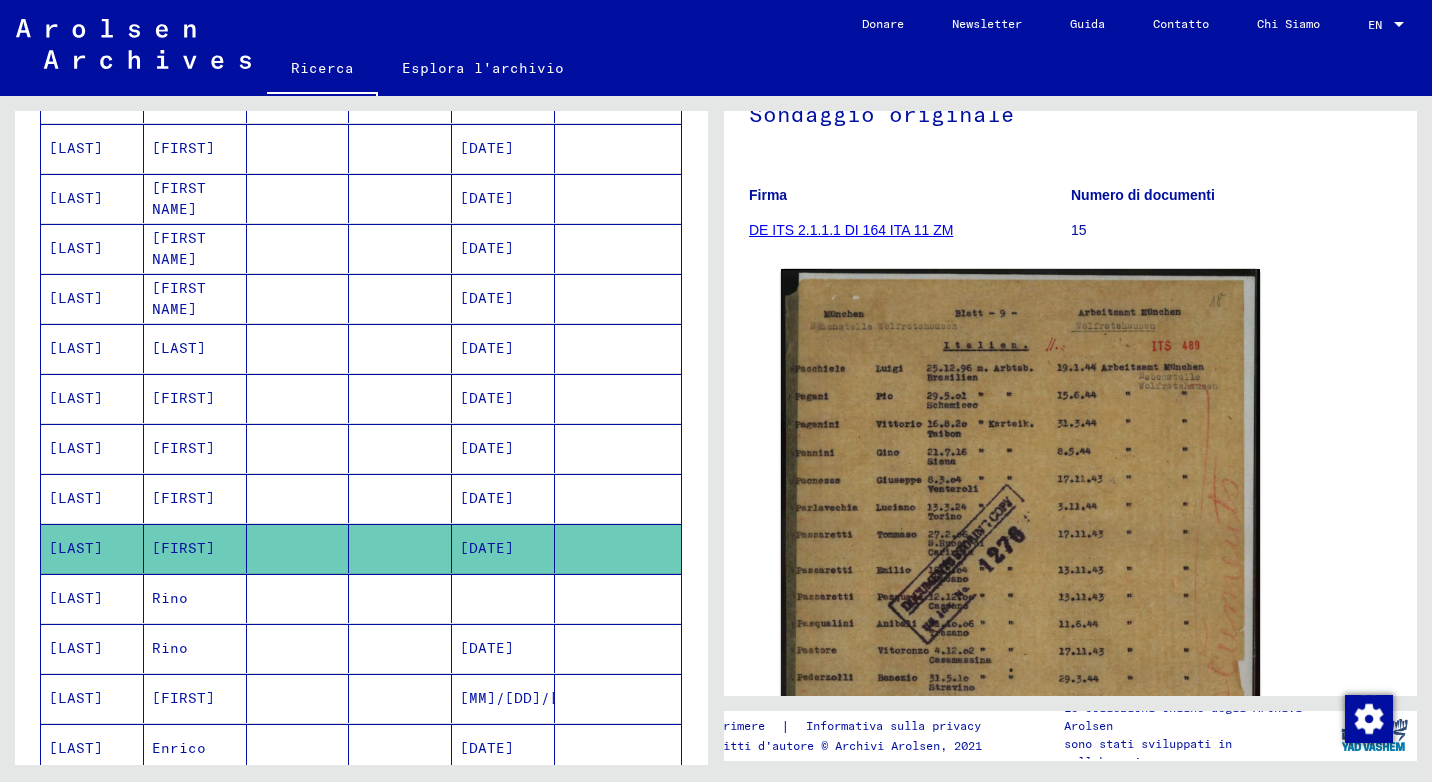 scroll, scrollTop: 300, scrollLeft: 0, axis: vertical 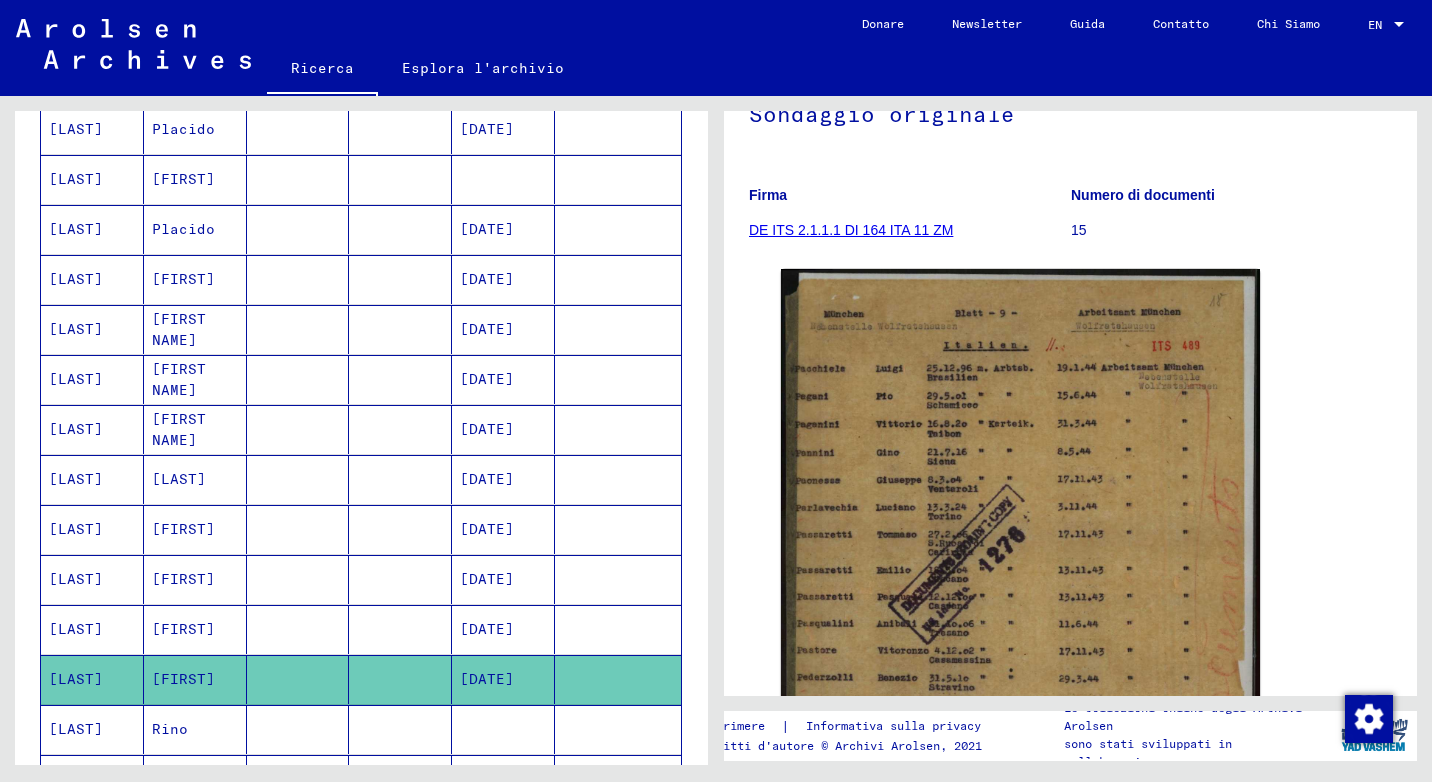 click on "[LAST]" at bounding box center [195, 529] 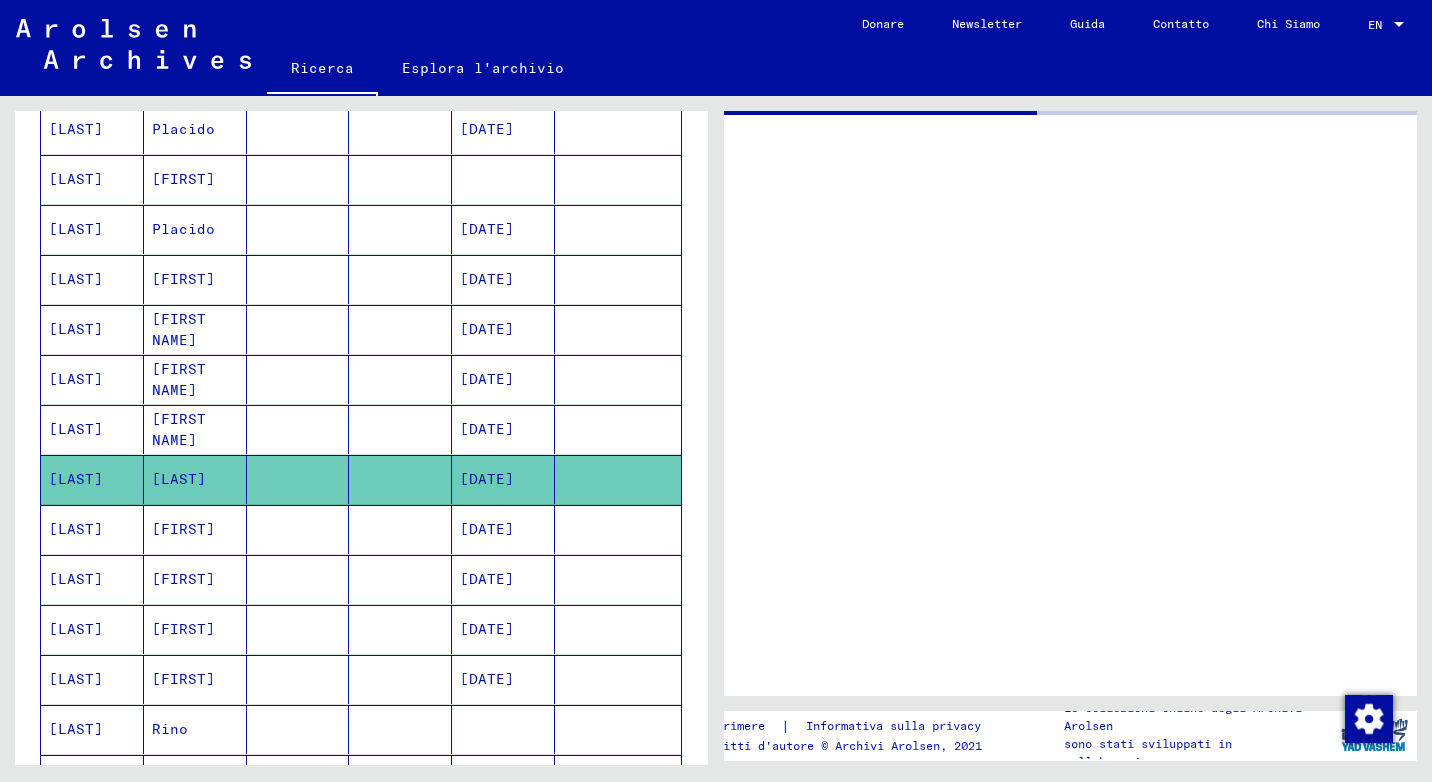 scroll, scrollTop: 0, scrollLeft: 0, axis: both 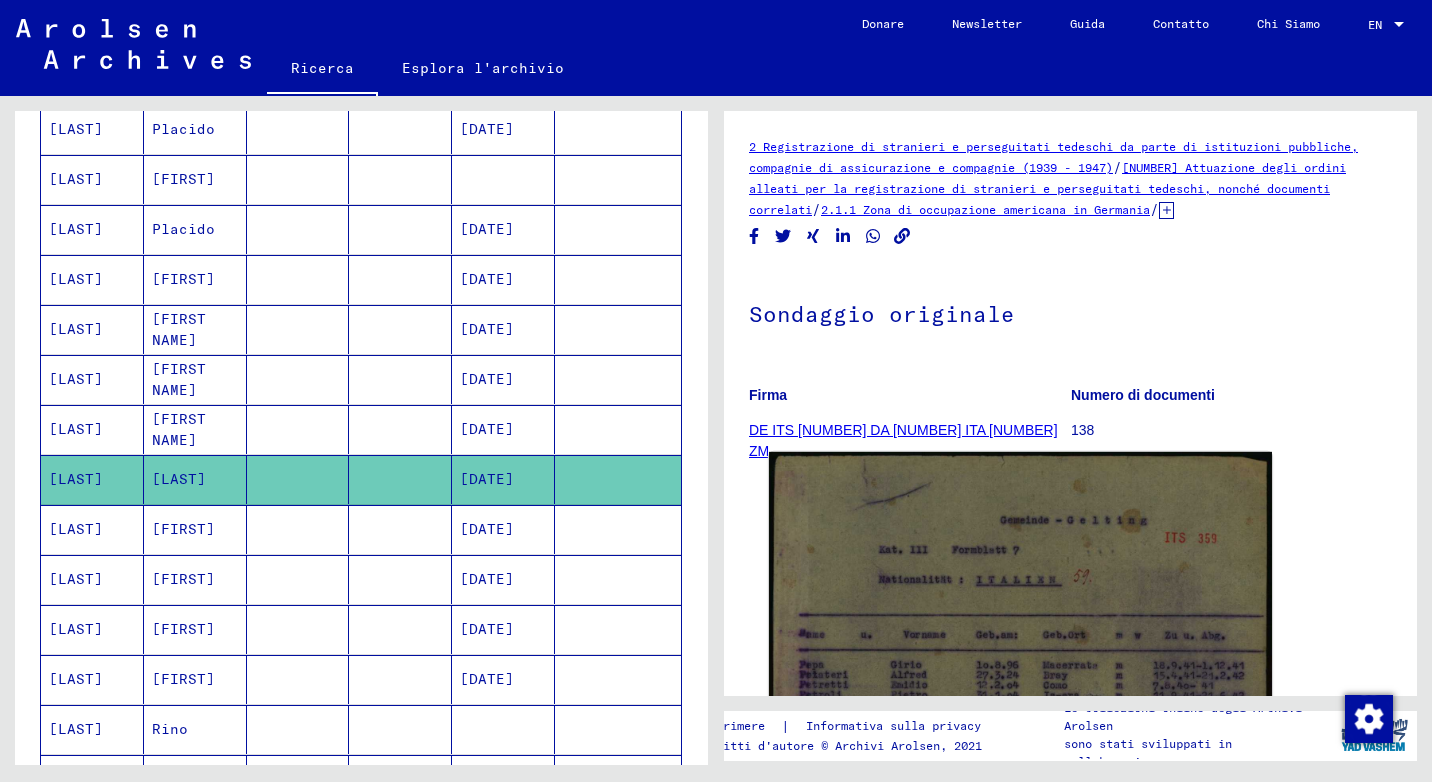 click 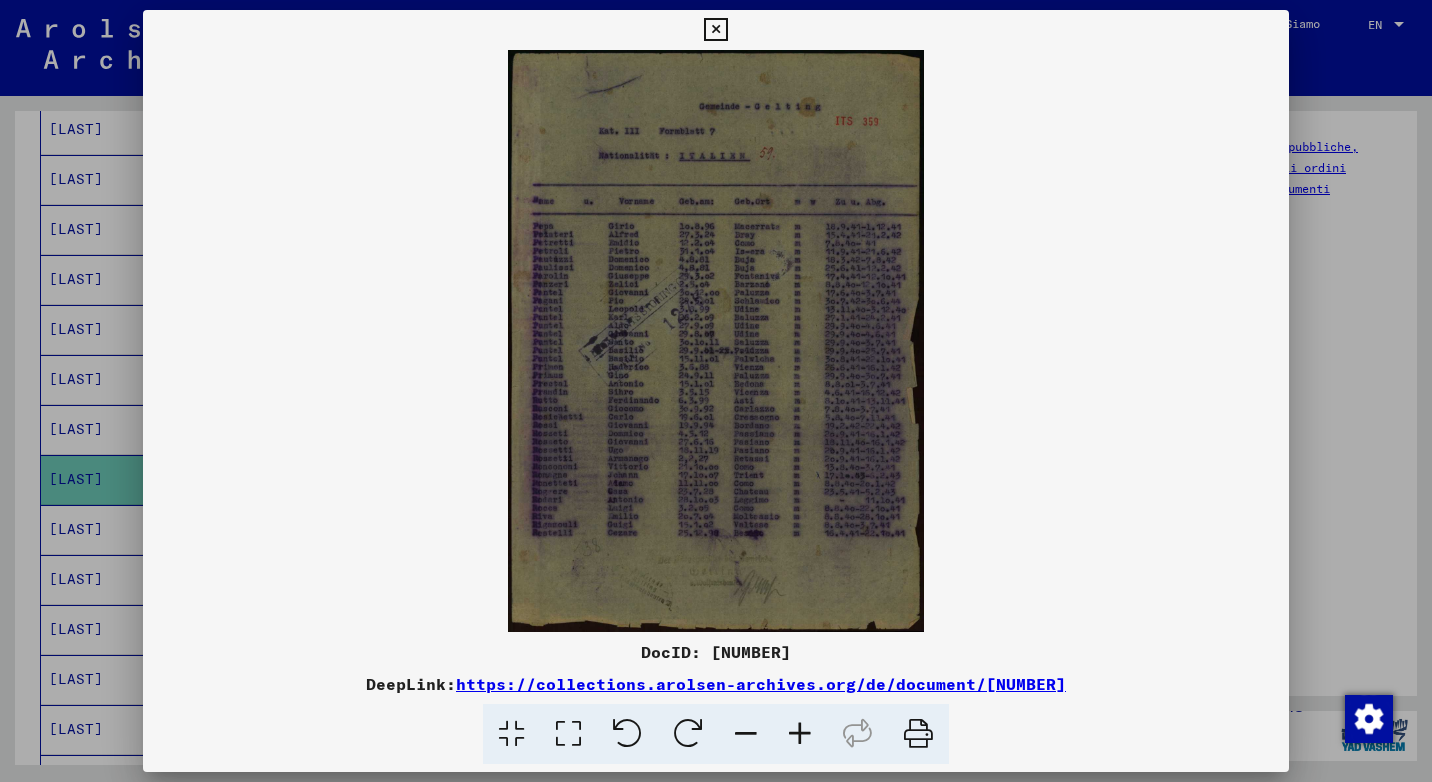 click at bounding box center [800, 734] 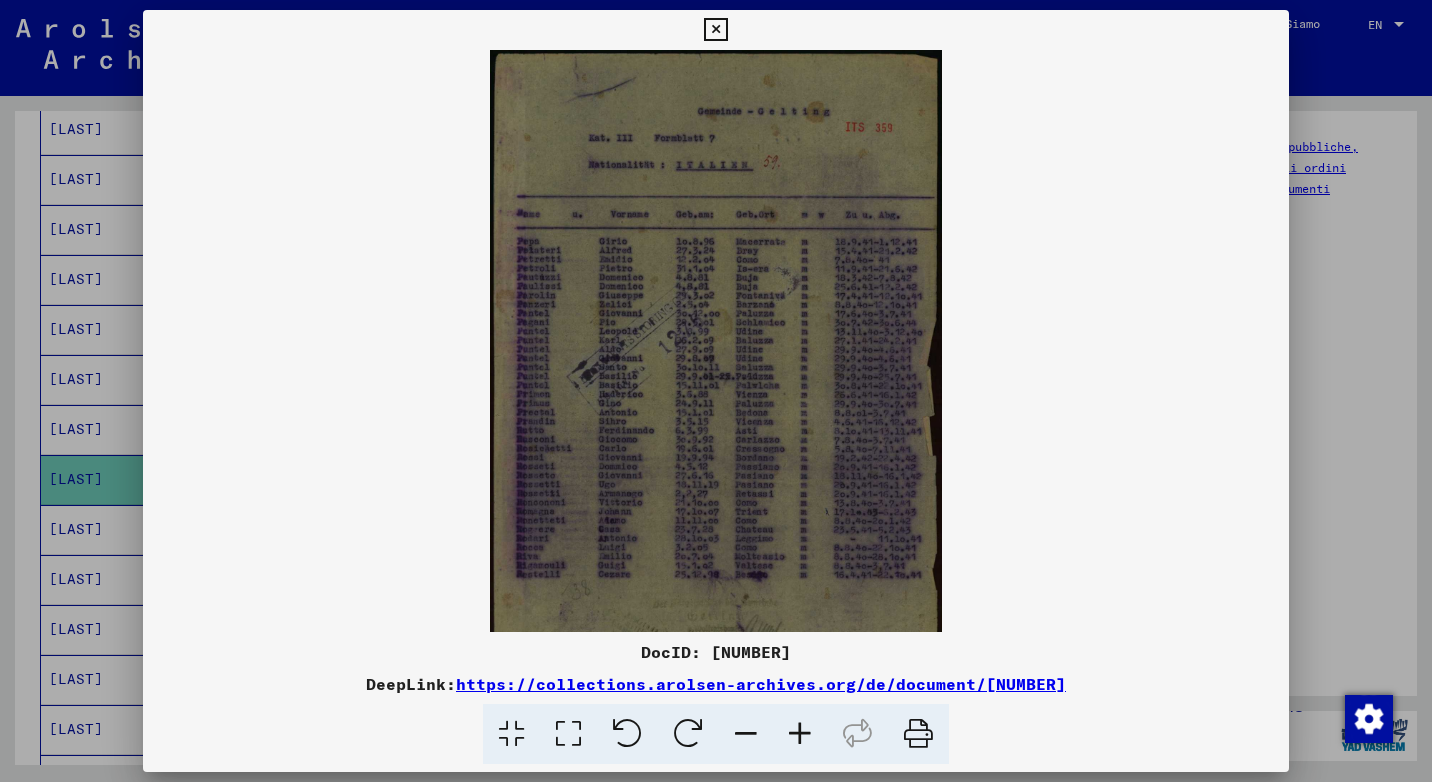 click at bounding box center [800, 734] 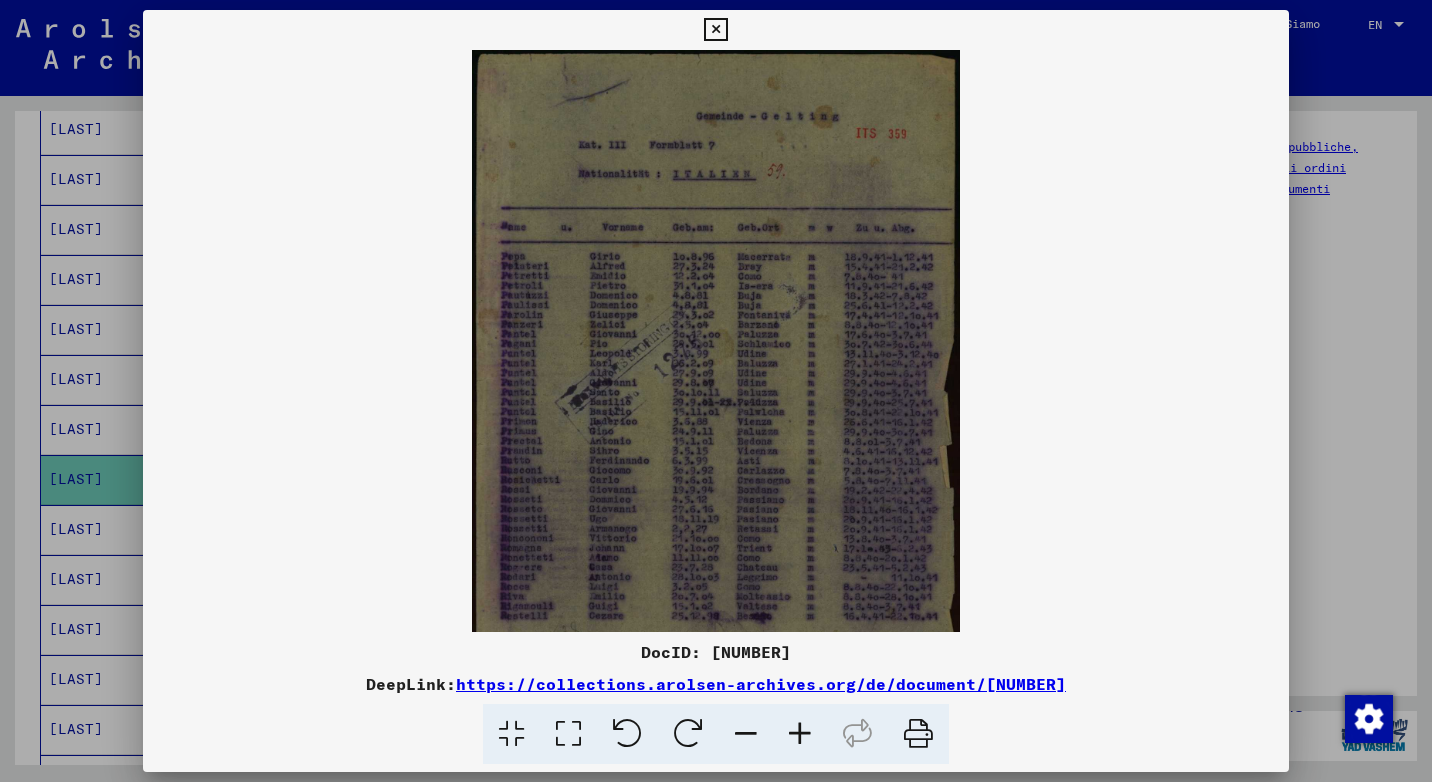 click at bounding box center (800, 734) 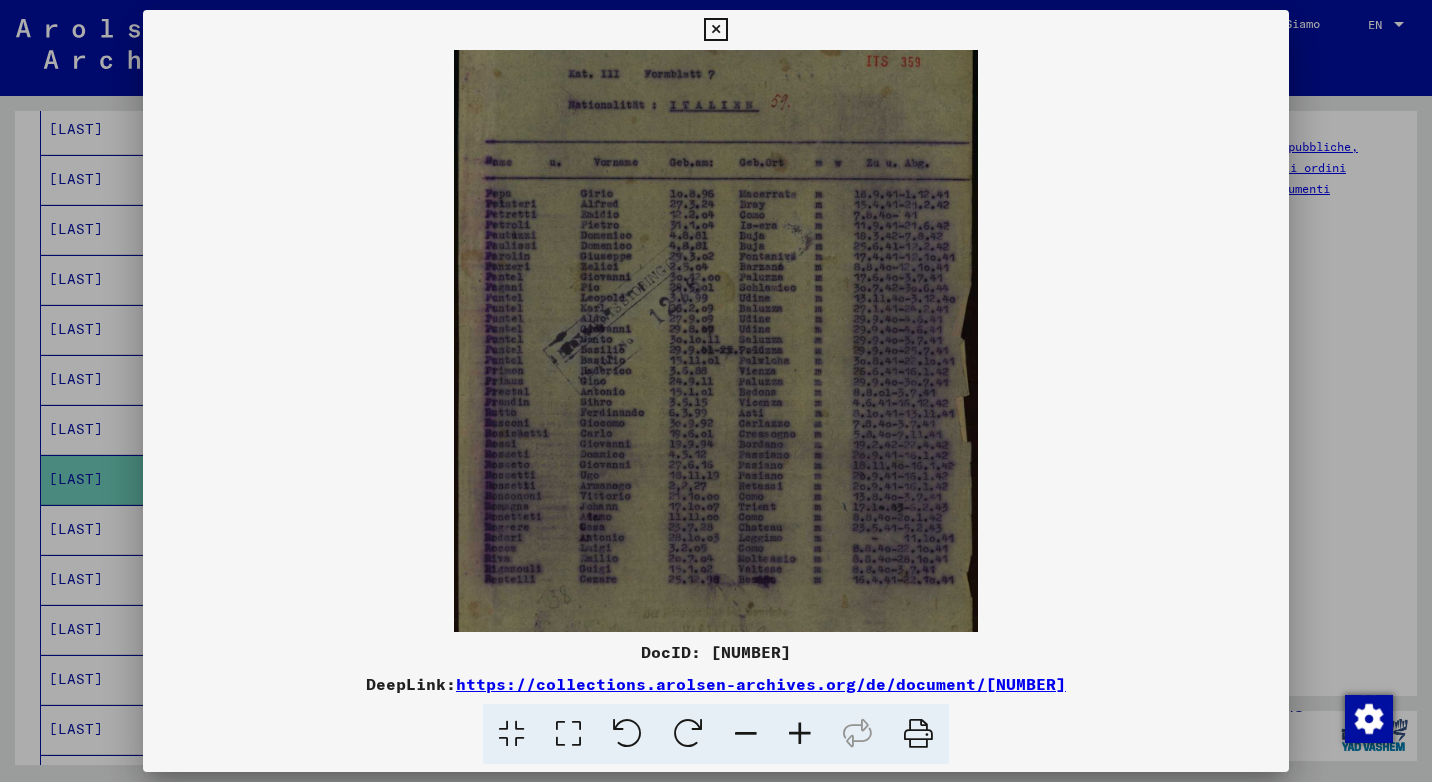 scroll, scrollTop: 150, scrollLeft: 0, axis: vertical 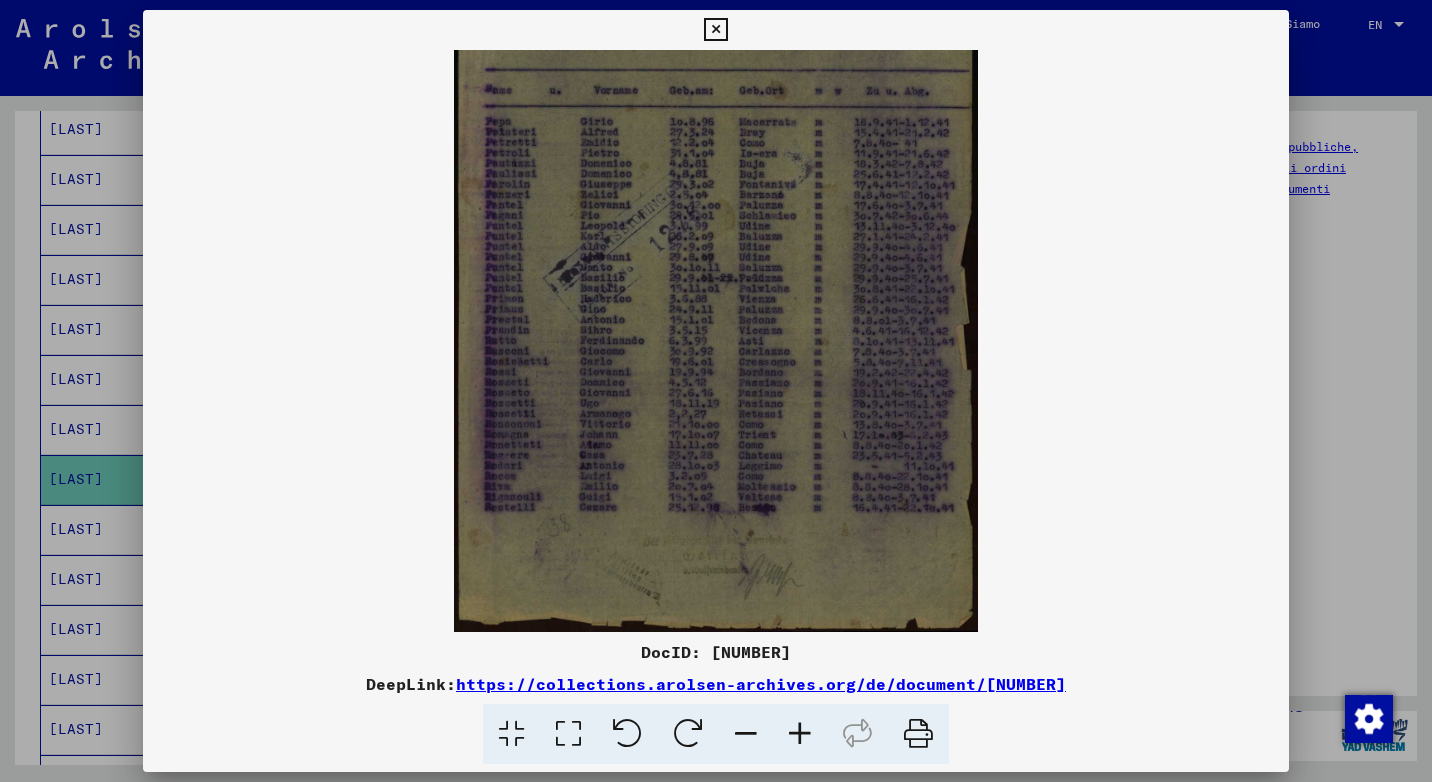 drag, startPoint x: 557, startPoint y: 561, endPoint x: 583, endPoint y: 358, distance: 204.65825 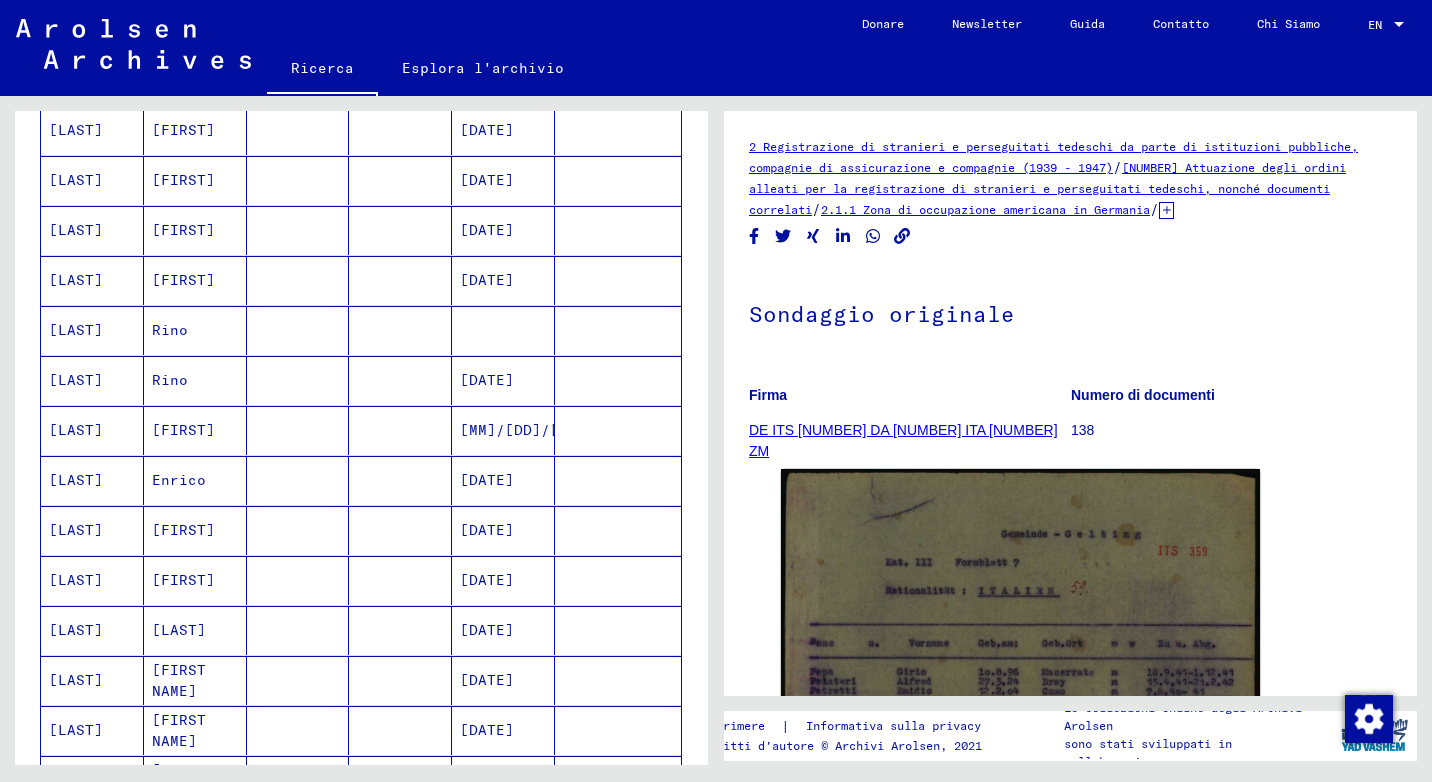 scroll, scrollTop: 700, scrollLeft: 0, axis: vertical 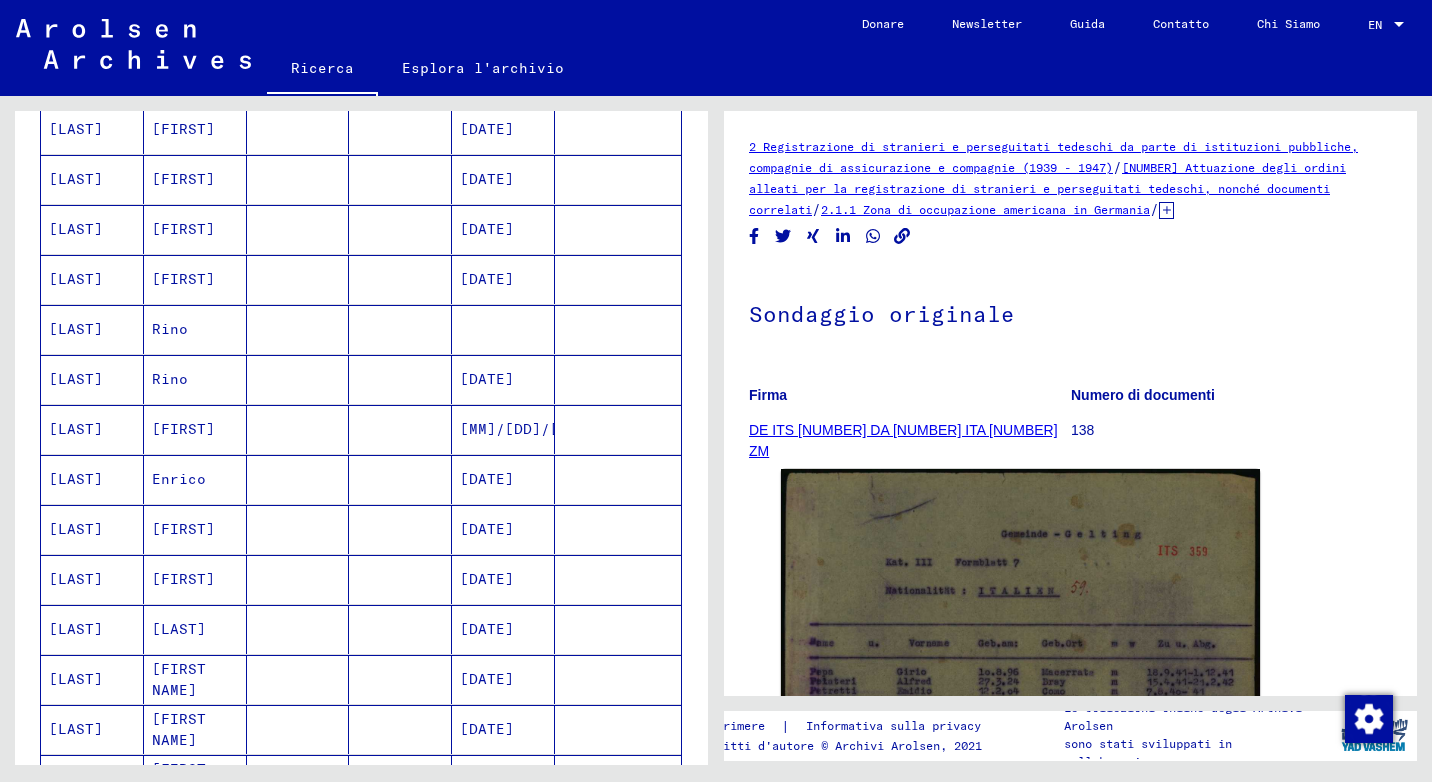 click on "[FIRST]" at bounding box center (195, 629) 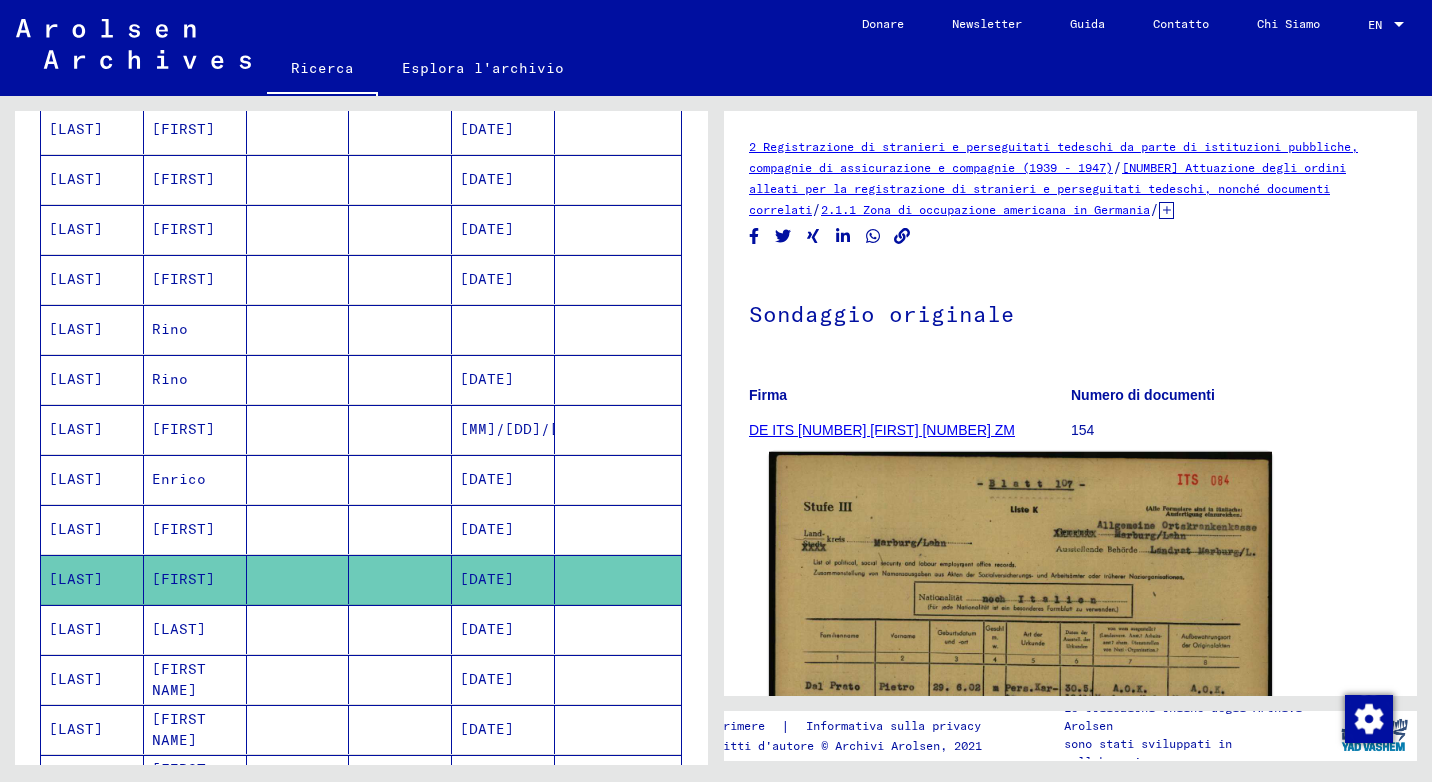 scroll, scrollTop: 0, scrollLeft: 0, axis: both 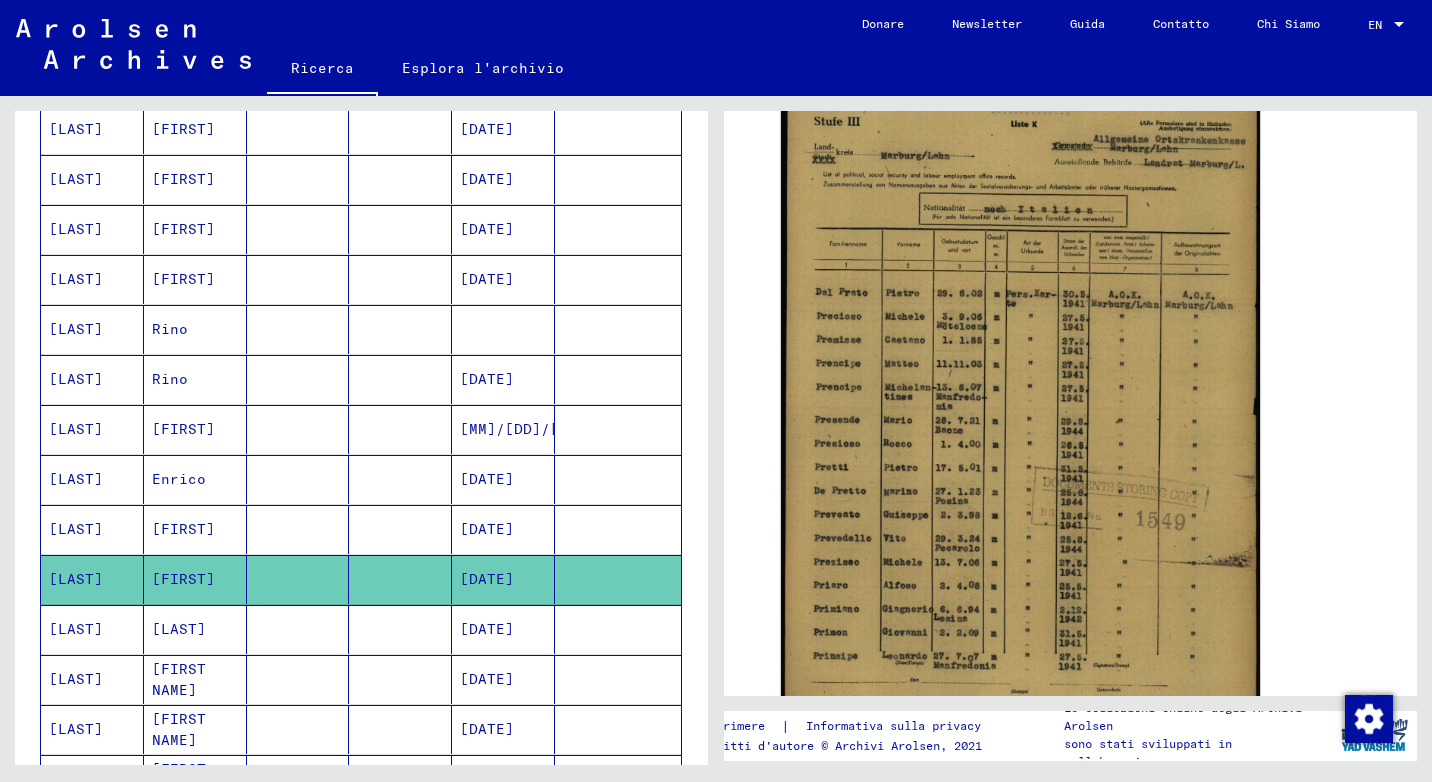 click on "[FIRST]" at bounding box center [195, 579] 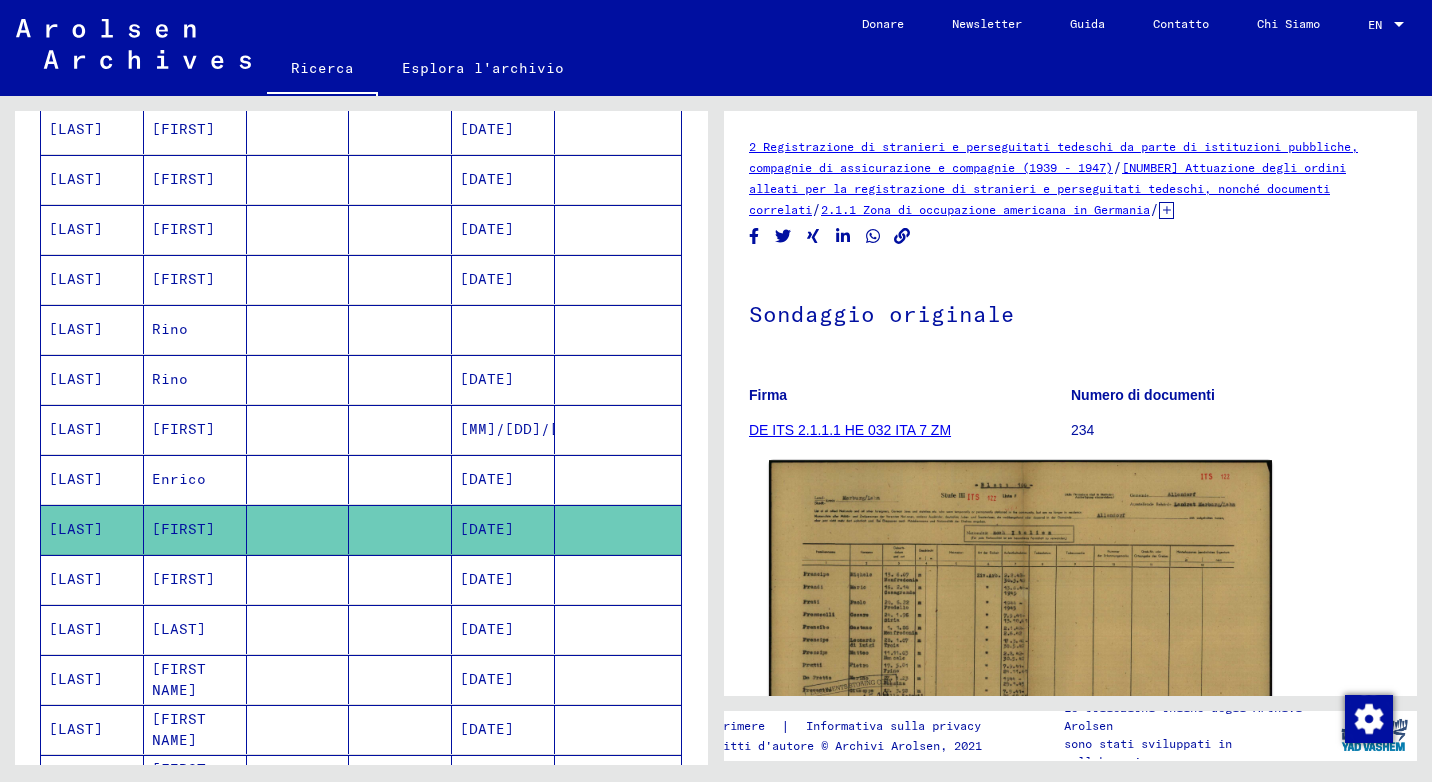 scroll, scrollTop: 0, scrollLeft: 0, axis: both 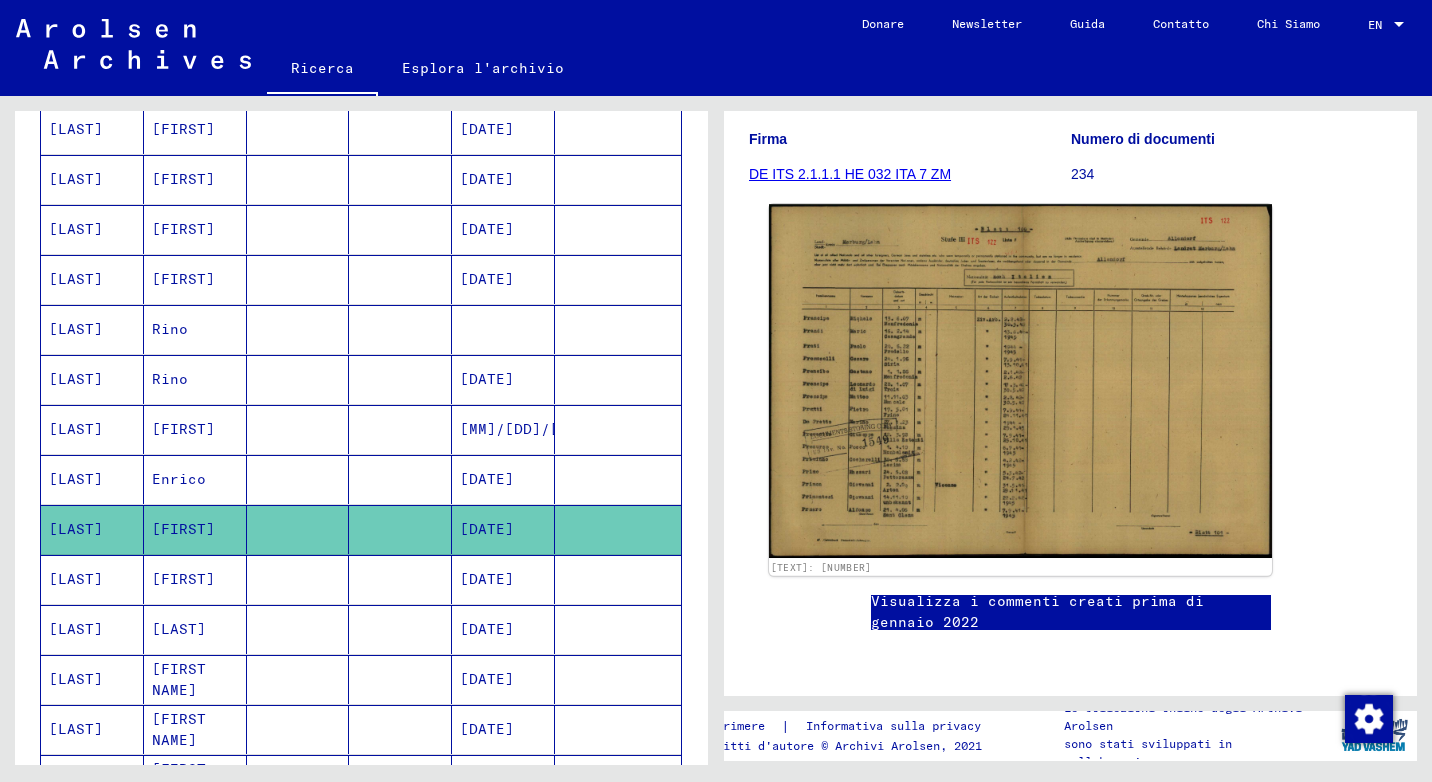 click 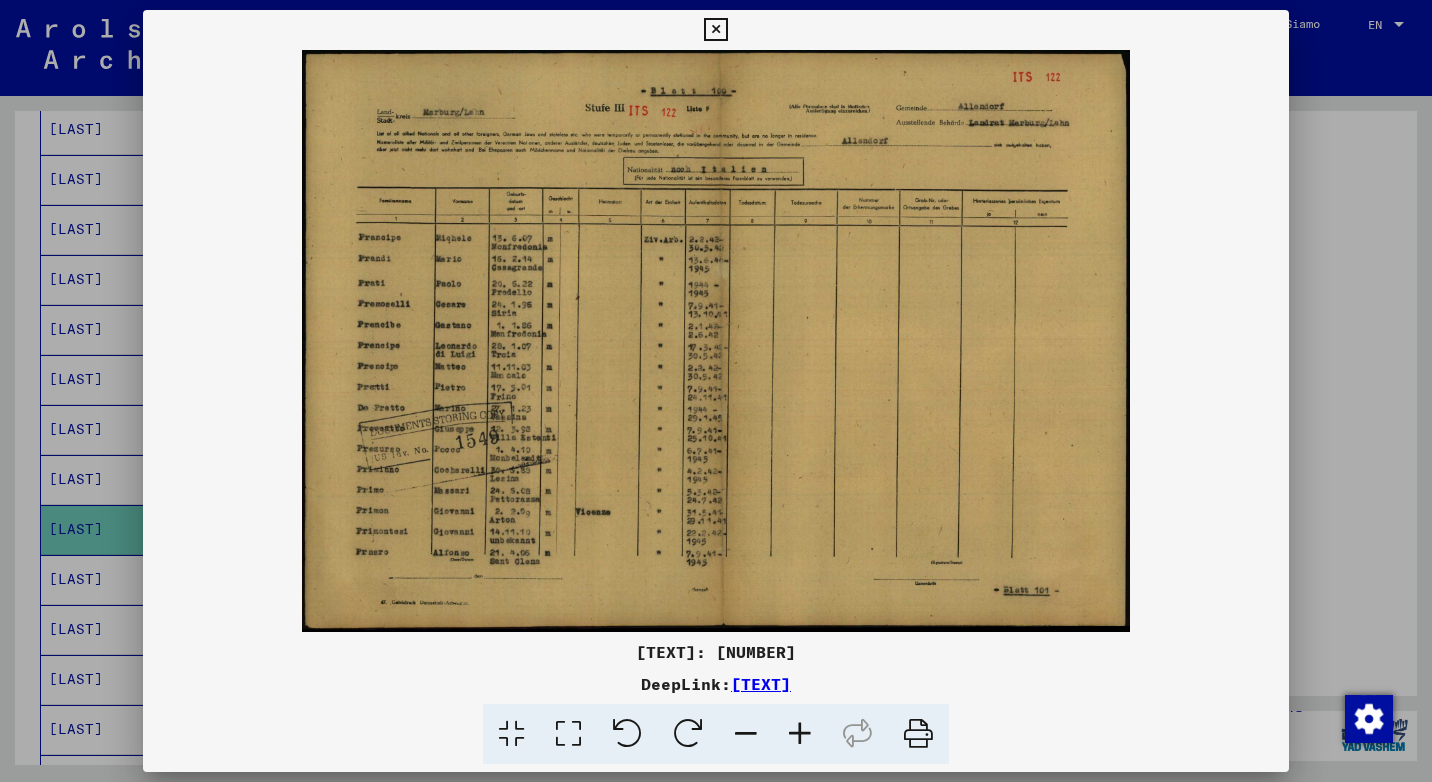 click at bounding box center (715, 30) 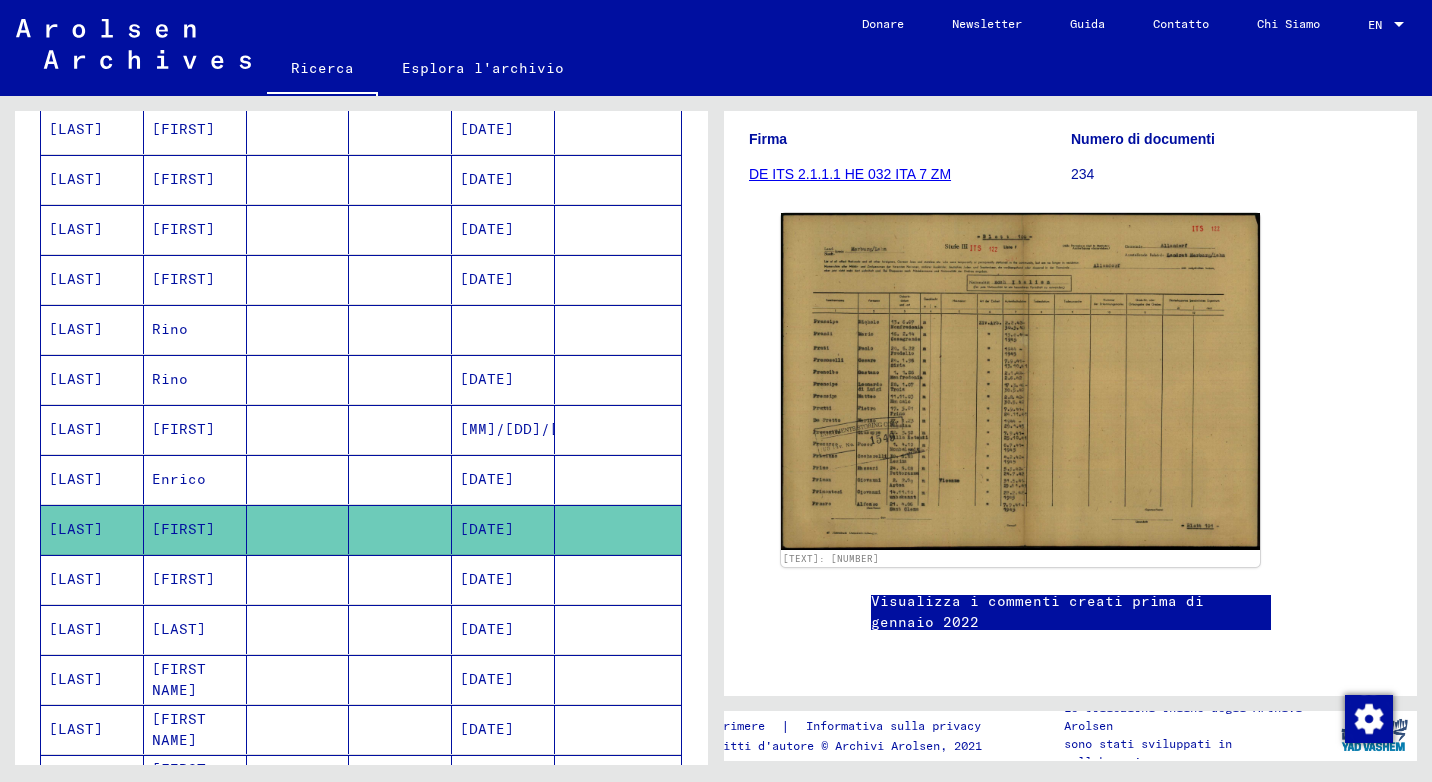 click on "[LAST]" at bounding box center (195, 679) 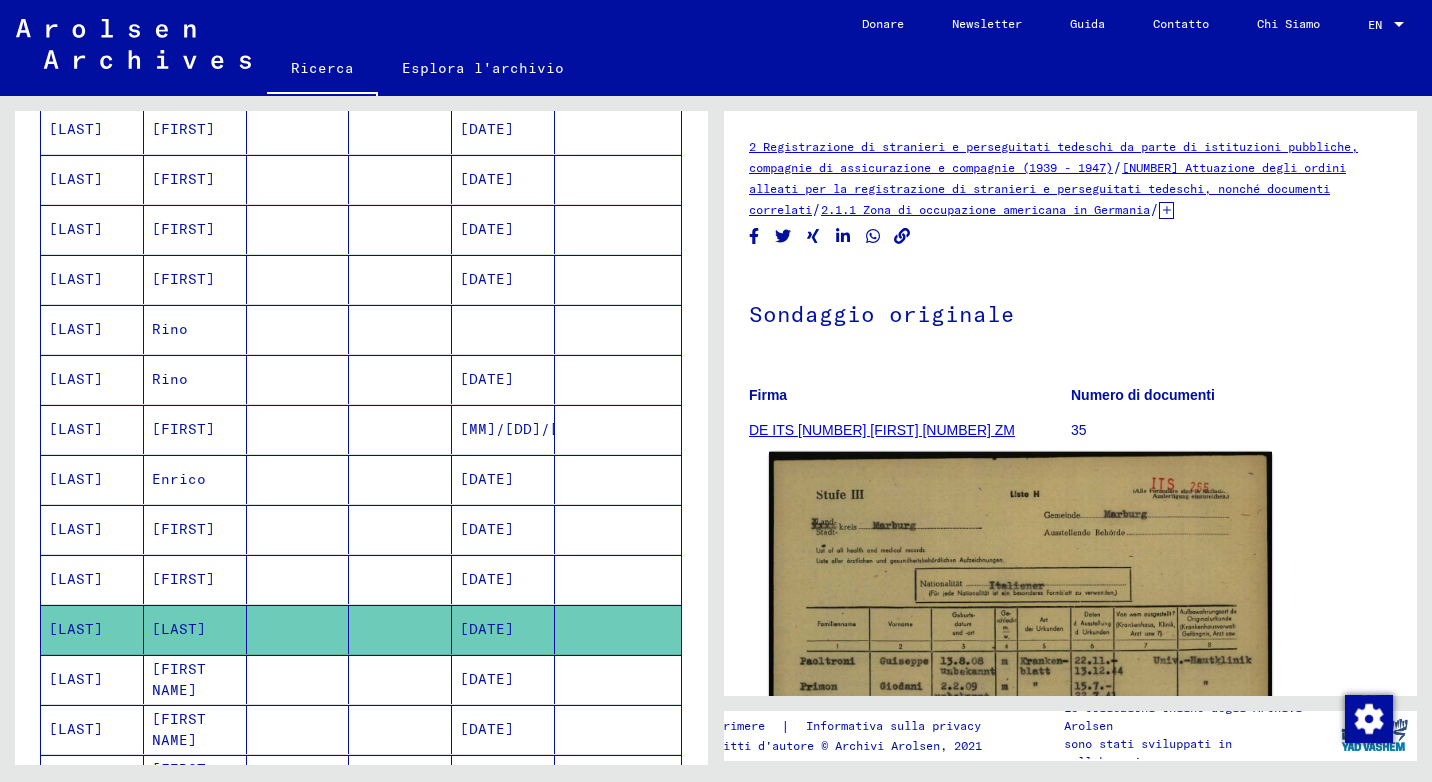 scroll, scrollTop: 0, scrollLeft: 0, axis: both 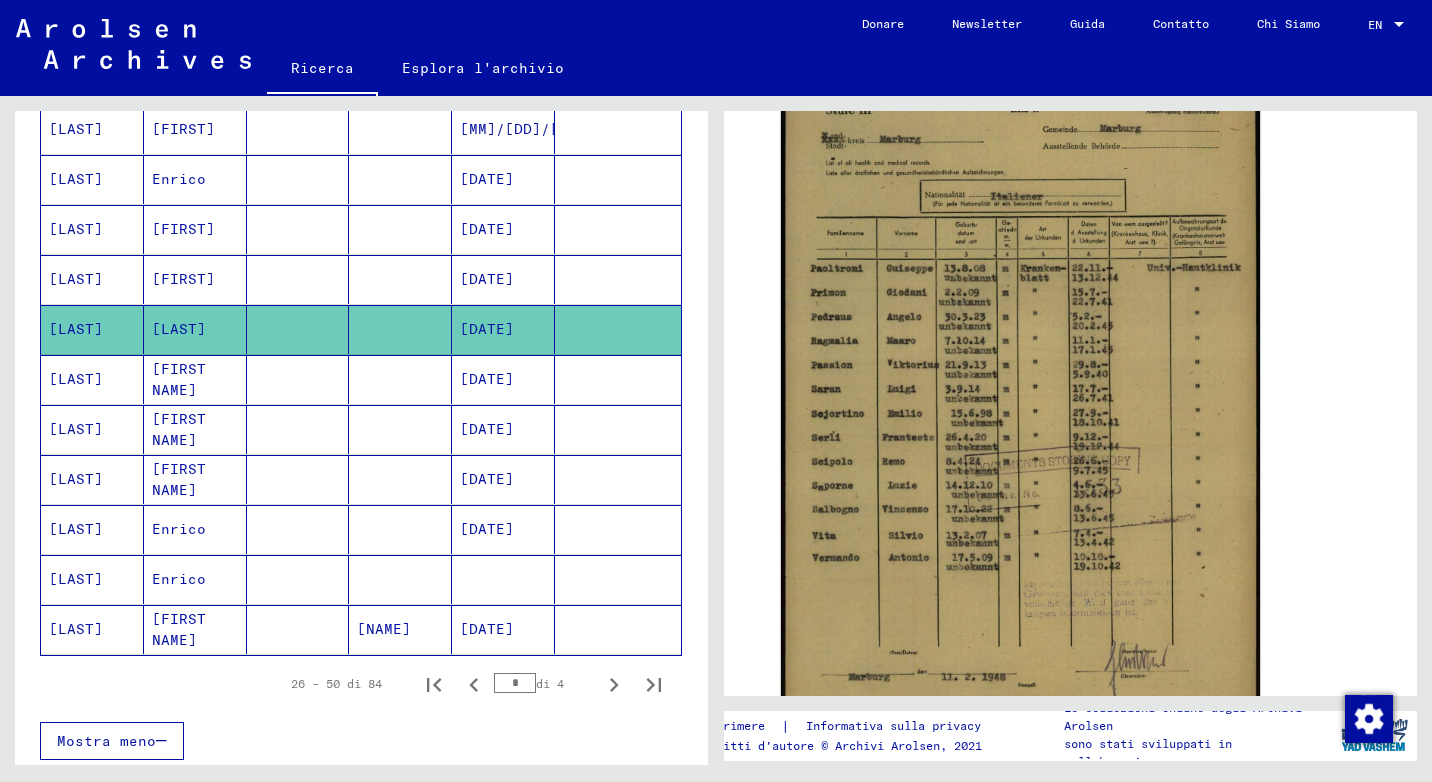 click on "[FIRST NAME]" 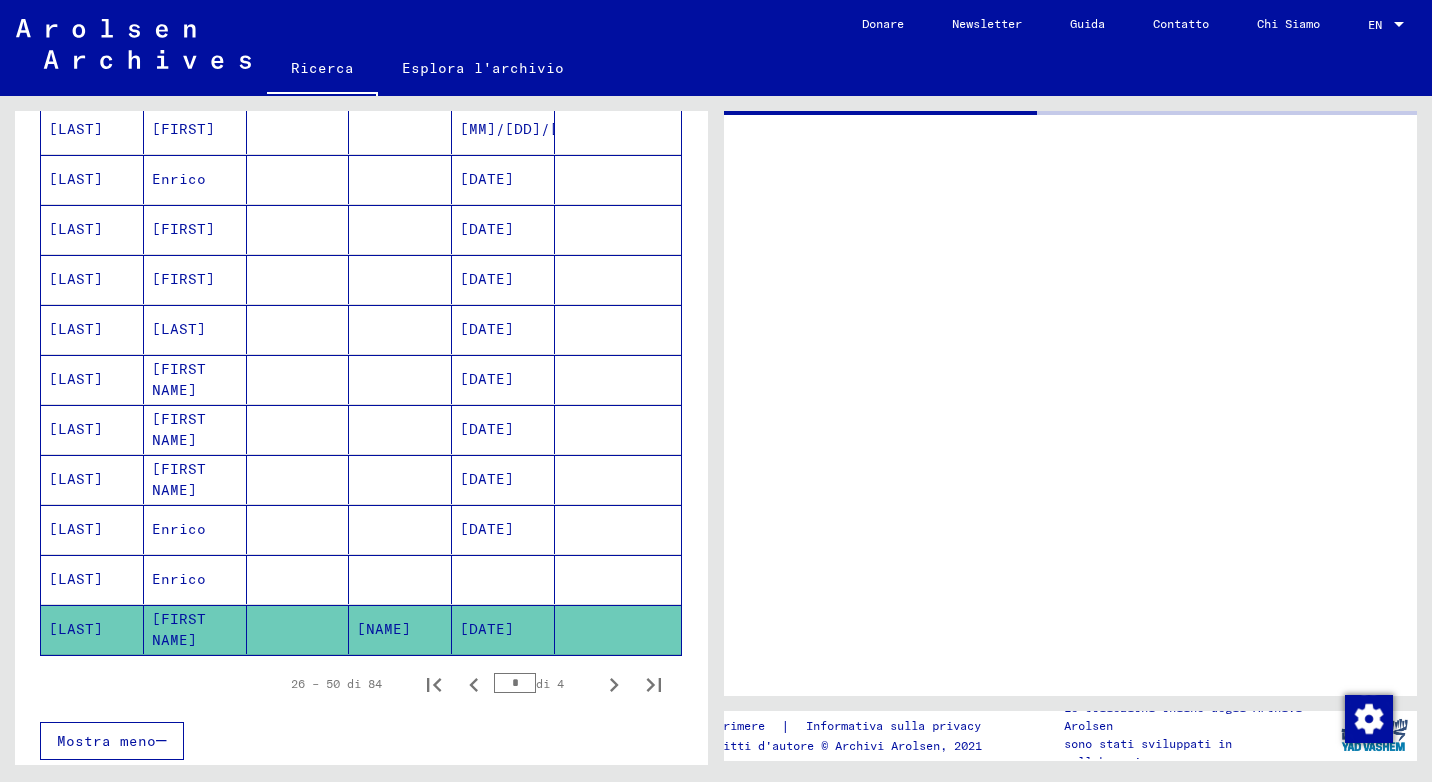 scroll, scrollTop: 0, scrollLeft: 0, axis: both 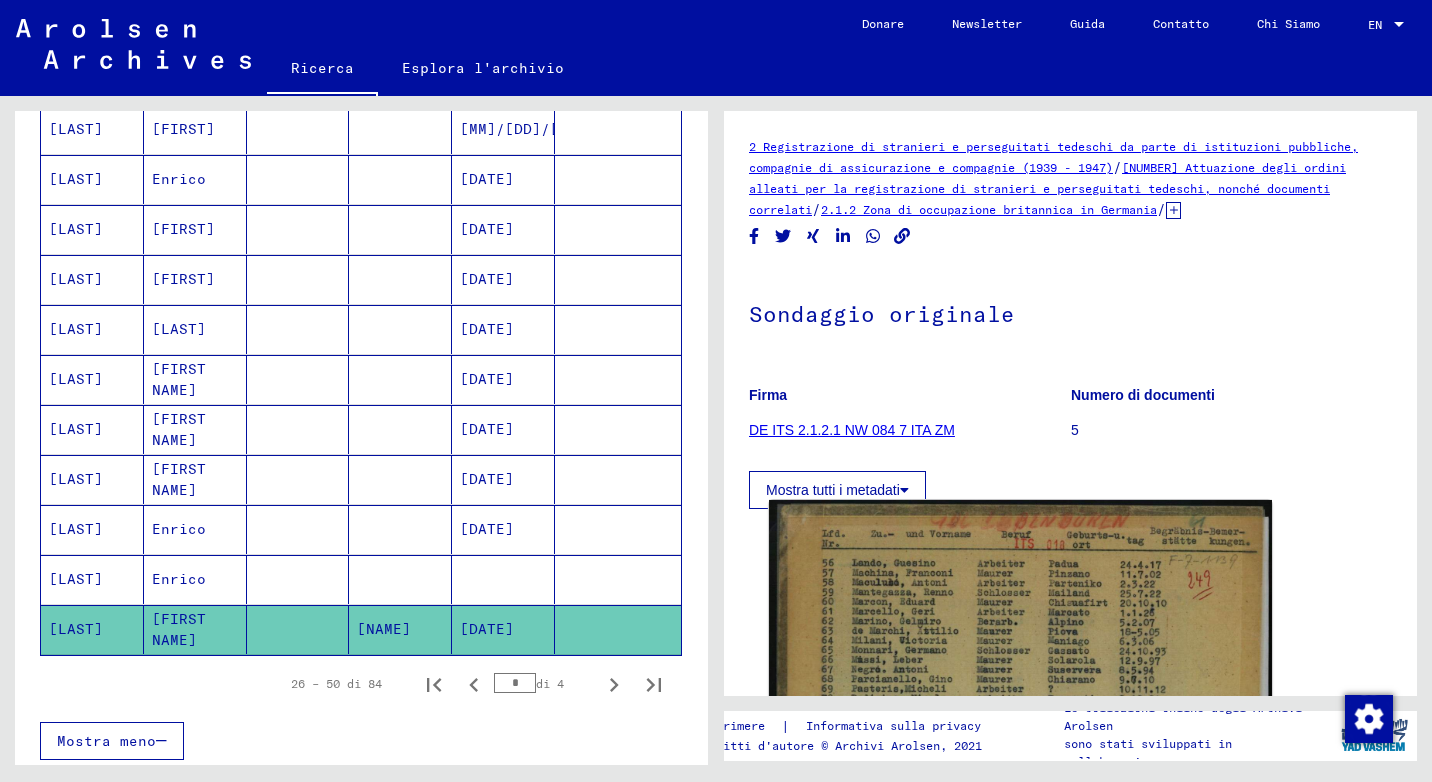 click 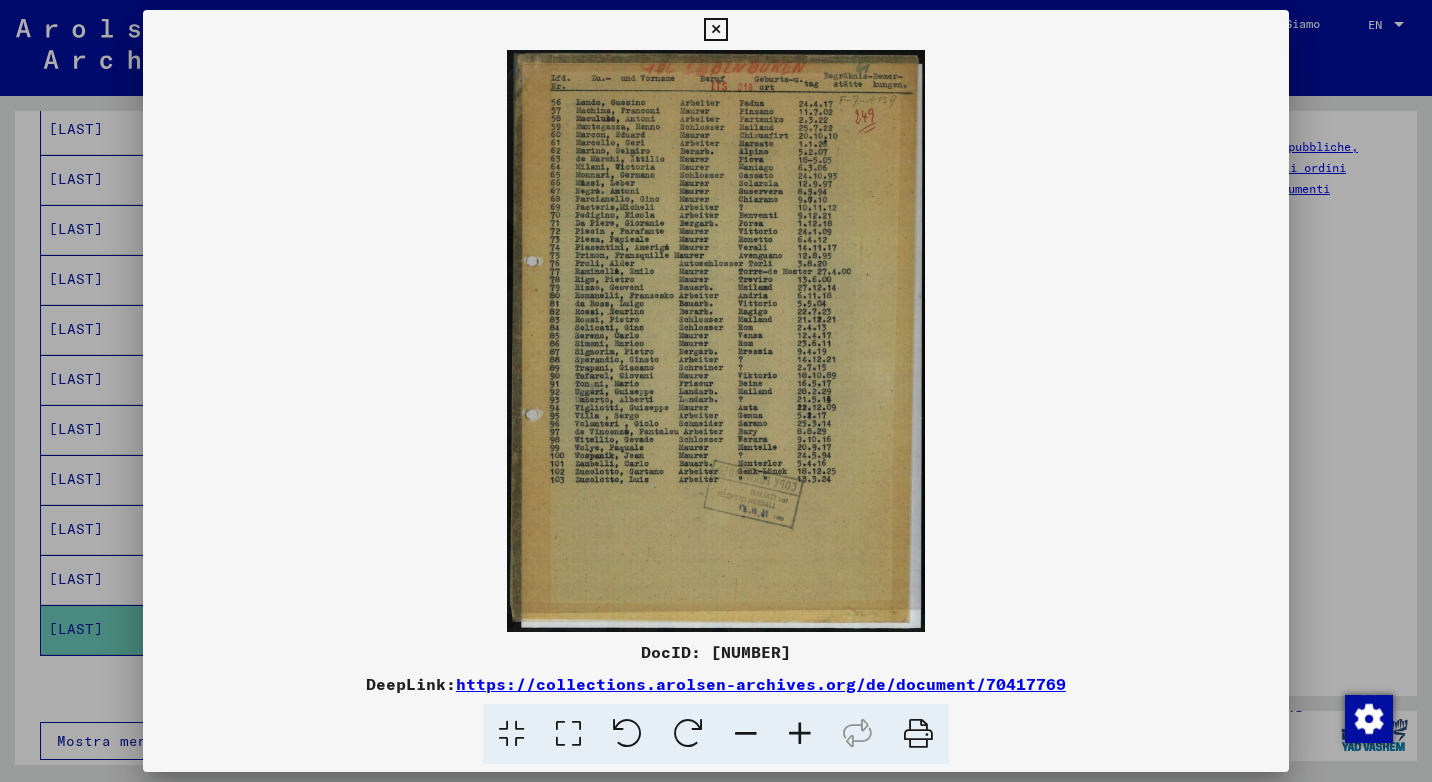 click at bounding box center [715, 30] 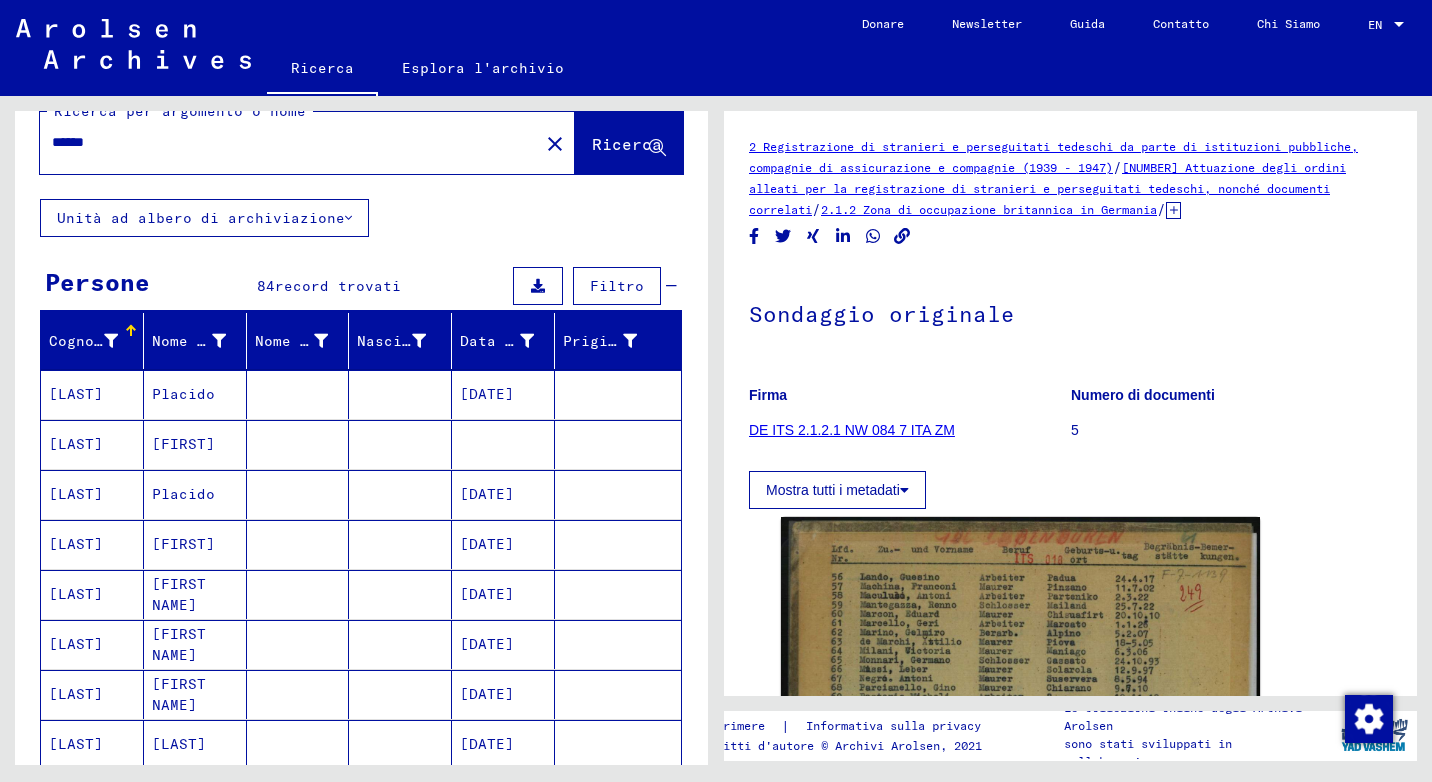 scroll, scrollTop: 0, scrollLeft: 0, axis: both 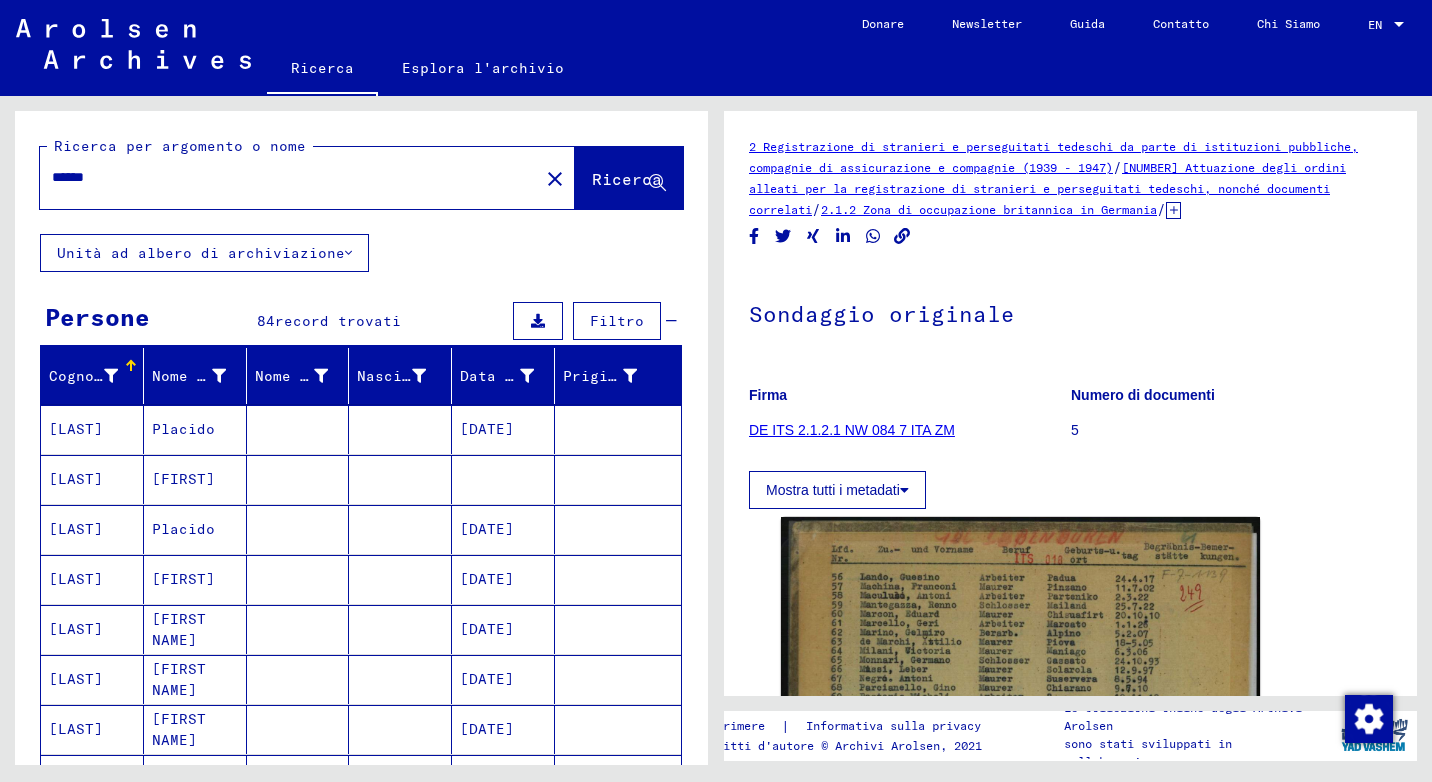 click on "record trovati Filtro Cognome Nome di battesimo Nome da nubile Nascita Data di nascita Prigioniero # [LAST] [FIRST] [DATE] [LAST] [FIRST] [LAST] [LAST] [DATE] [LAST] [FIRST] [DATE] [LAST] [FIRST] [DATE] [LAST] [FIRST] [DATE] [LAST] [FIRST] [DATE] [LAST] [FIRST] [DATE] [LAST] [FIRST] [DATE] [LAST] [FIRST] [DATE] [LAST] [FIRST] [DATE] [LAST] [FIRST] [DATE] [LAST] [FIRST] [DATE] [LAST] [FIRST] [DATE] [LAST] [FIRST] [DATE] [LAST] [FIRST] [DATE] [LAST] [FIRST] [DATE] [LAST] [FIRST] [DATE]" at bounding box center (716, 391) 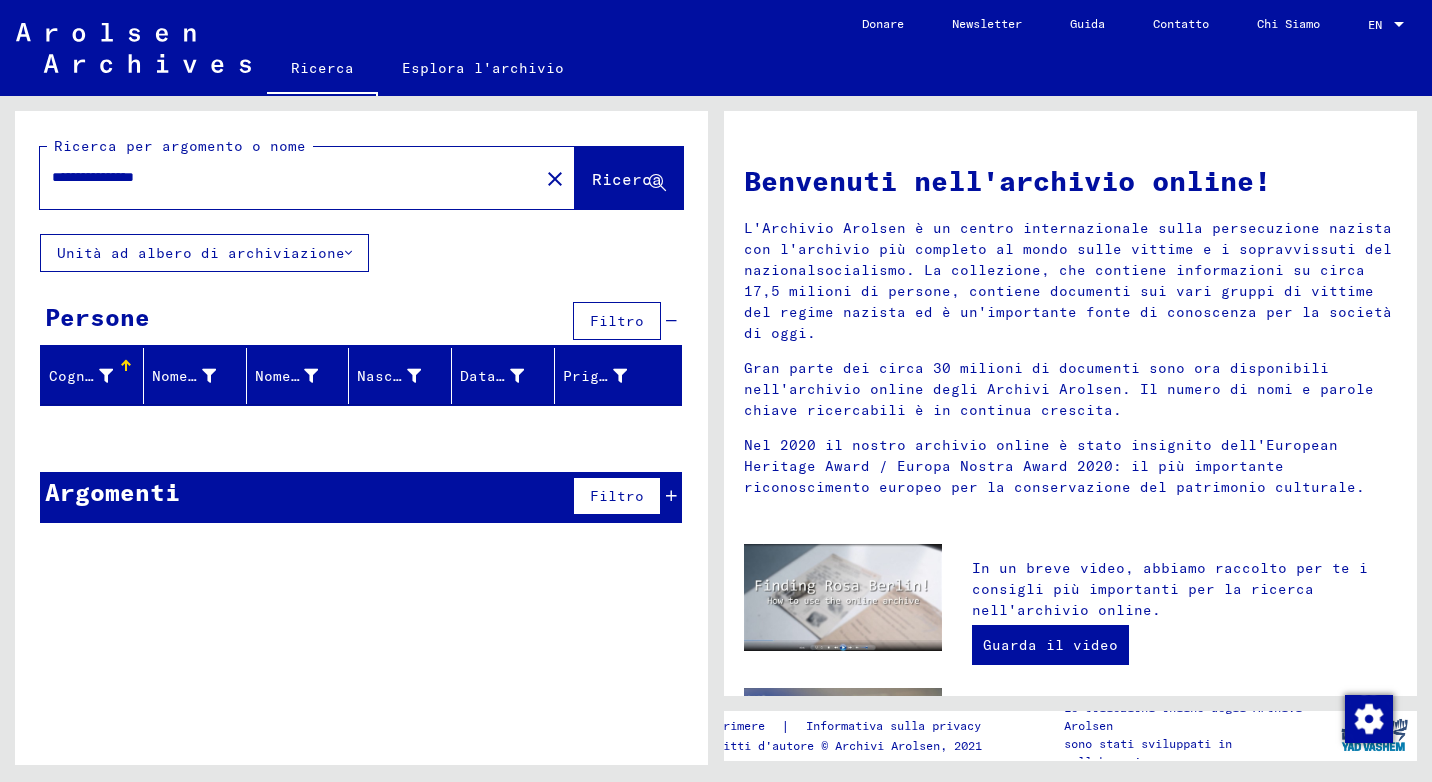 drag, startPoint x: 105, startPoint y: 174, endPoint x: 609, endPoint y: 189, distance: 504.22318 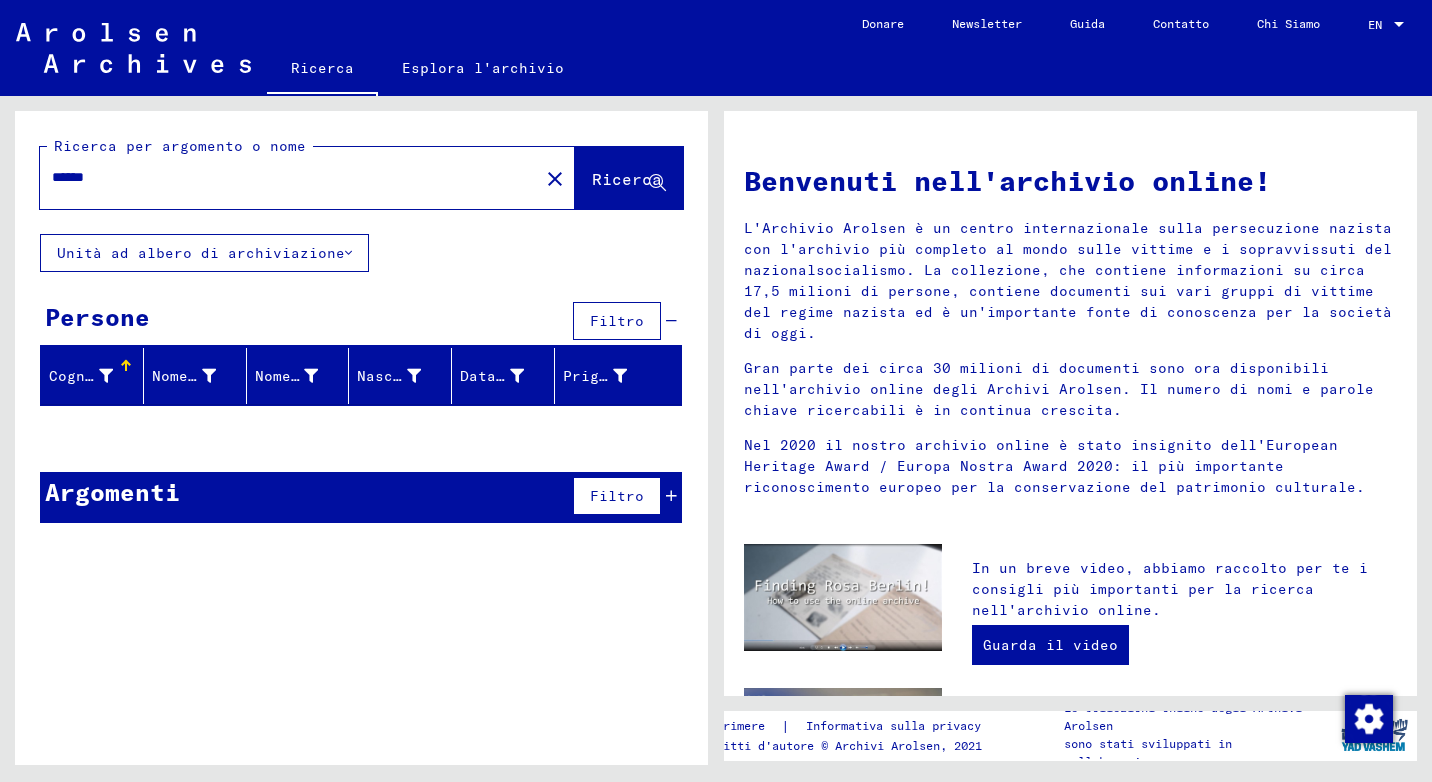 type on "*****" 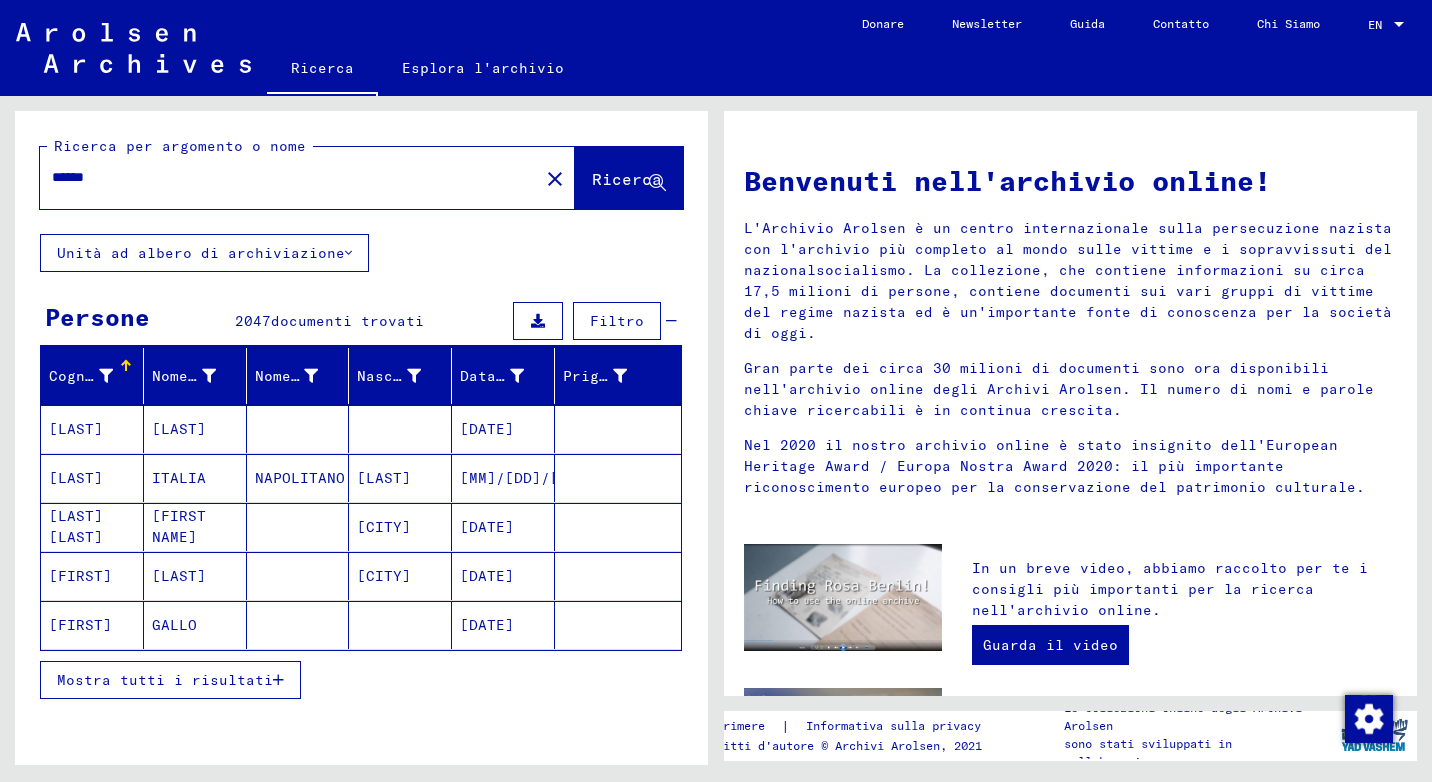 click on "Mostra tutti i risultati" at bounding box center (165, 680) 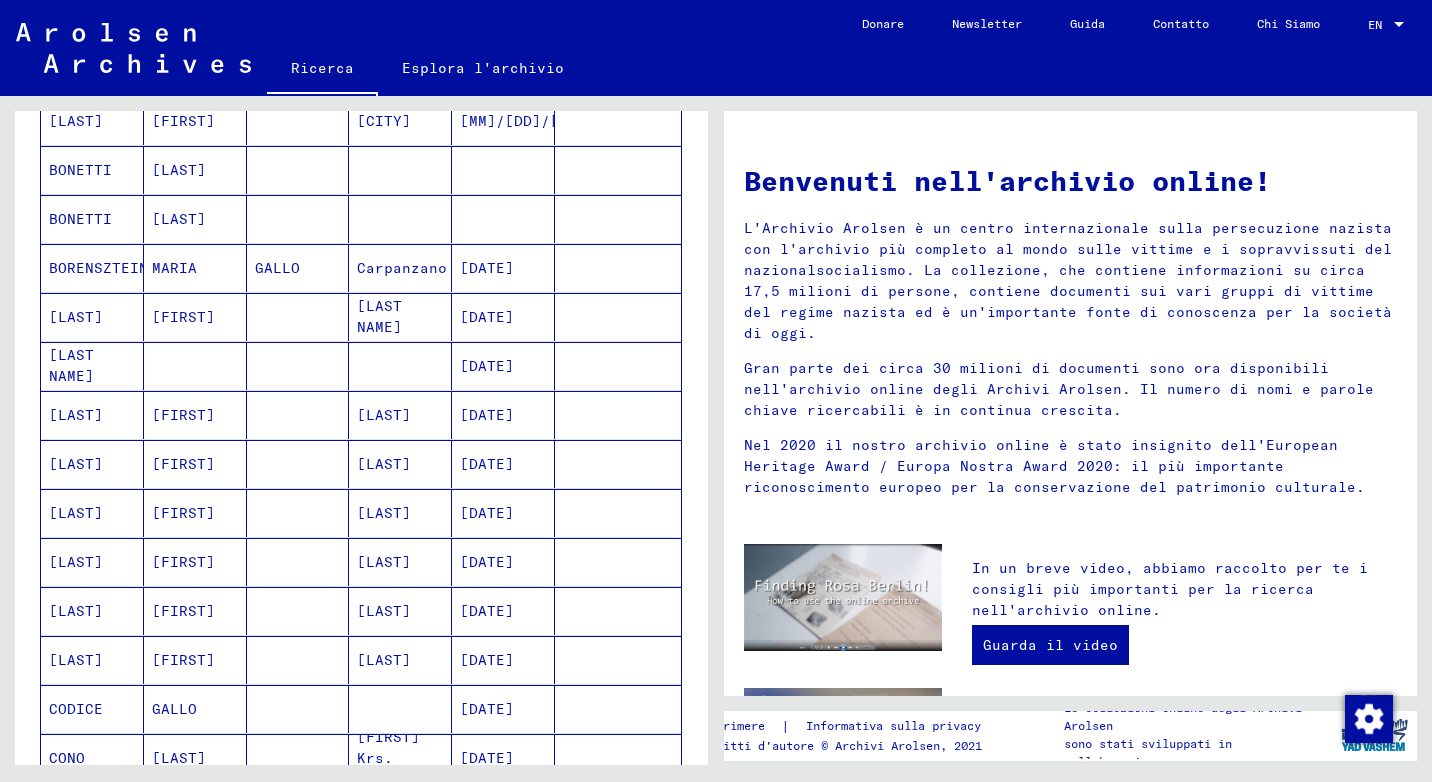scroll, scrollTop: 1100, scrollLeft: 0, axis: vertical 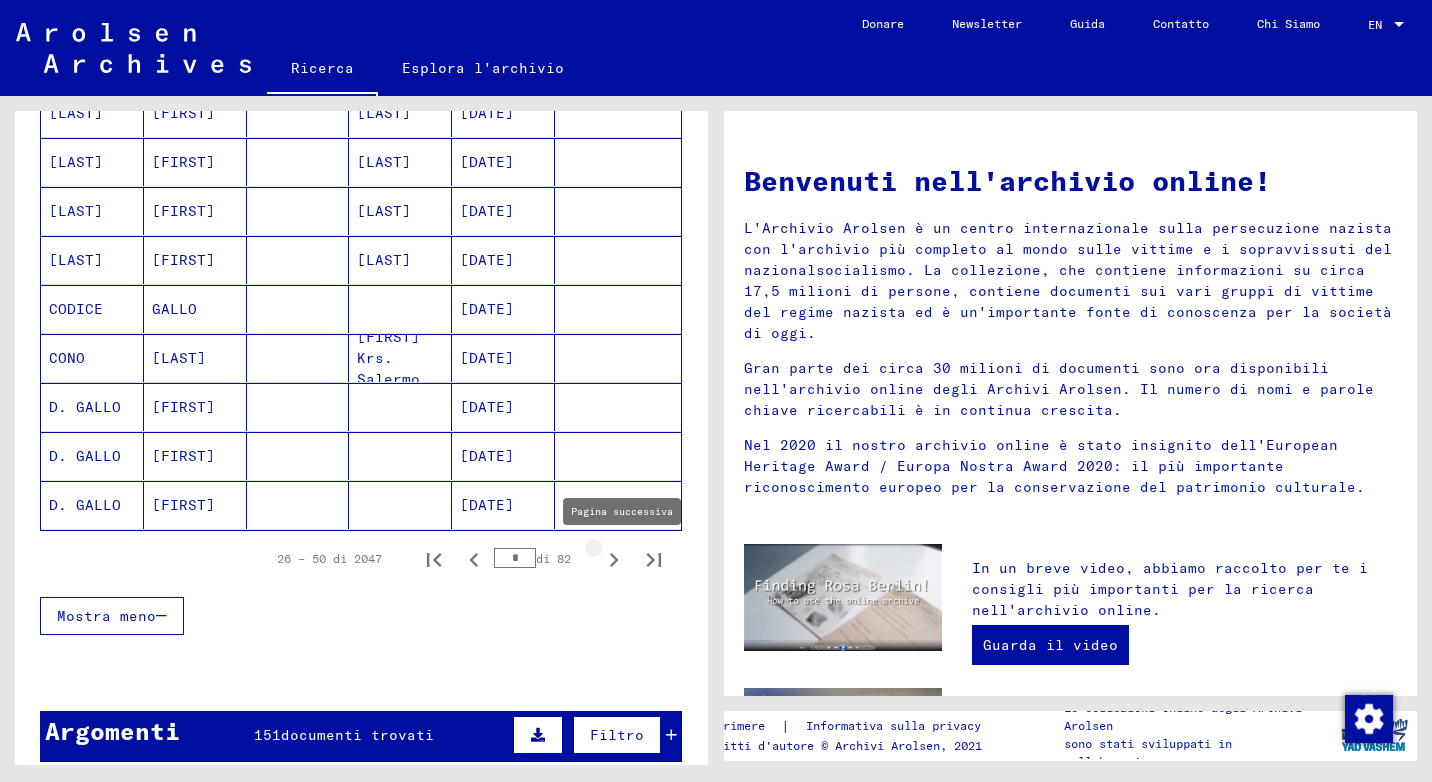 click 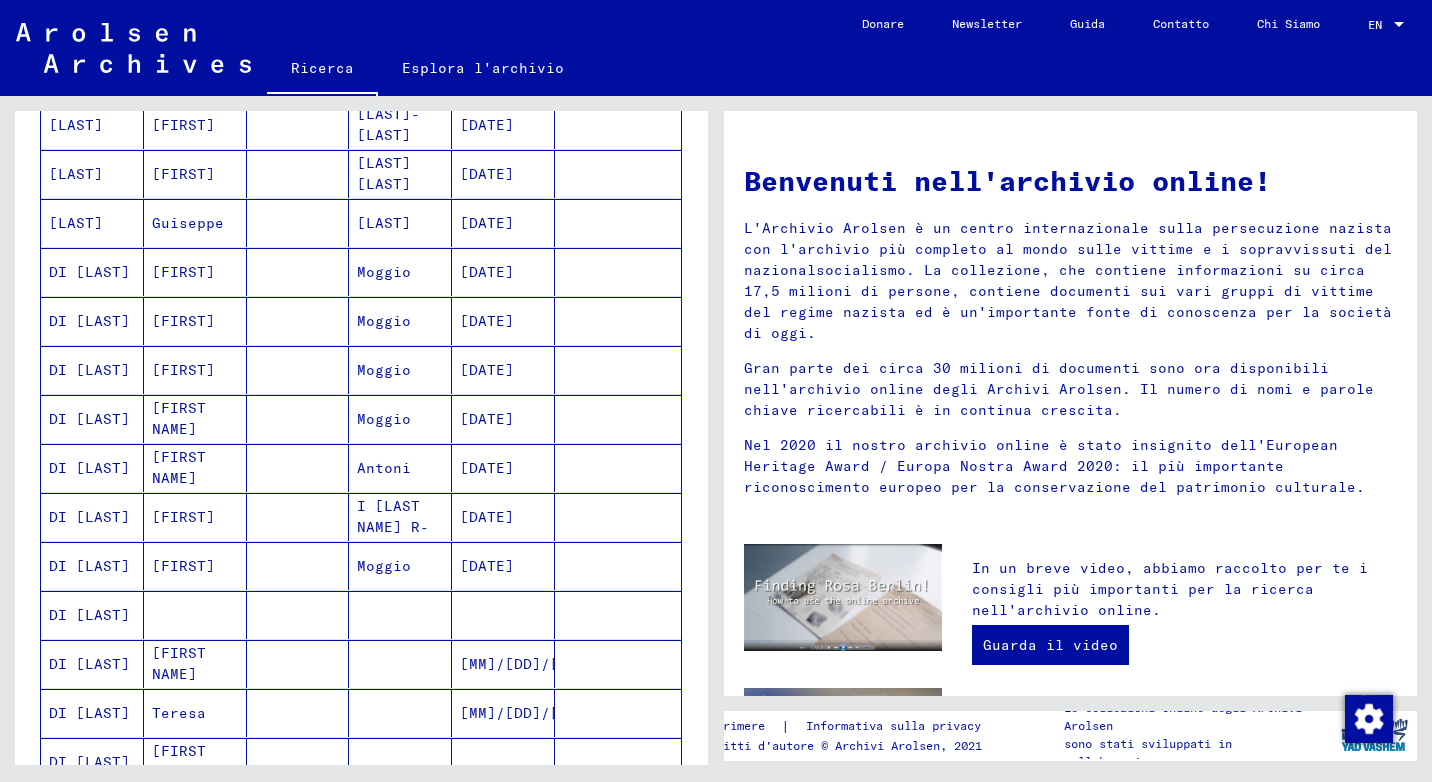 scroll, scrollTop: 0, scrollLeft: 0, axis: both 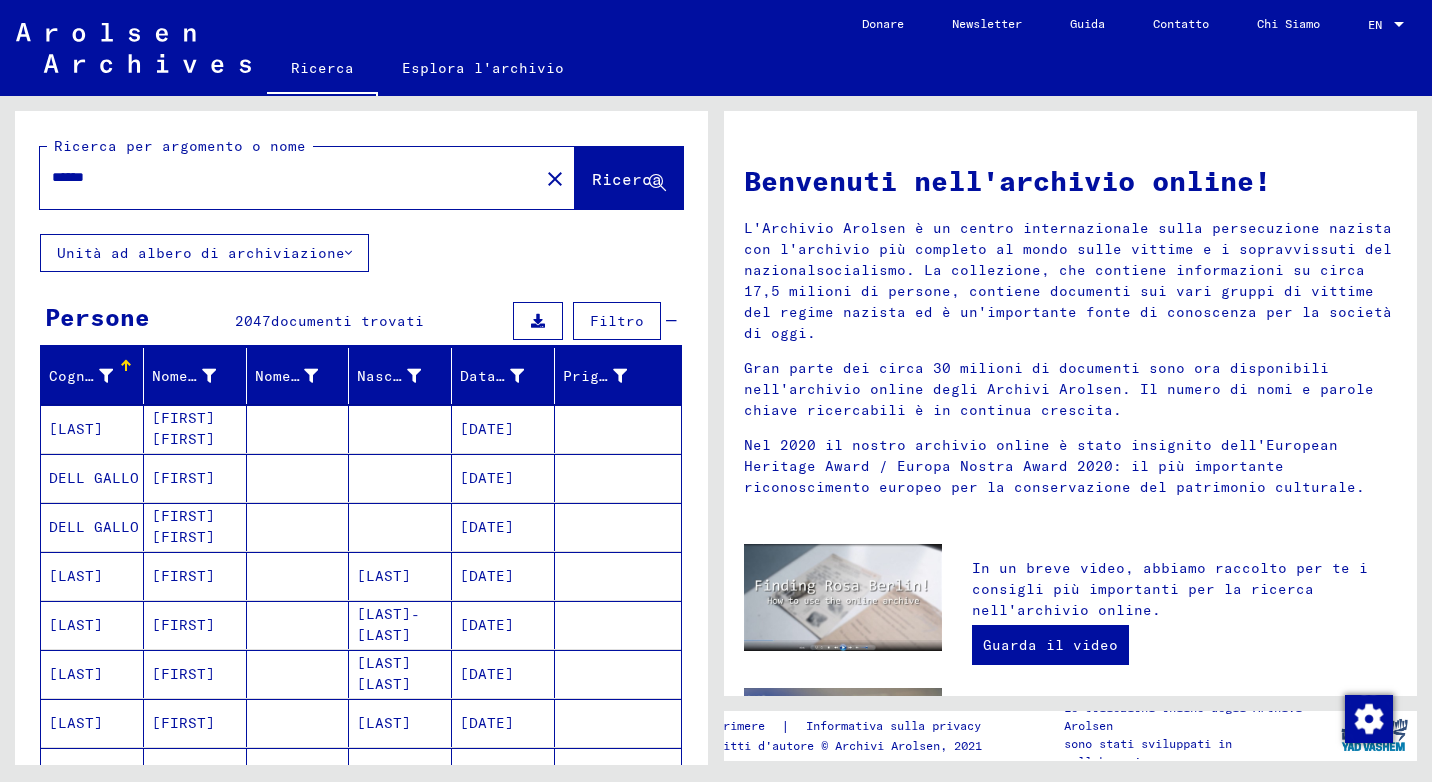click on "*****" at bounding box center (283, 177) 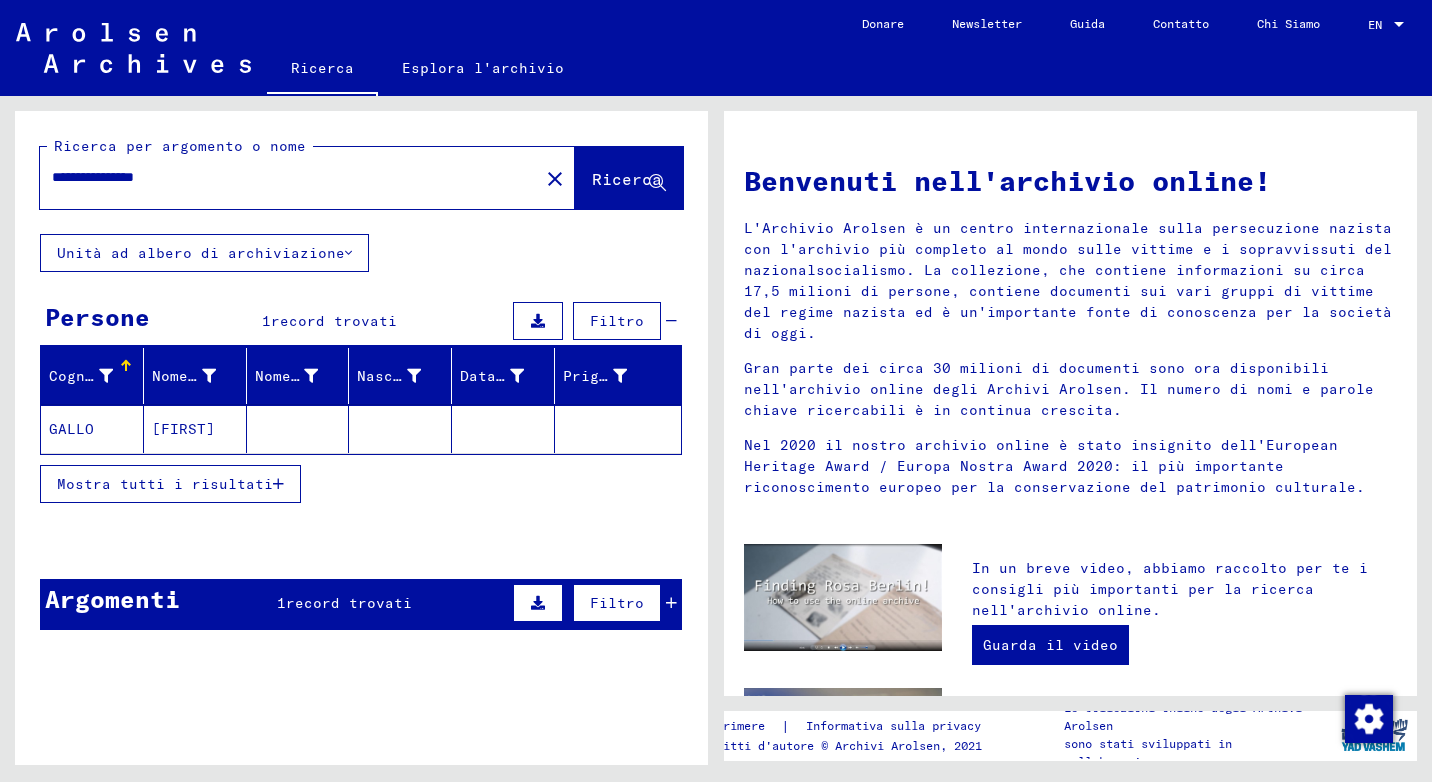 click on "[FIRST]" 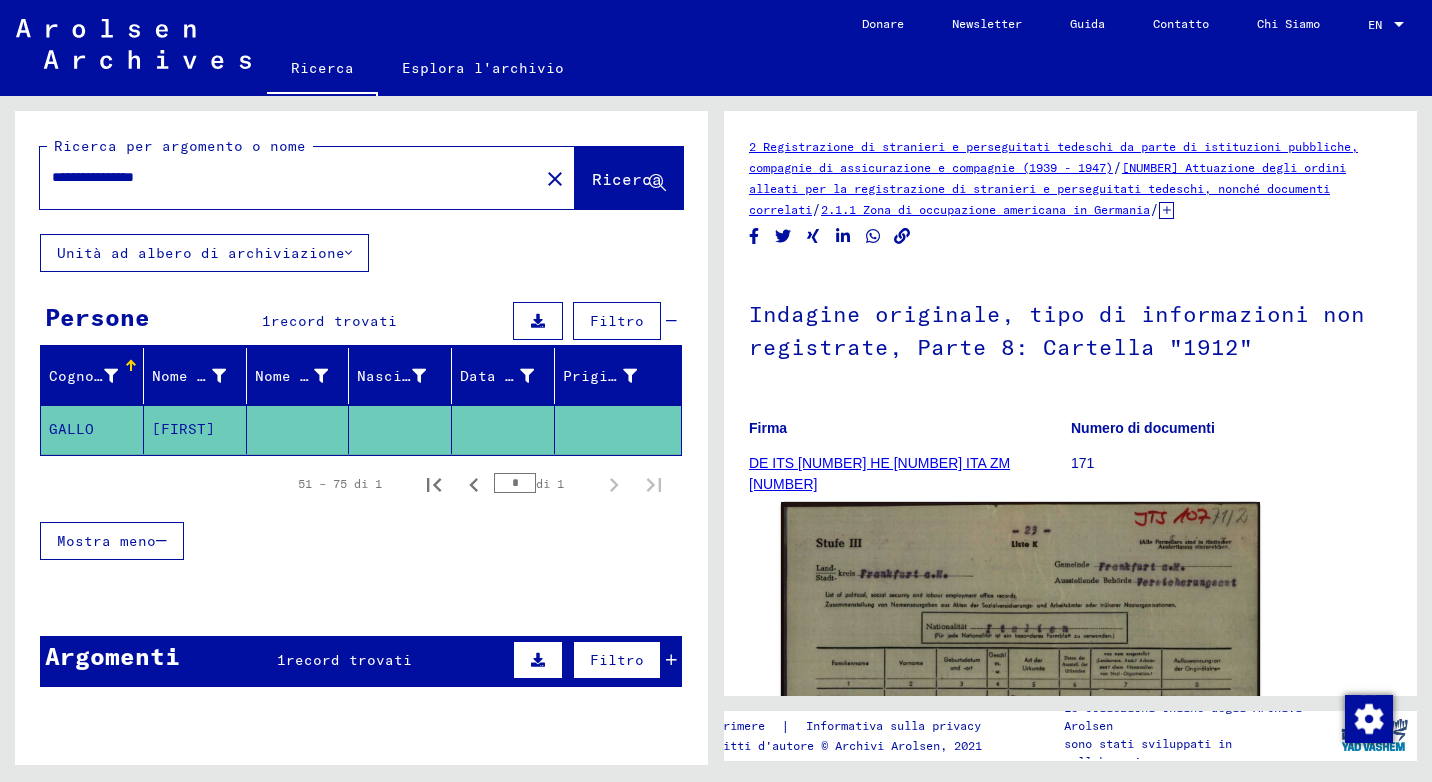 scroll, scrollTop: 65, scrollLeft: 0, axis: vertical 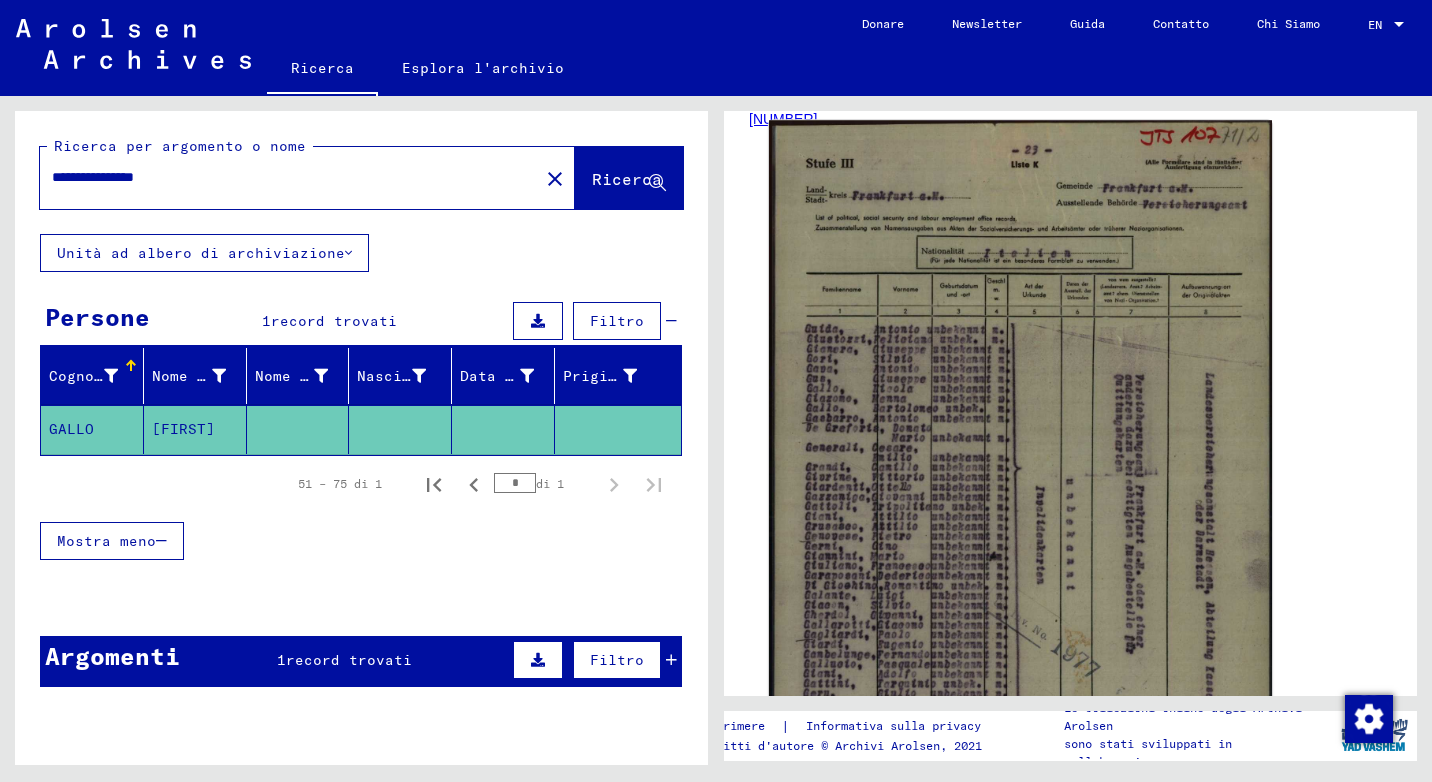 click 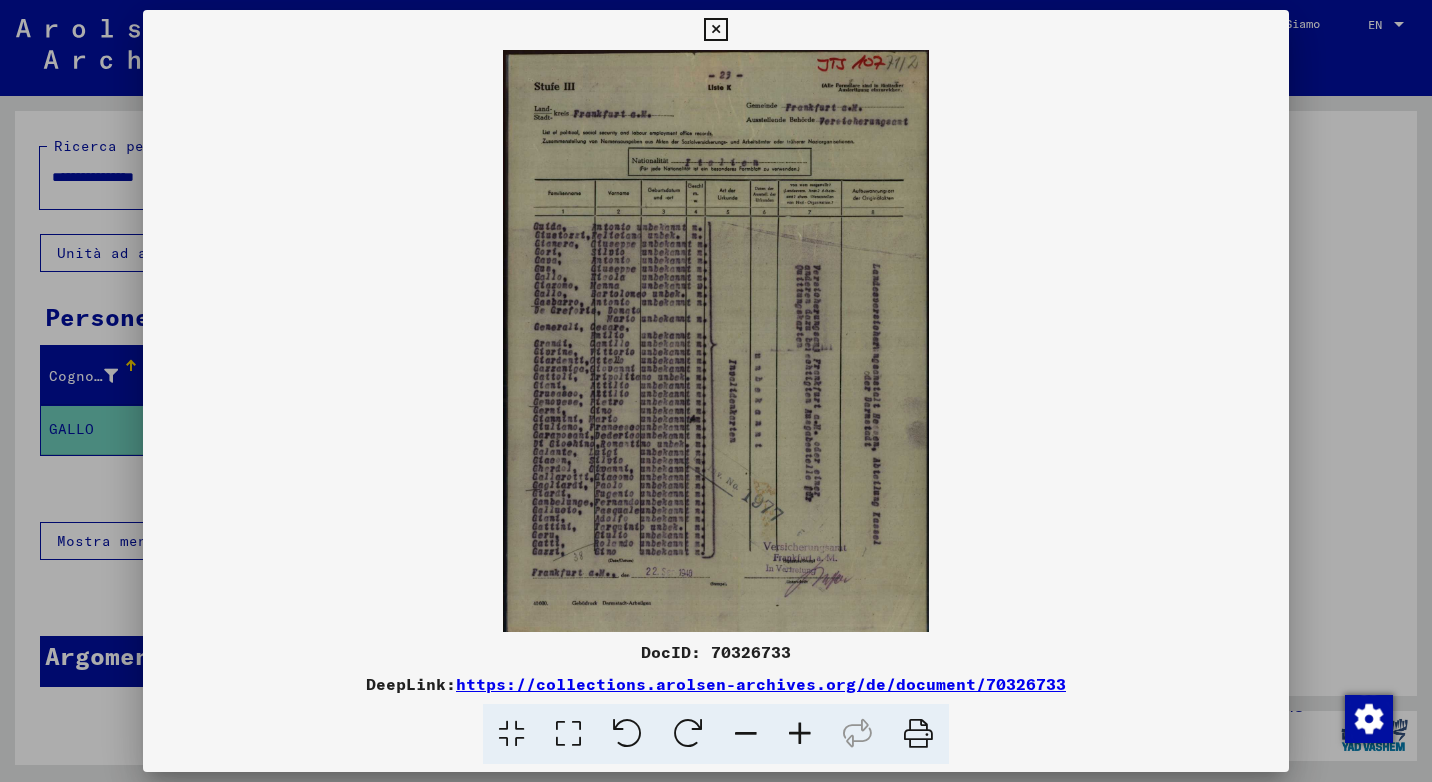 click at bounding box center [800, 734] 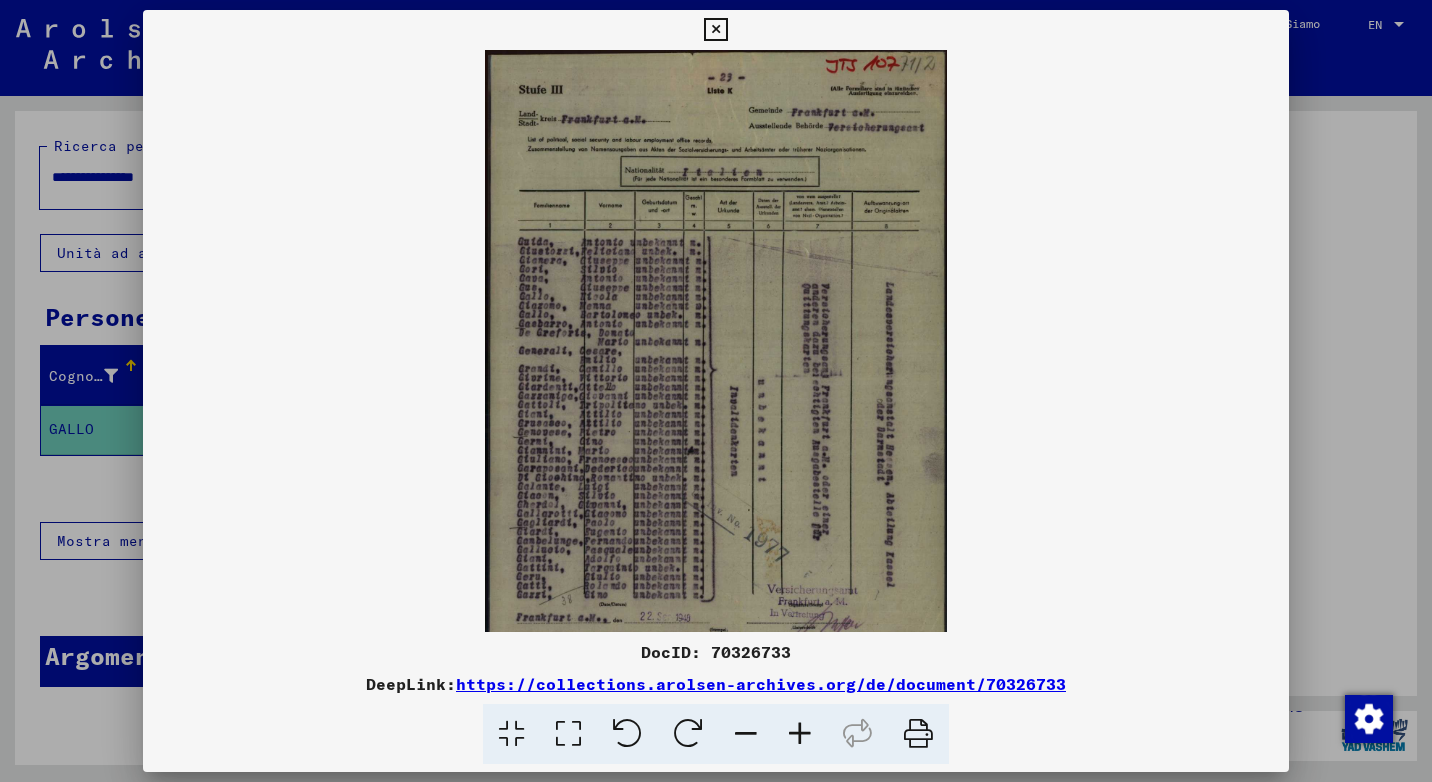 click at bounding box center [800, 734] 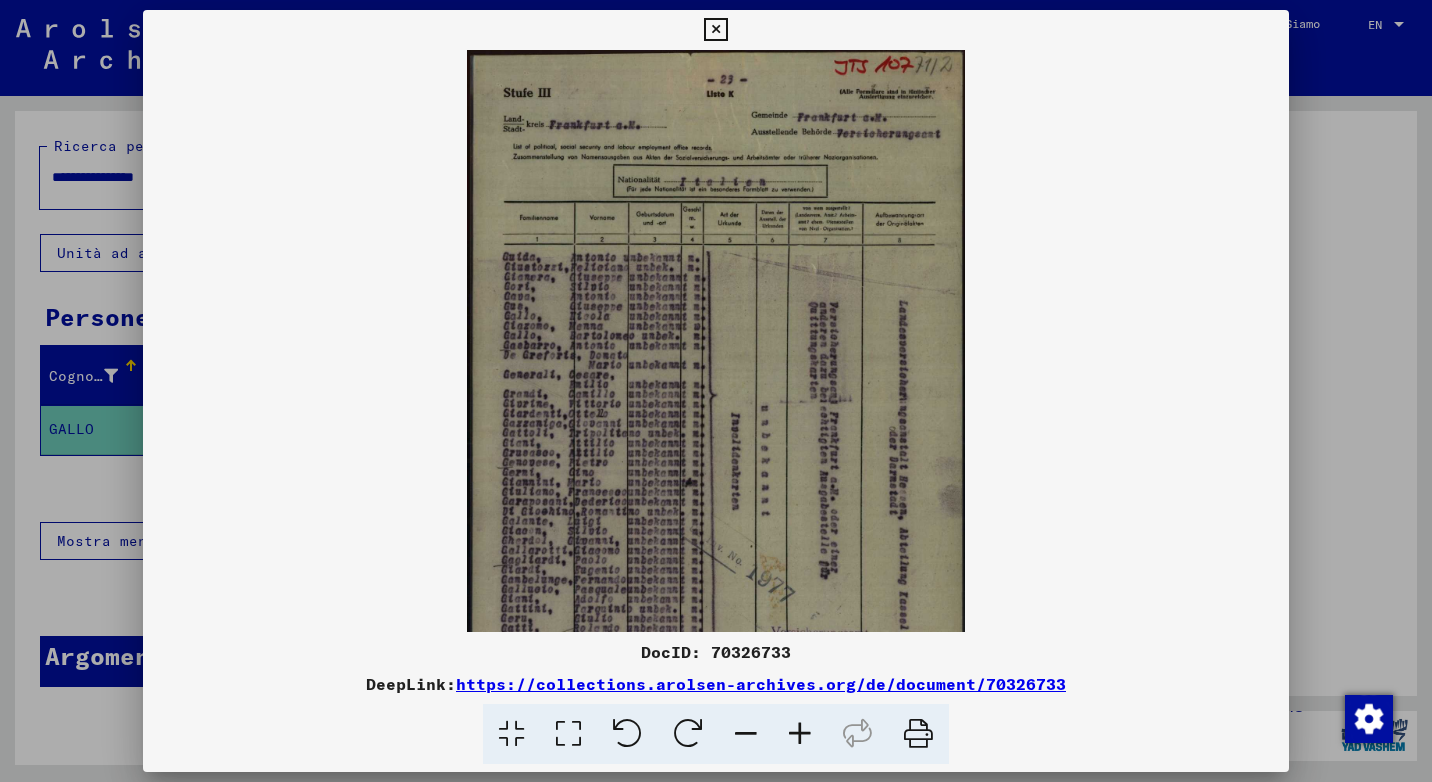 click at bounding box center (800, 734) 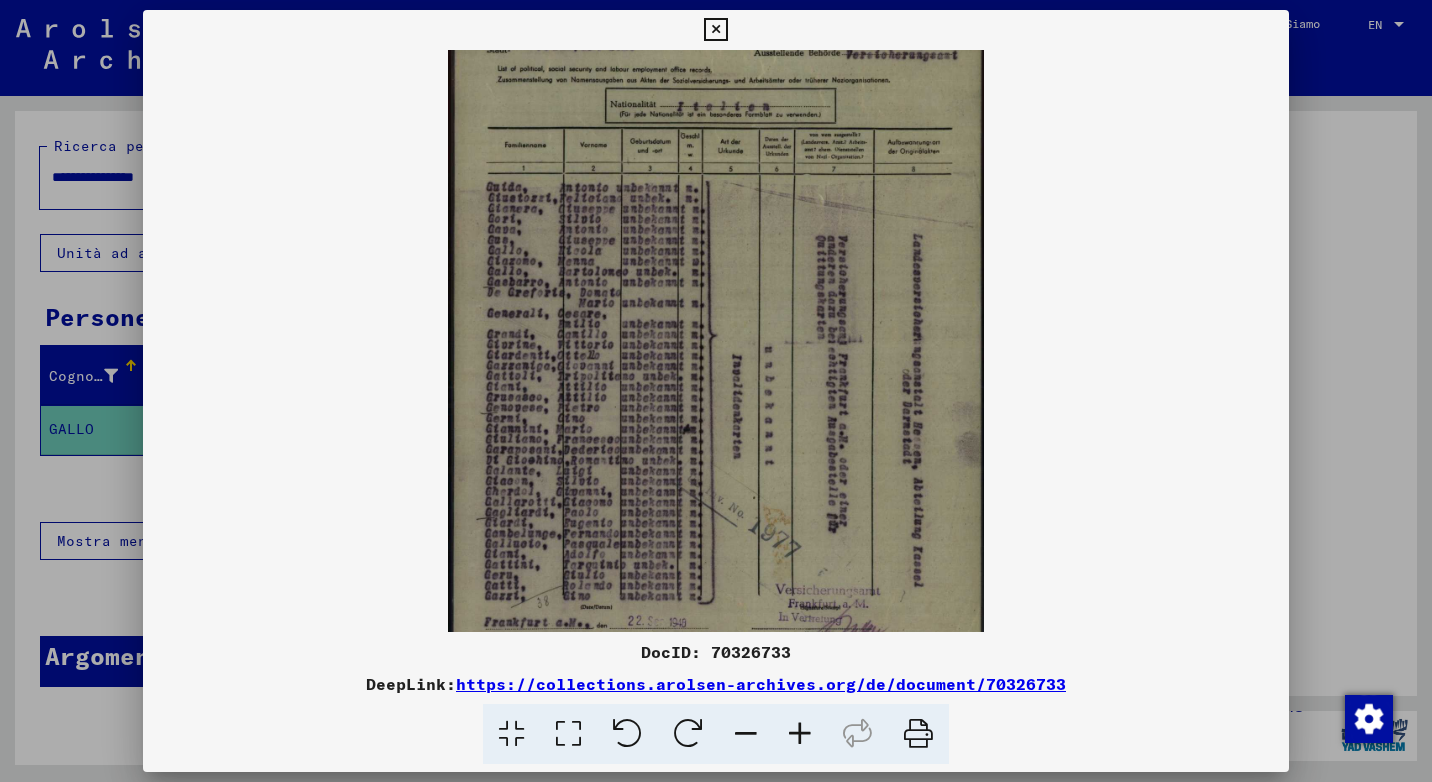 scroll, scrollTop: 150, scrollLeft: 0, axis: vertical 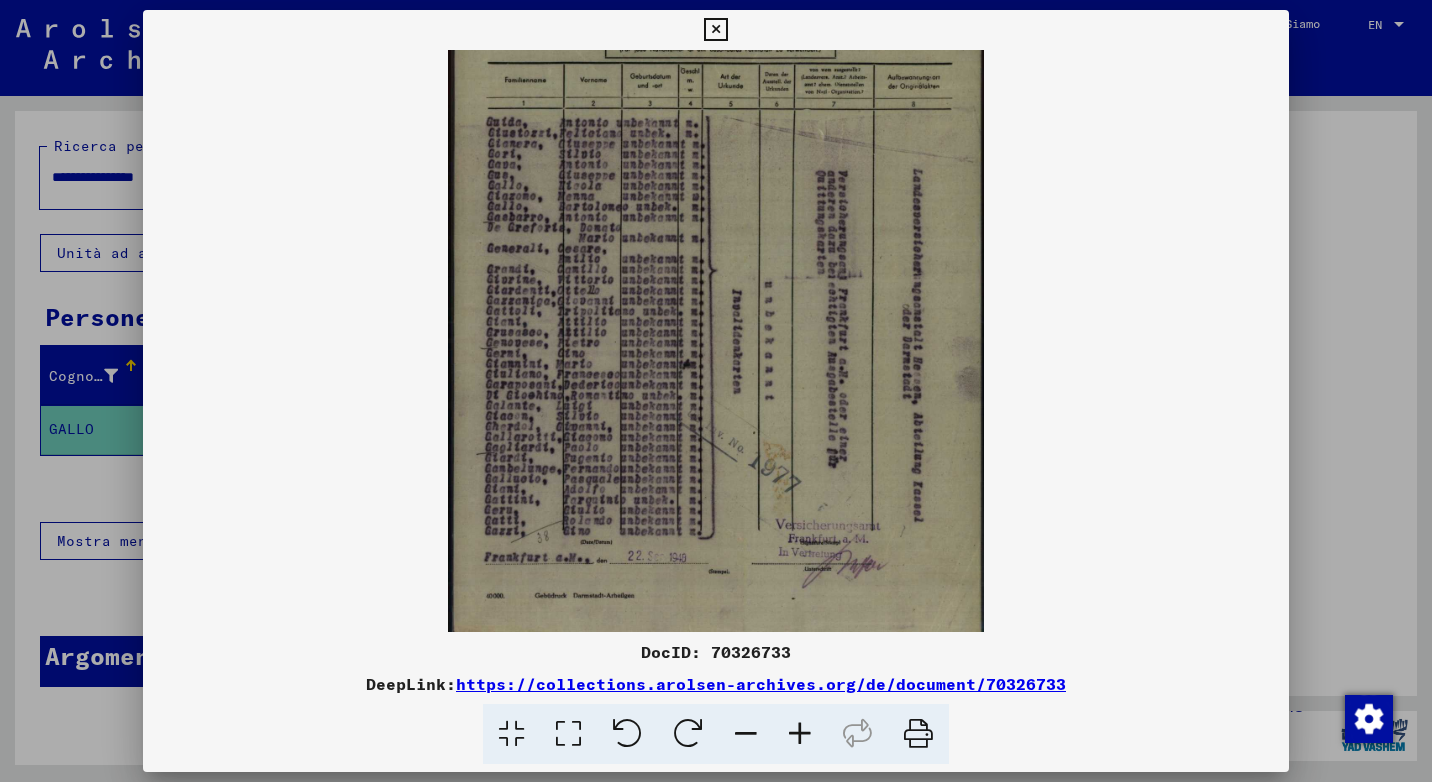 drag, startPoint x: 642, startPoint y: 381, endPoint x: 639, endPoint y: 237, distance: 144.03125 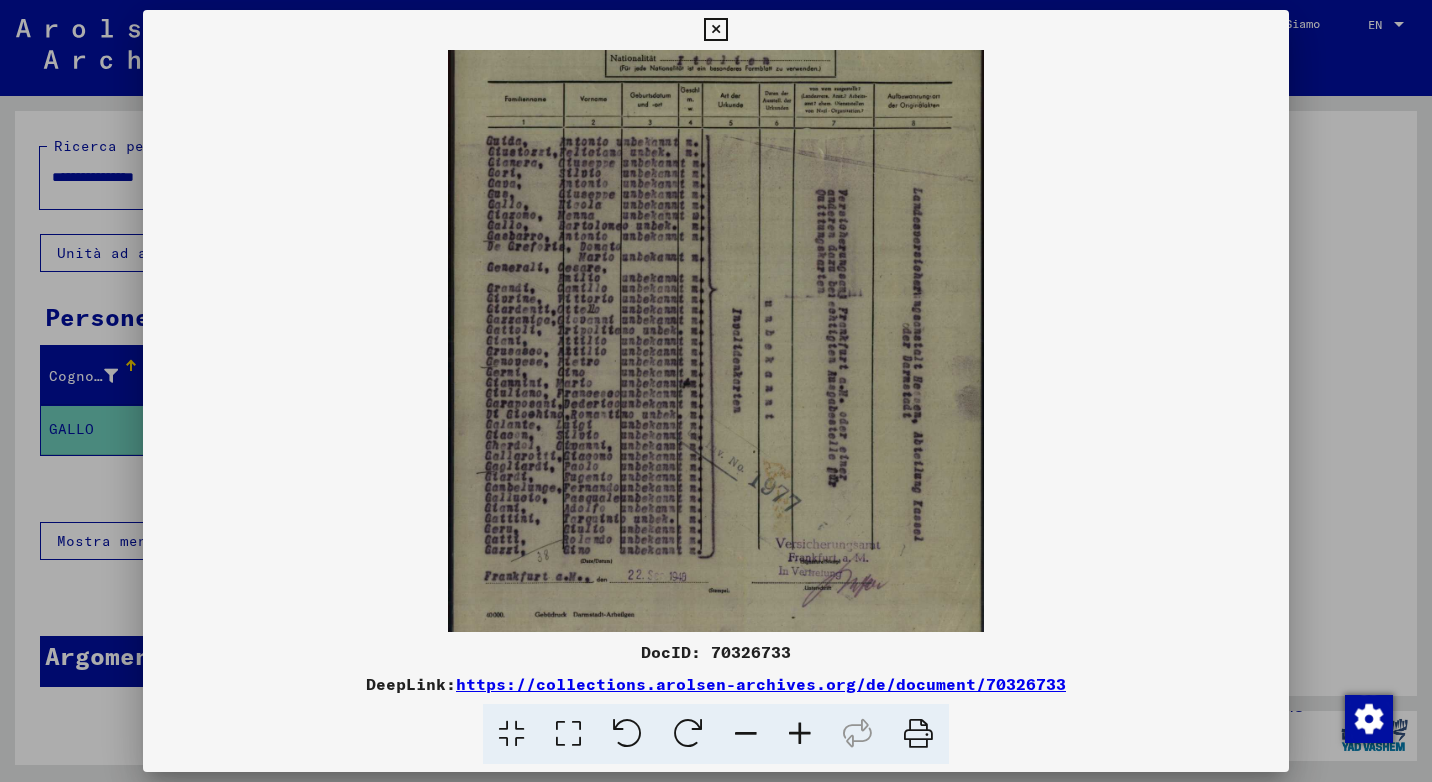 scroll, scrollTop: 150, scrollLeft: 0, axis: vertical 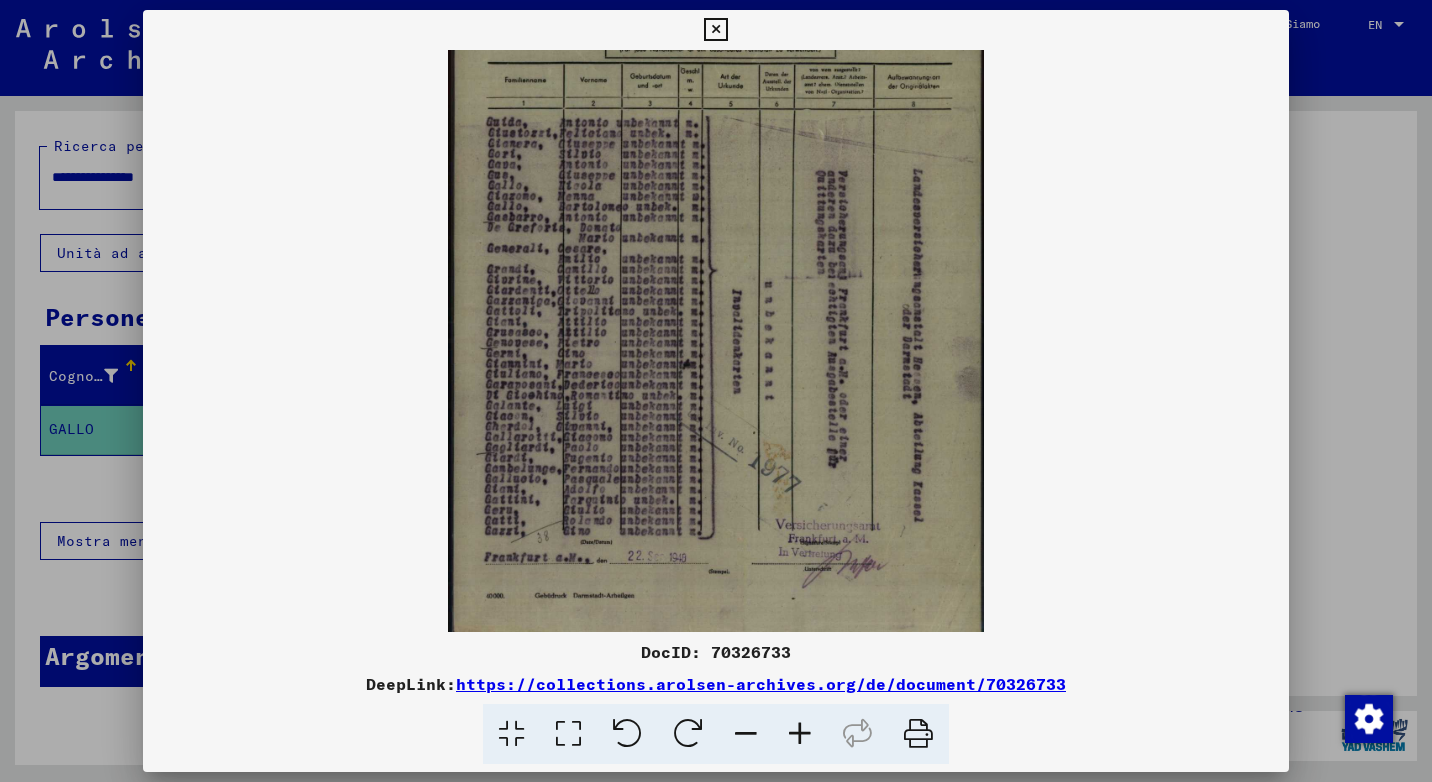 drag, startPoint x: 712, startPoint y: 457, endPoint x: 743, endPoint y: 463, distance: 31.575306 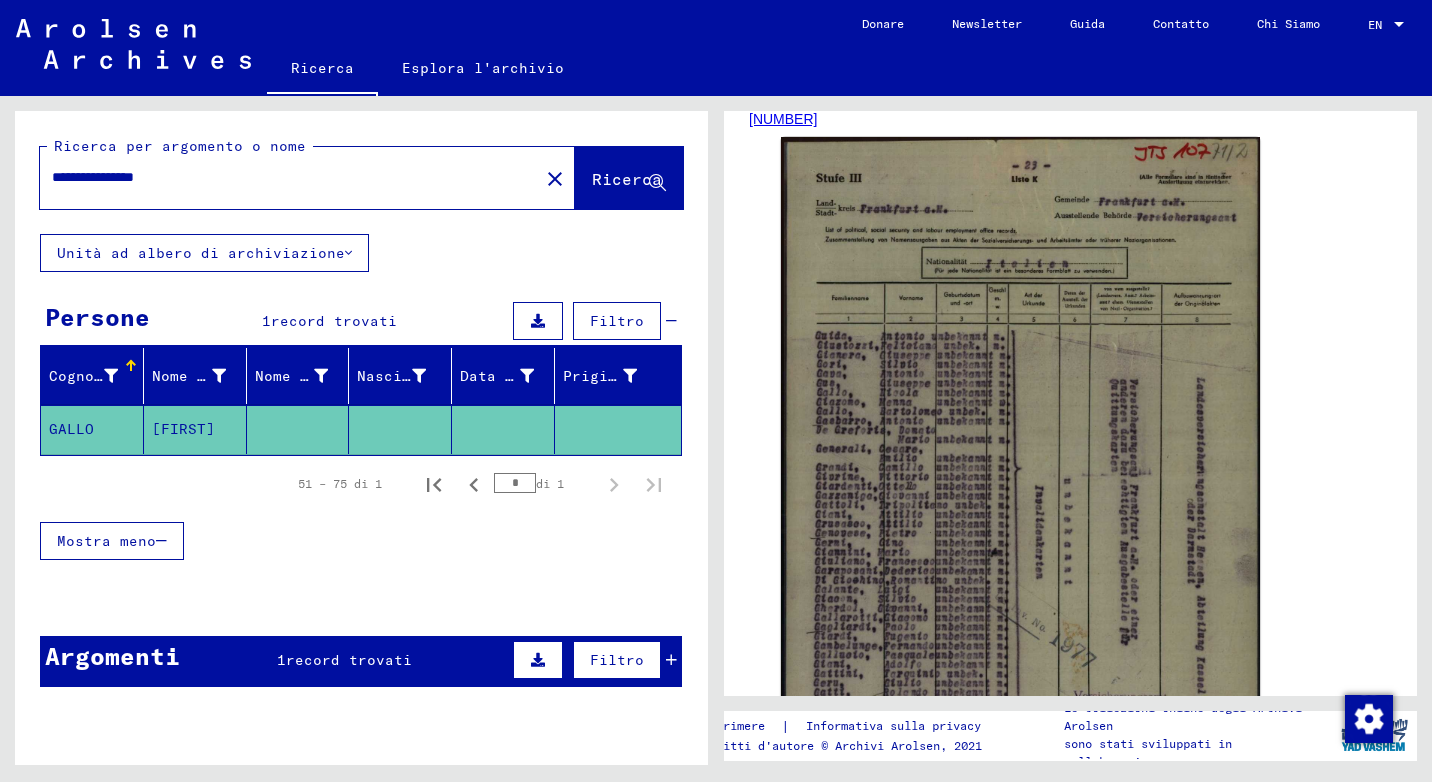 drag, startPoint x: 106, startPoint y: 174, endPoint x: 323, endPoint y: 189, distance: 217.51782 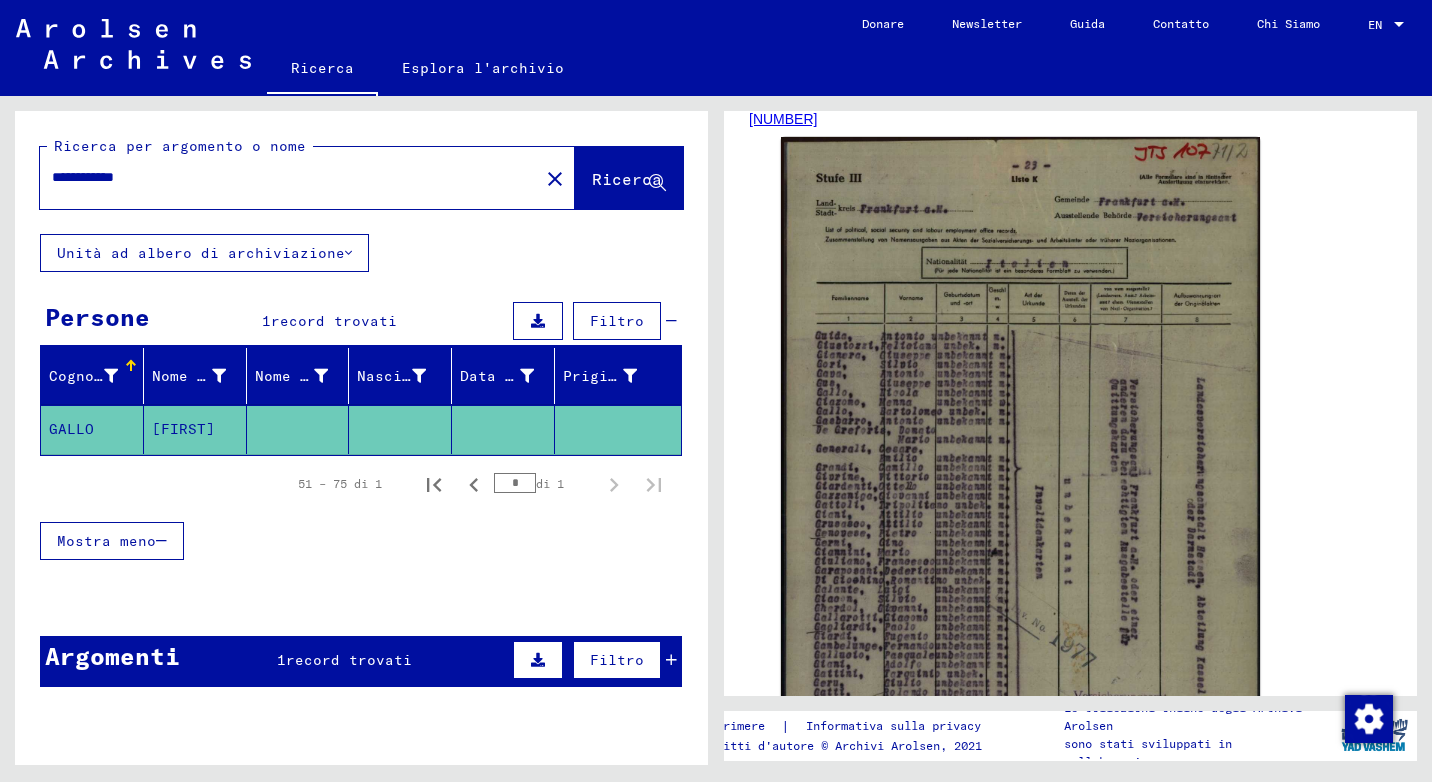 scroll, scrollTop: 0, scrollLeft: 0, axis: both 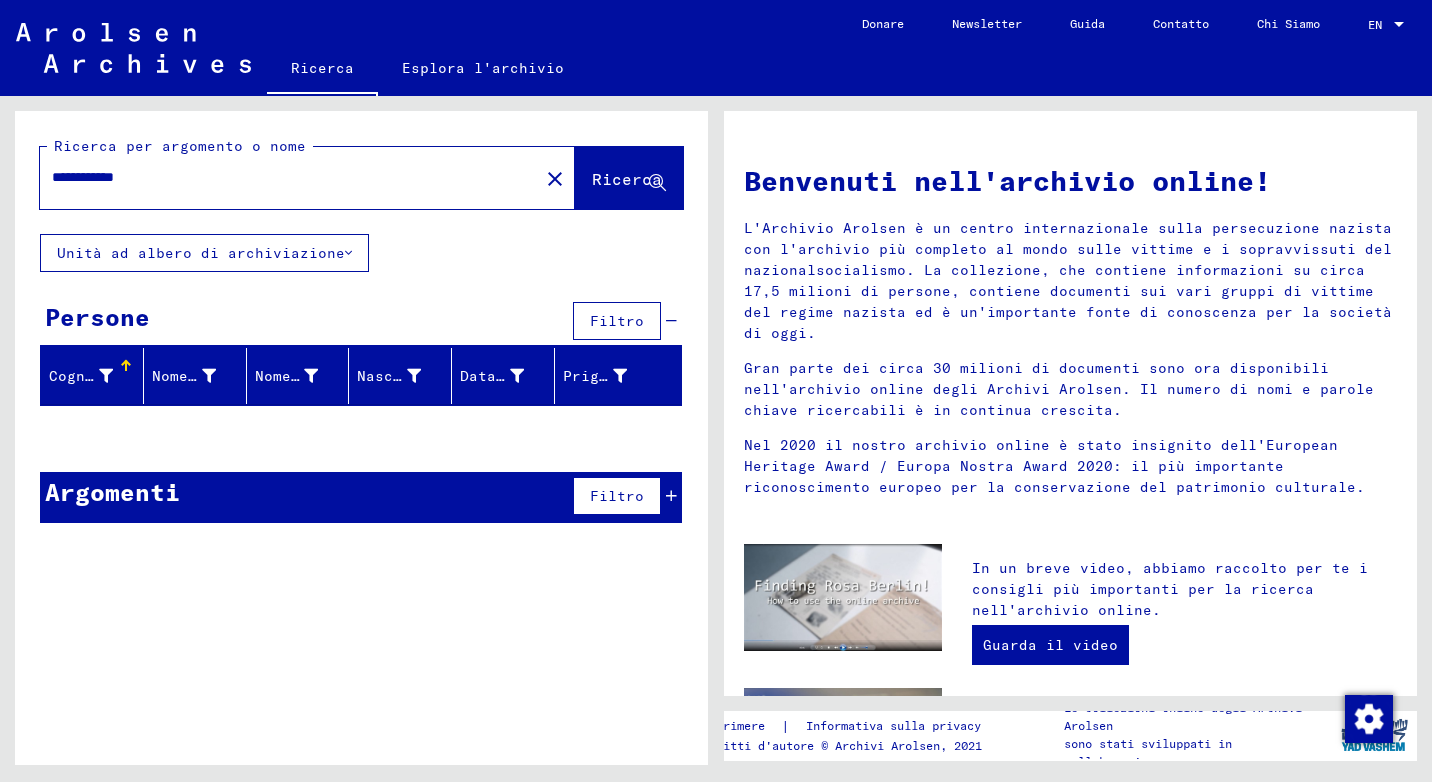 drag, startPoint x: 103, startPoint y: 169, endPoint x: 297, endPoint y: 176, distance: 194.12625 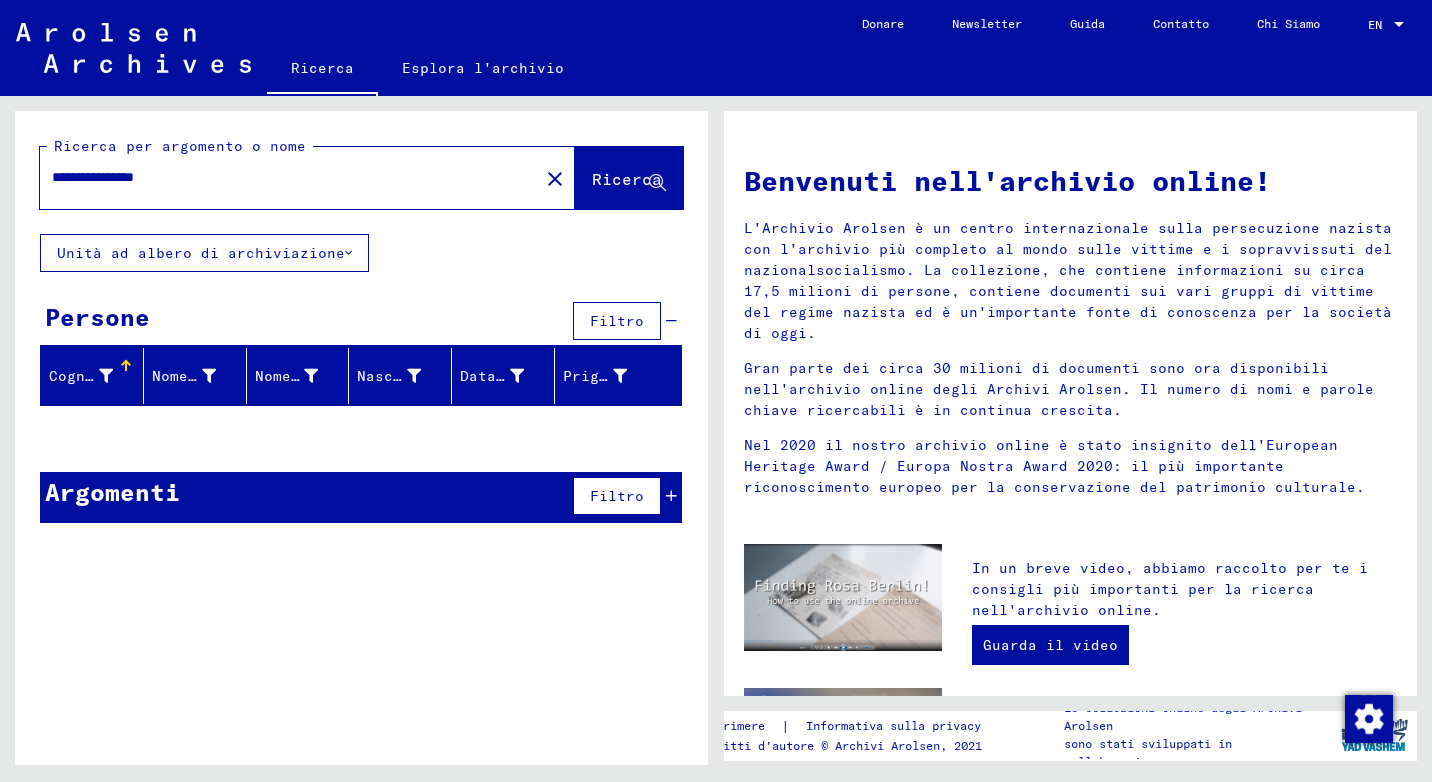 click on "**********" 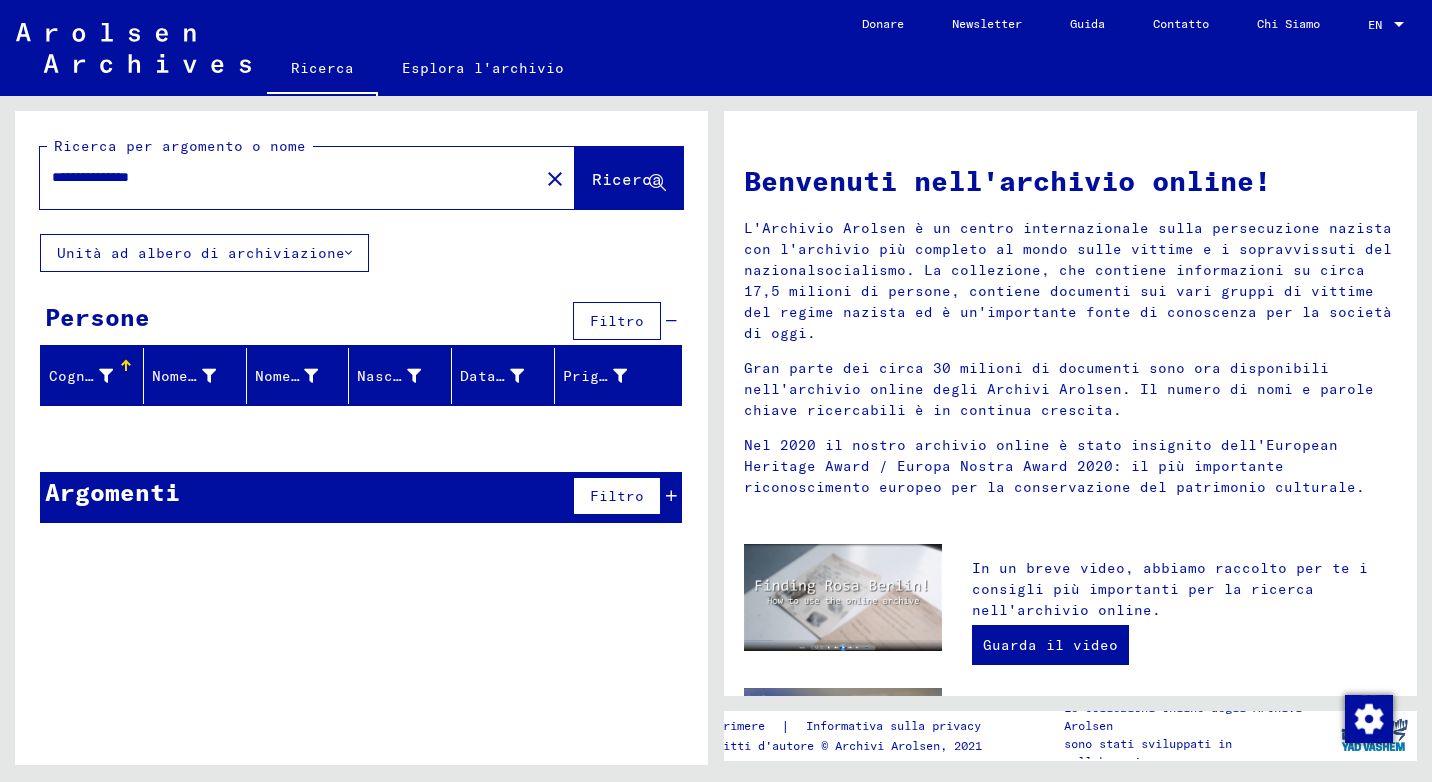 drag, startPoint x: 106, startPoint y: 173, endPoint x: 457, endPoint y: 168, distance: 351.0356 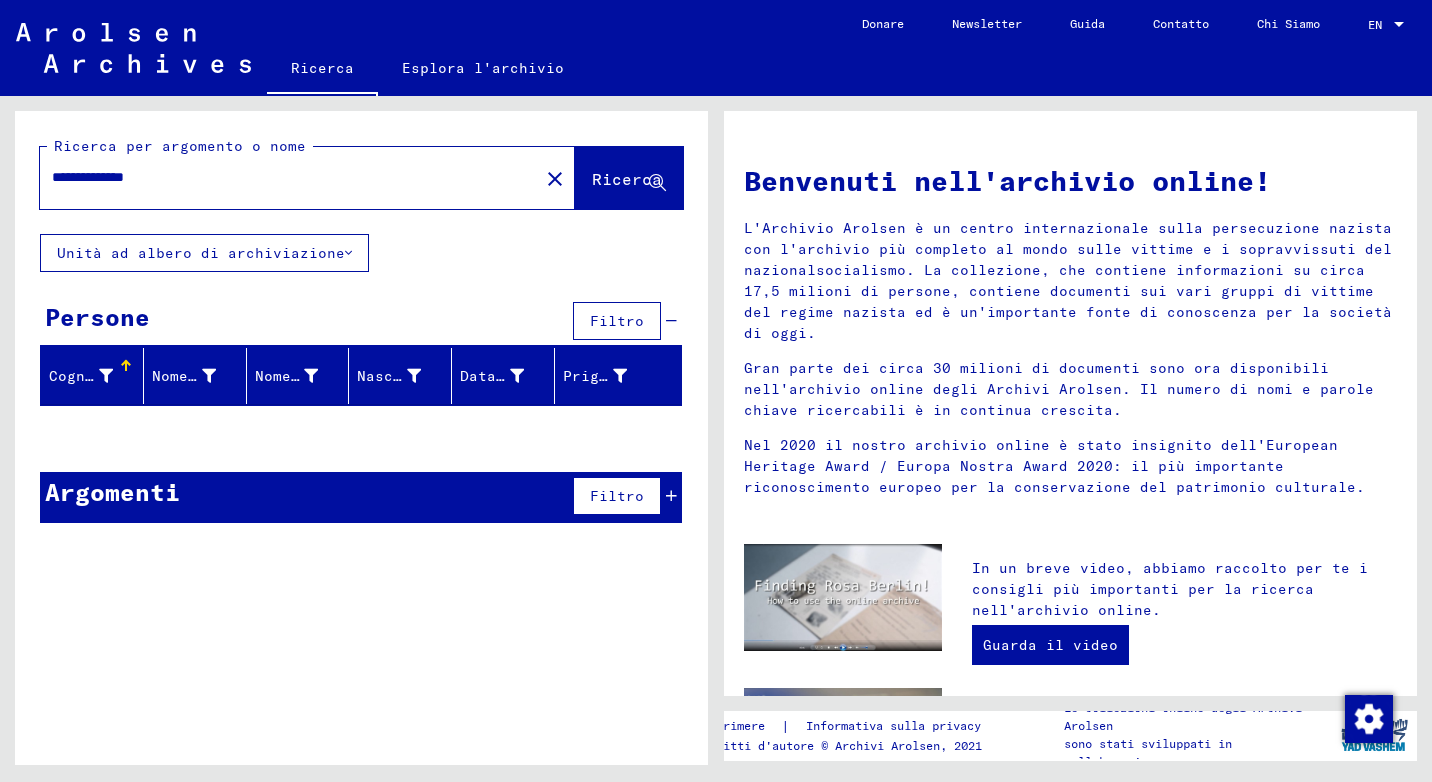 type on "**********" 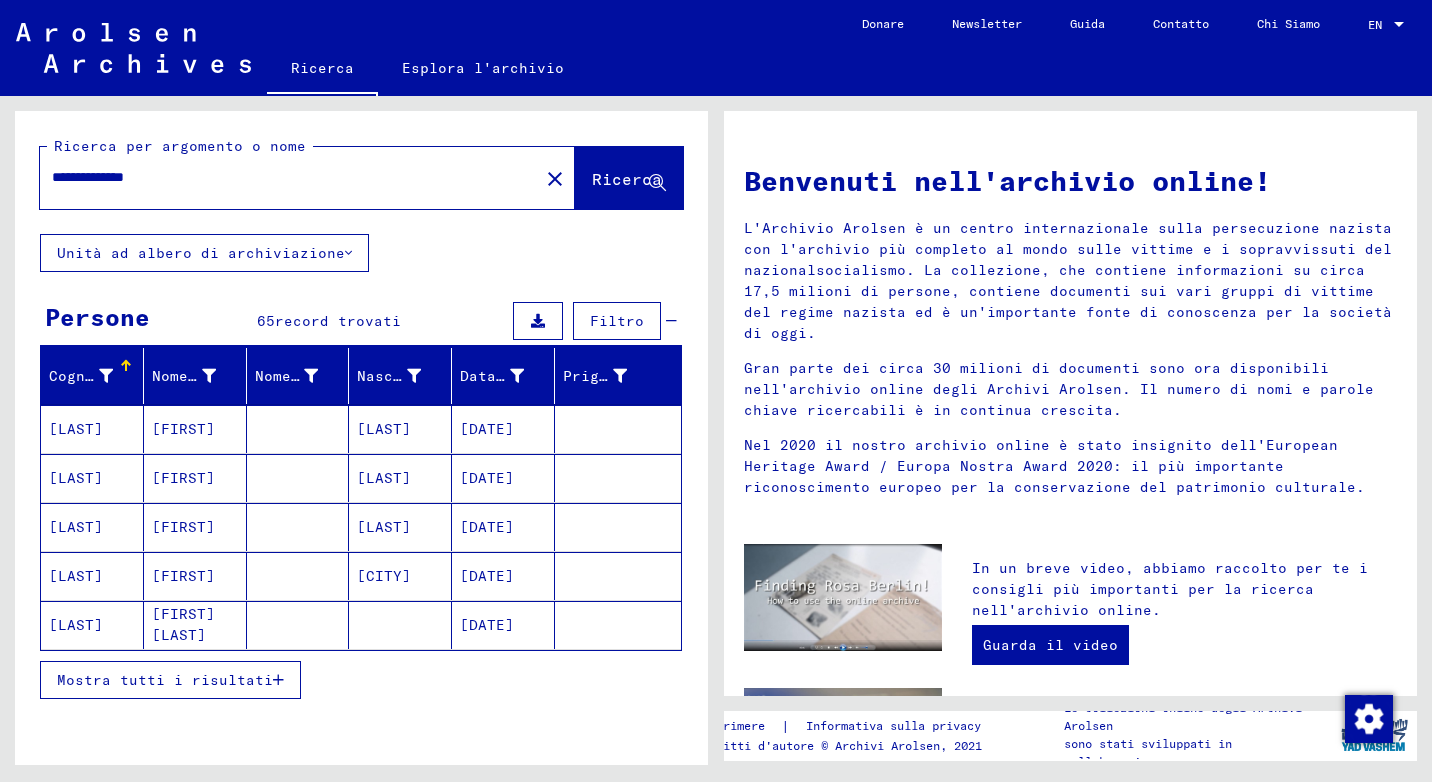click on "Mostra tutti i risultati" at bounding box center (170, 680) 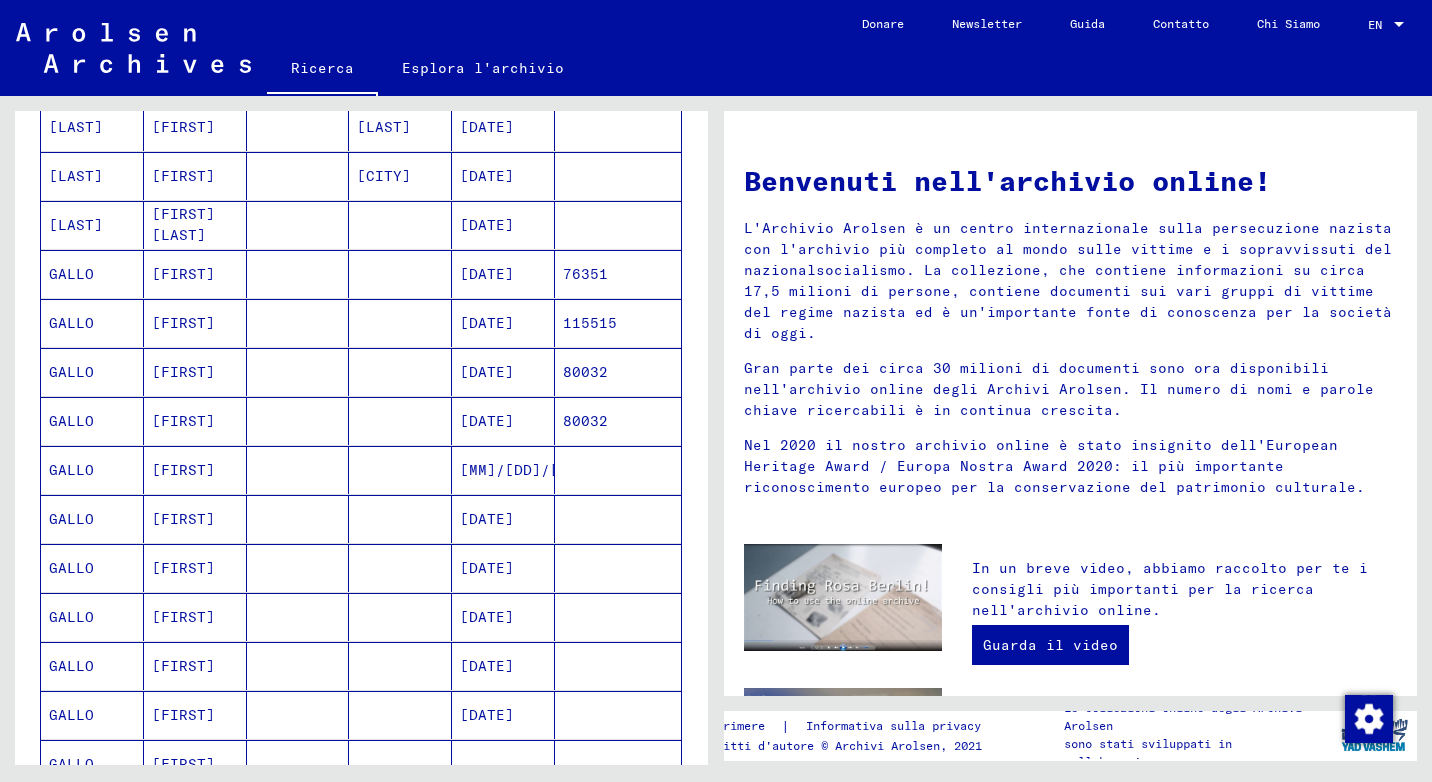 scroll, scrollTop: 500, scrollLeft: 0, axis: vertical 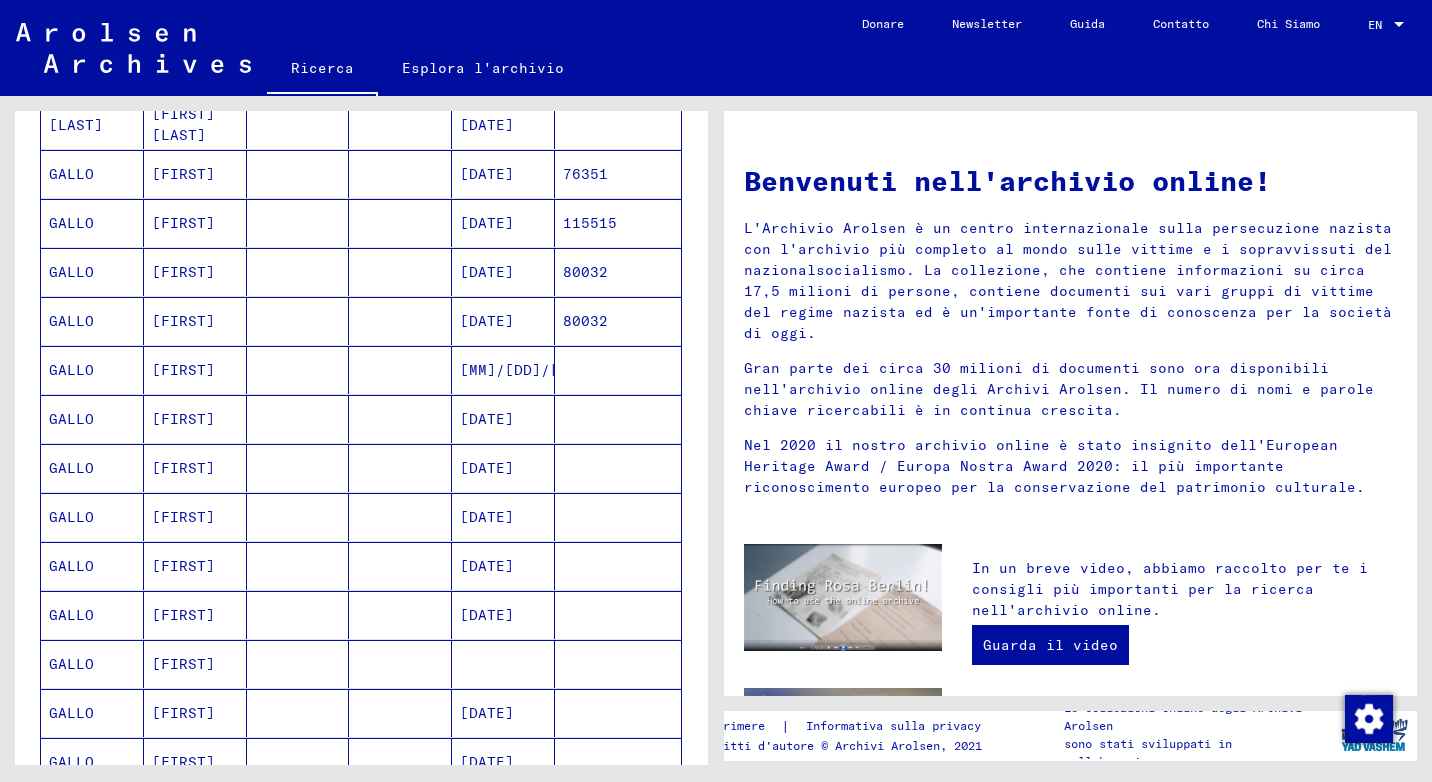click on "[FIRST]" at bounding box center [195, 223] 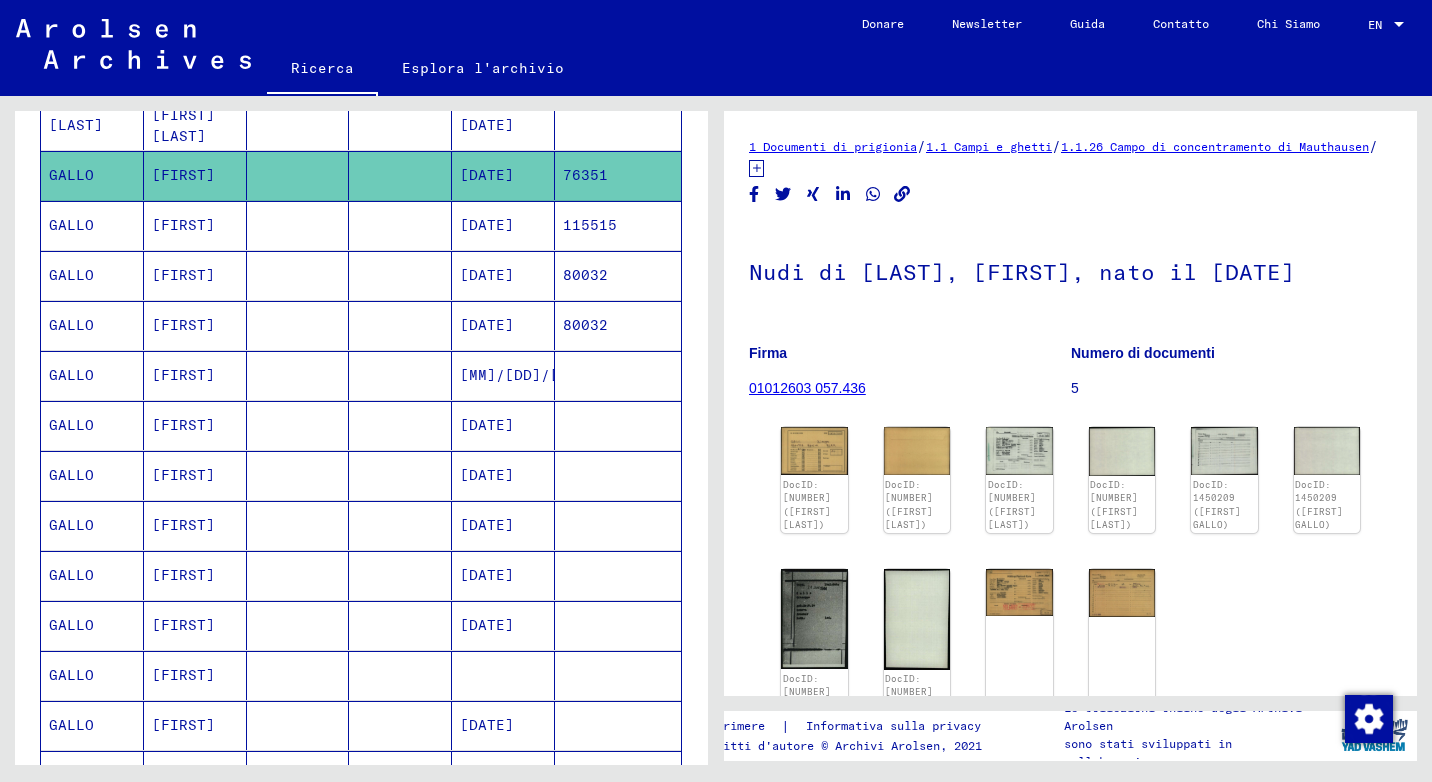 scroll, scrollTop: 0, scrollLeft: 0, axis: both 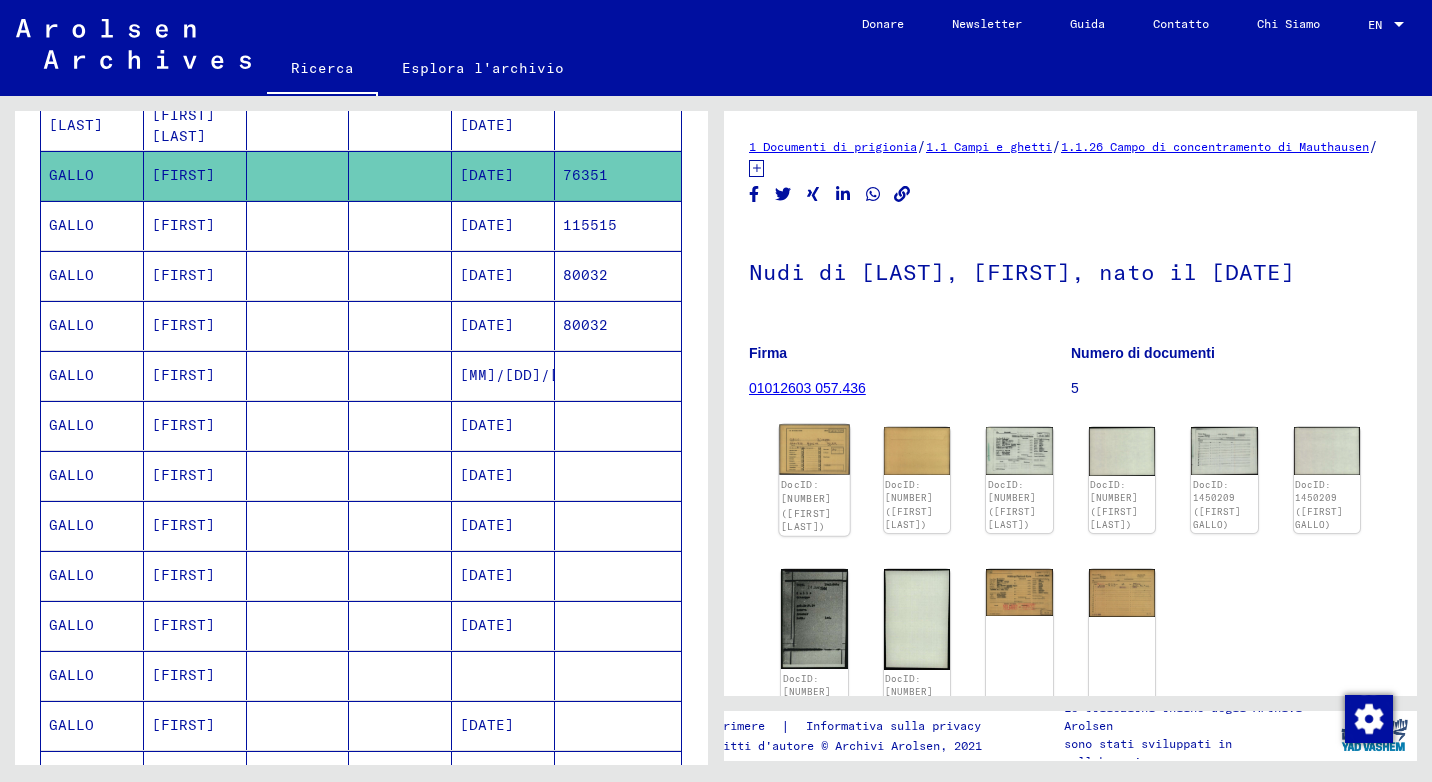 click on "DocID: [NUMBER] ([FIRST] [LAST])" 